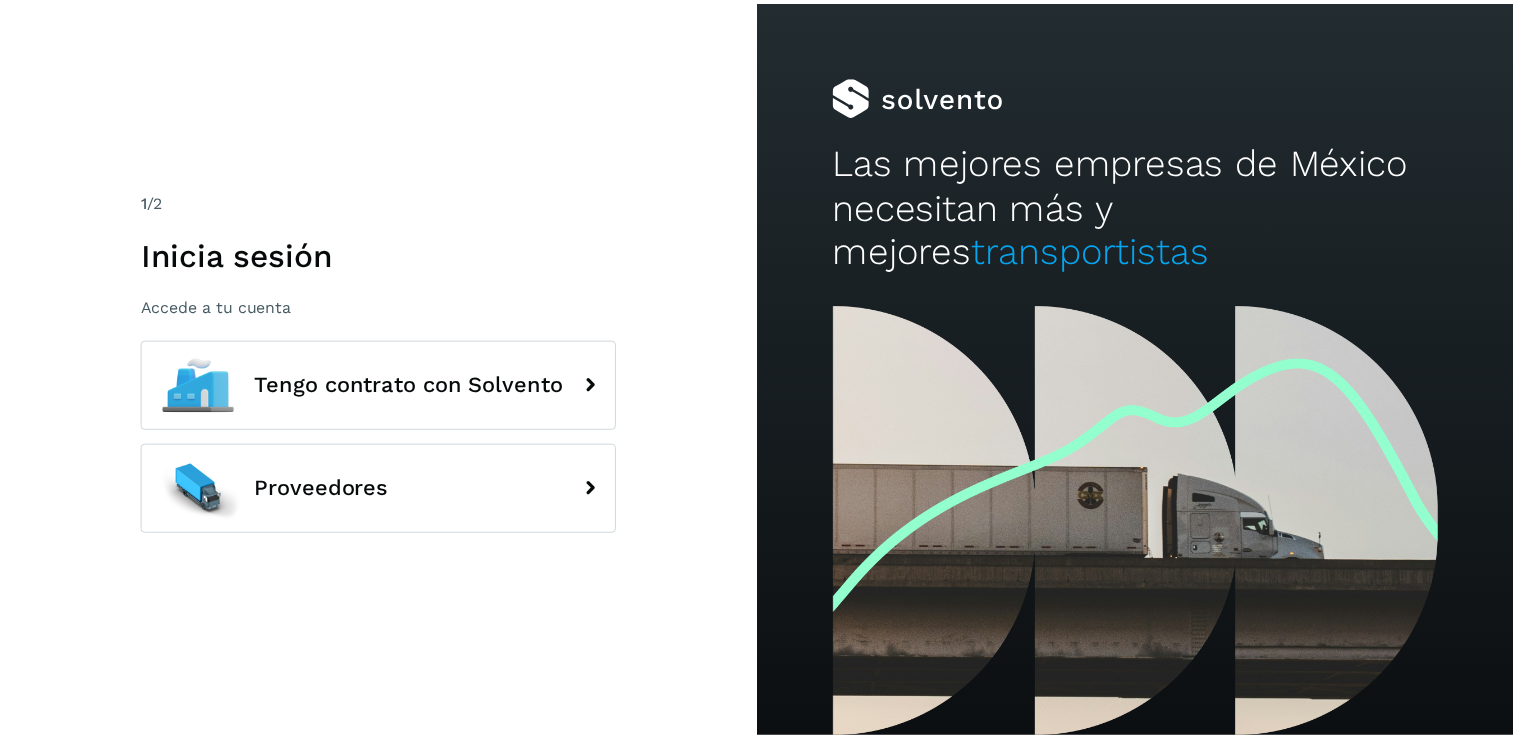 scroll, scrollTop: 0, scrollLeft: 0, axis: both 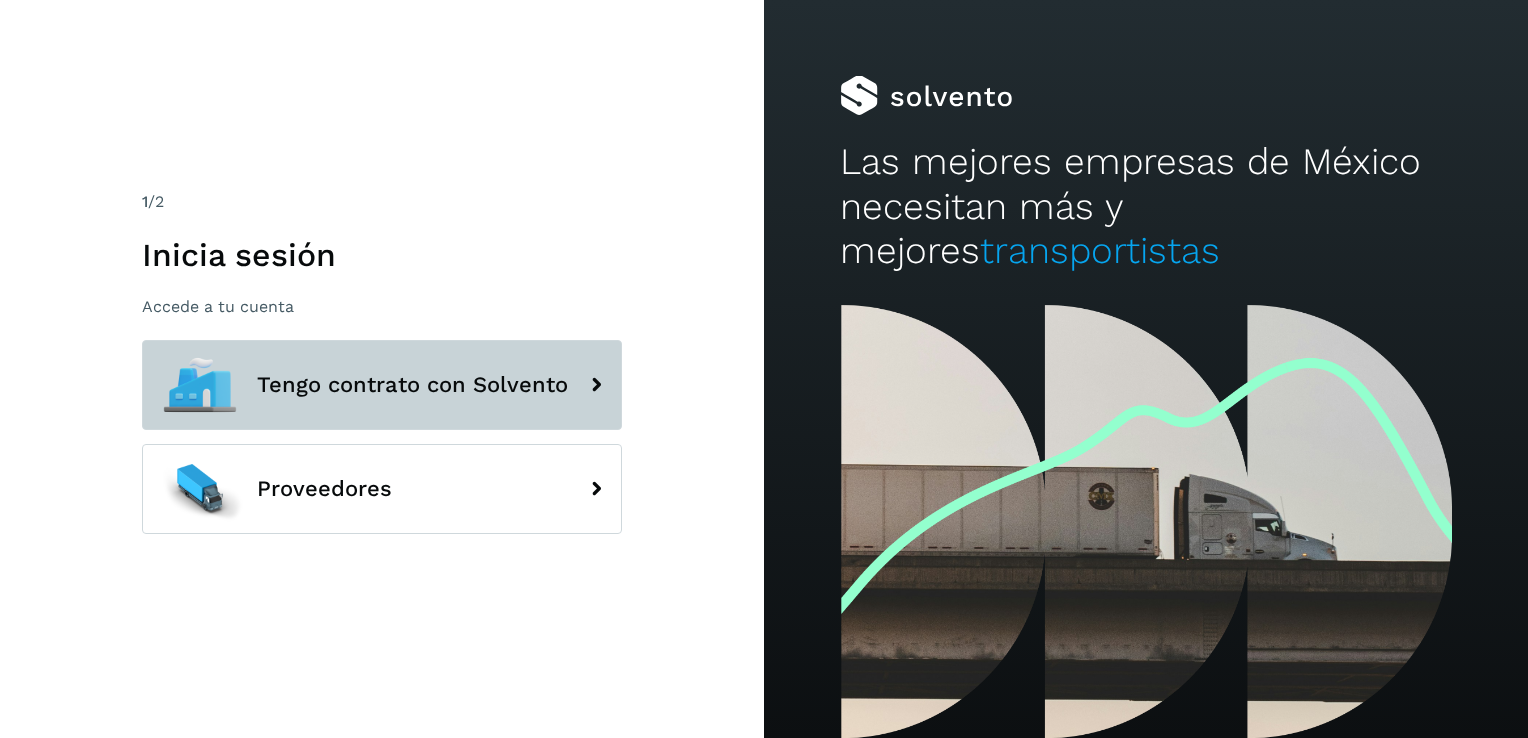 click on "Tengo contrato con Solvento" at bounding box center (382, 385) 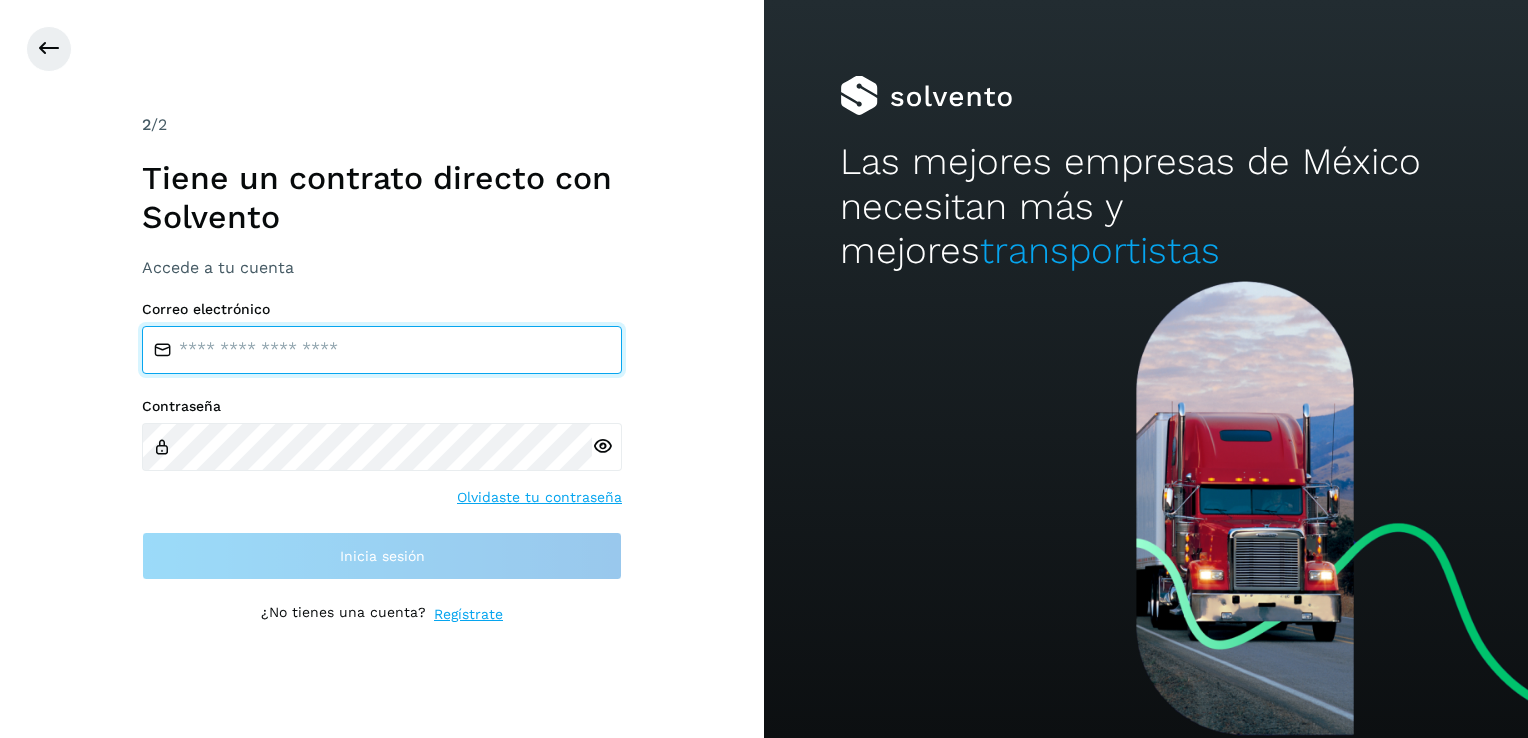 click at bounding box center [382, 350] 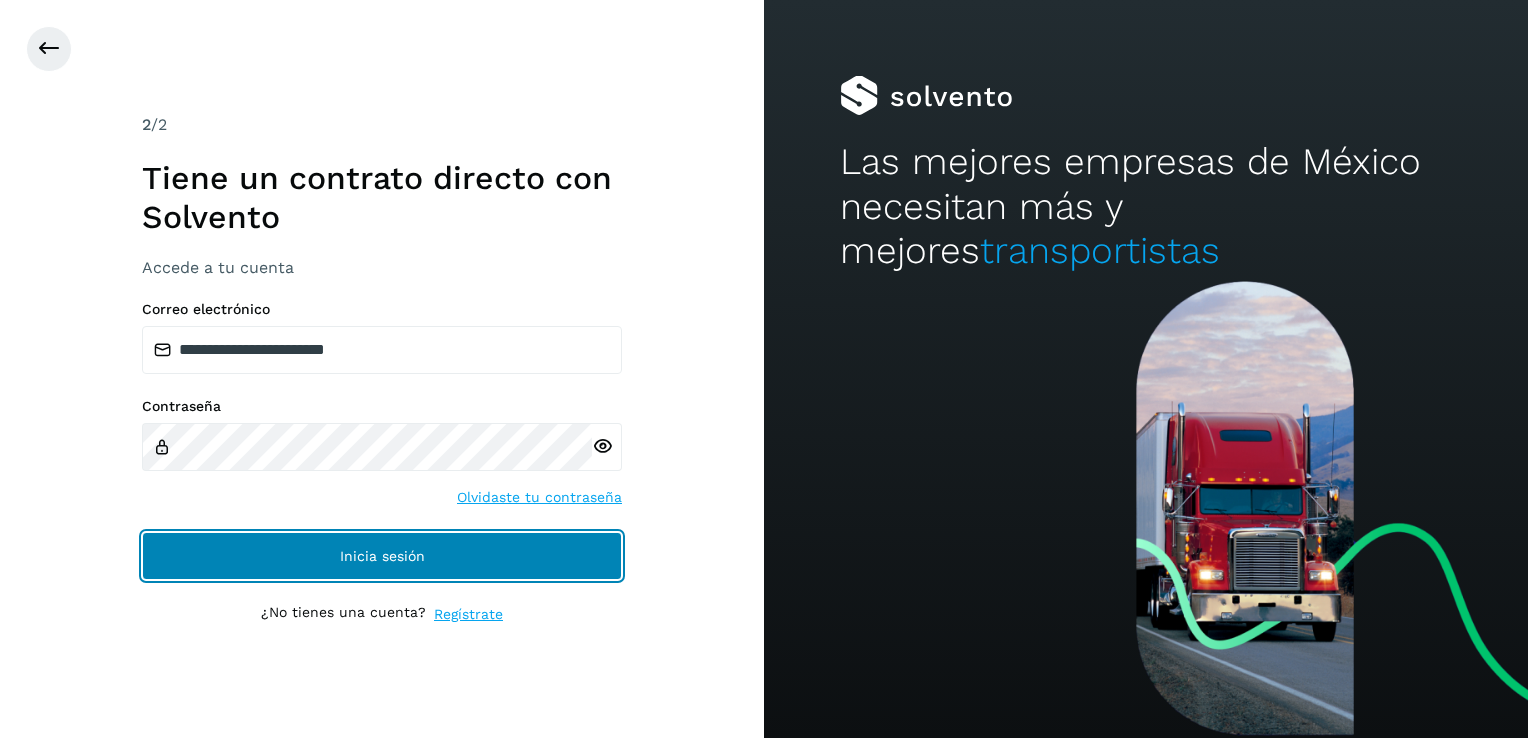 click on "Inicia sesión" 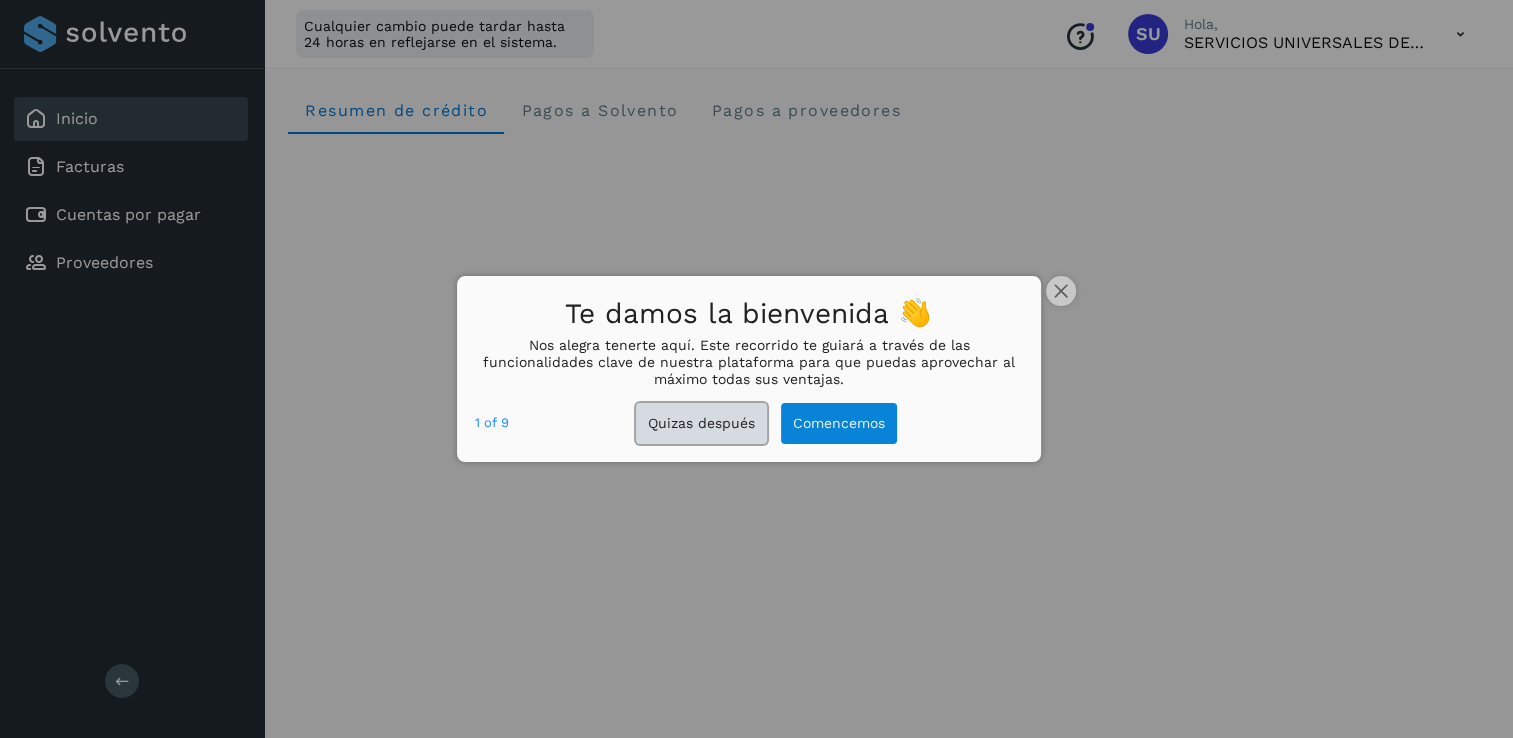 click on "Quizas después" at bounding box center [701, 423] 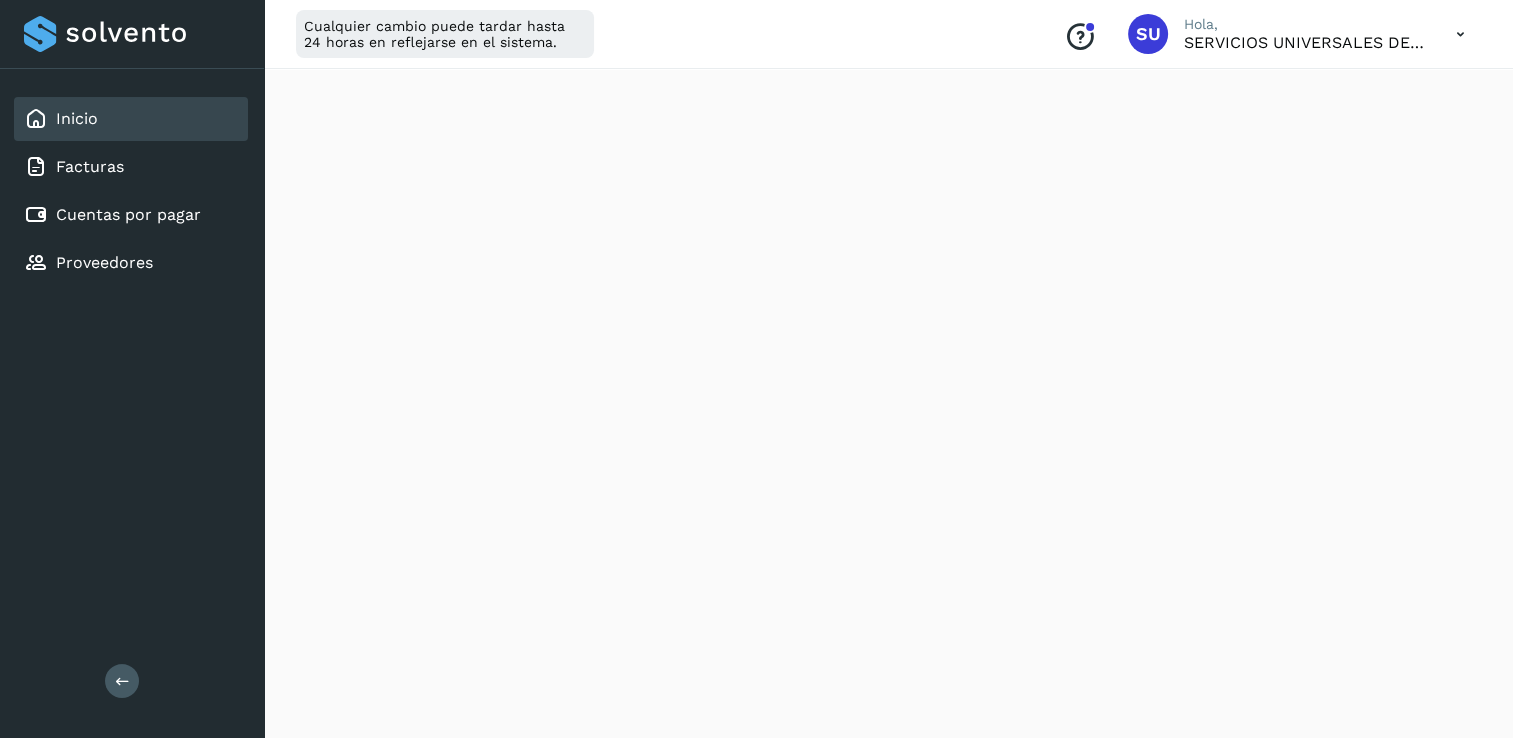 scroll, scrollTop: 262, scrollLeft: 0, axis: vertical 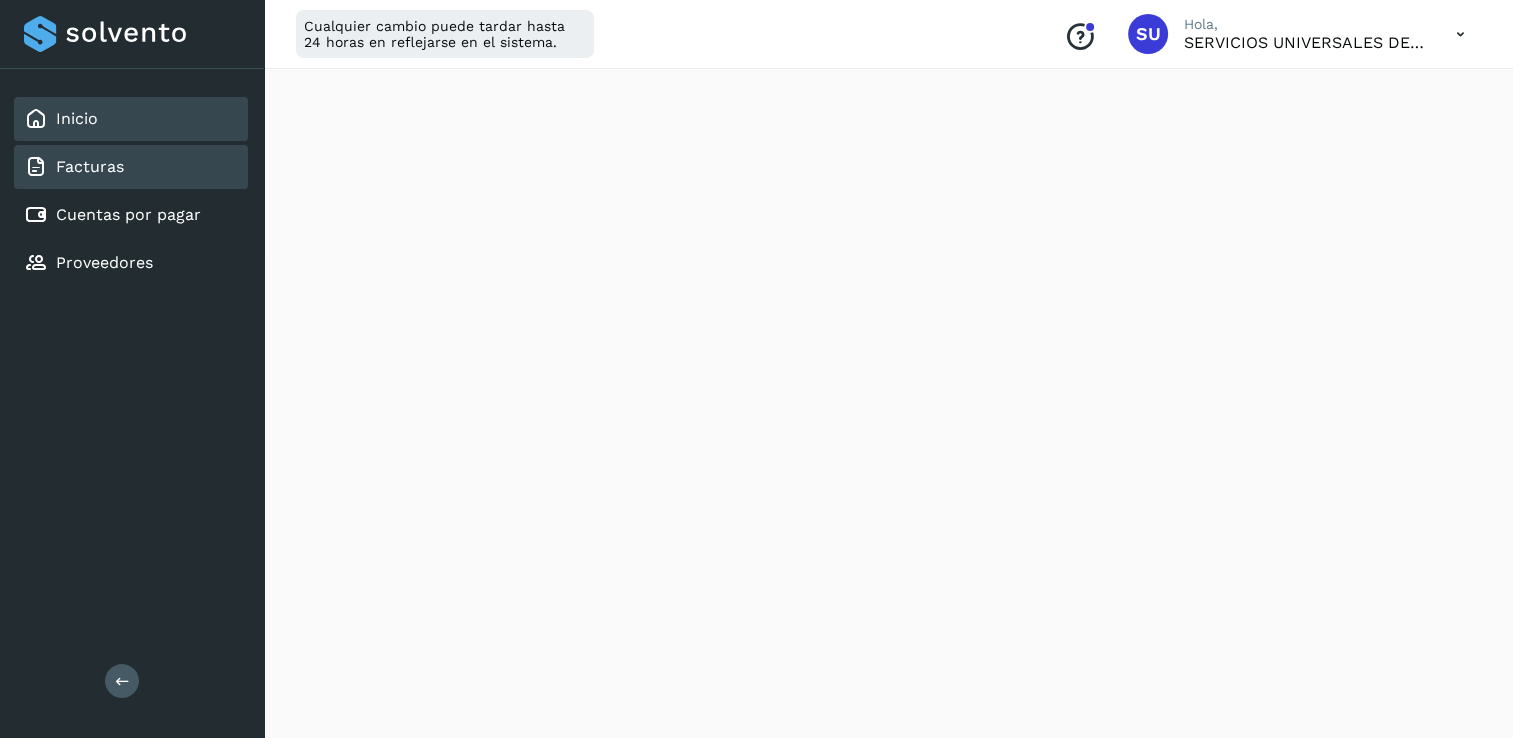 click on "Facturas" at bounding box center (90, 166) 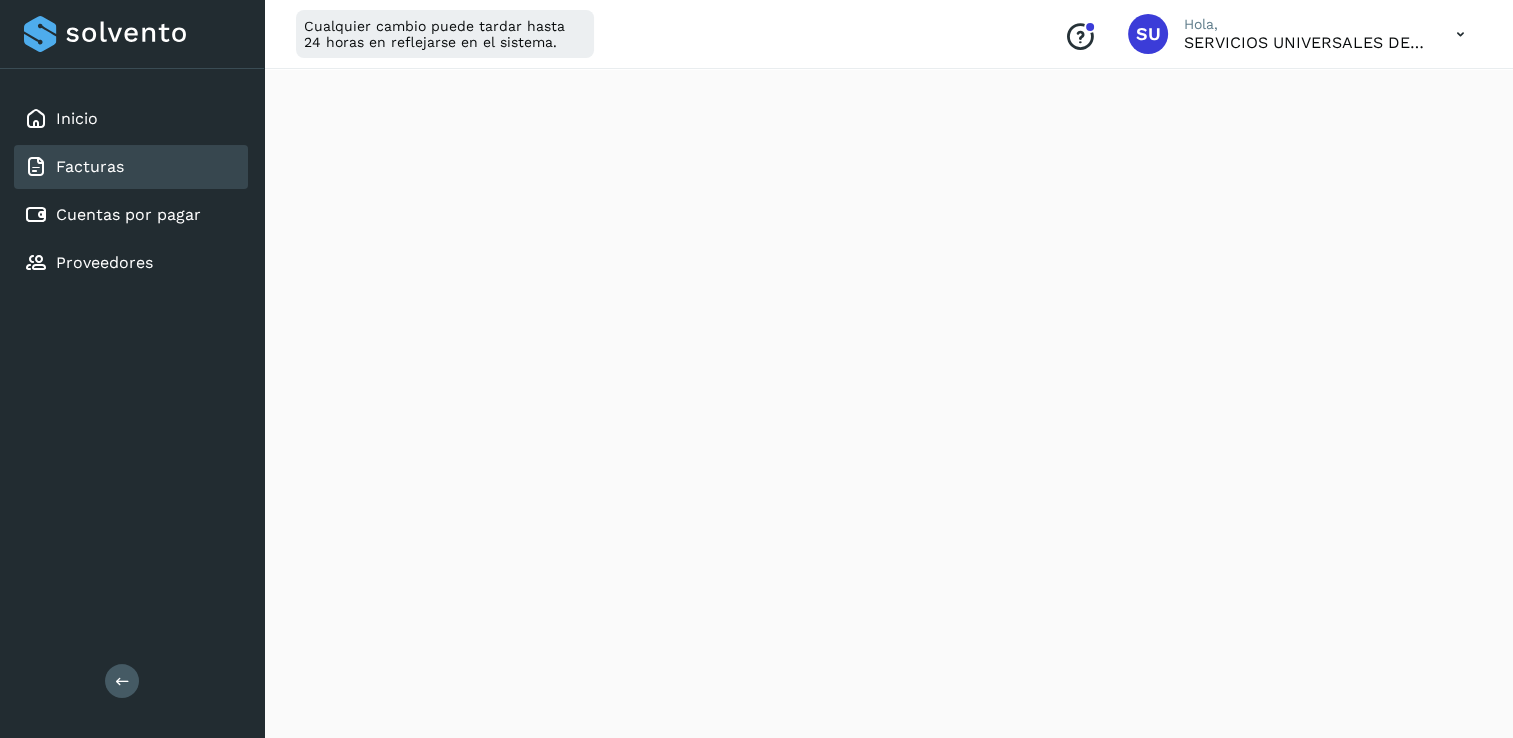 scroll, scrollTop: 0, scrollLeft: 0, axis: both 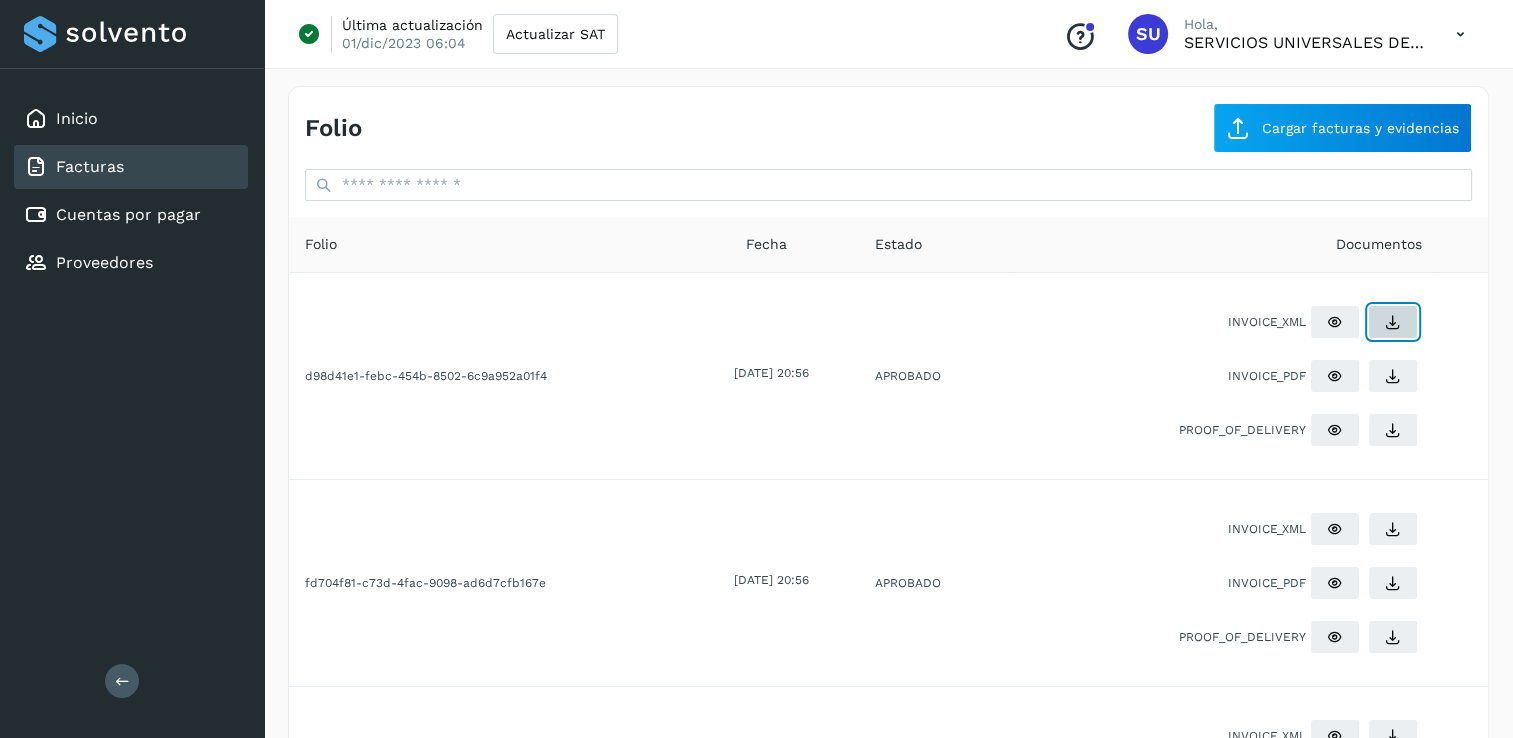 click at bounding box center [1393, 322] 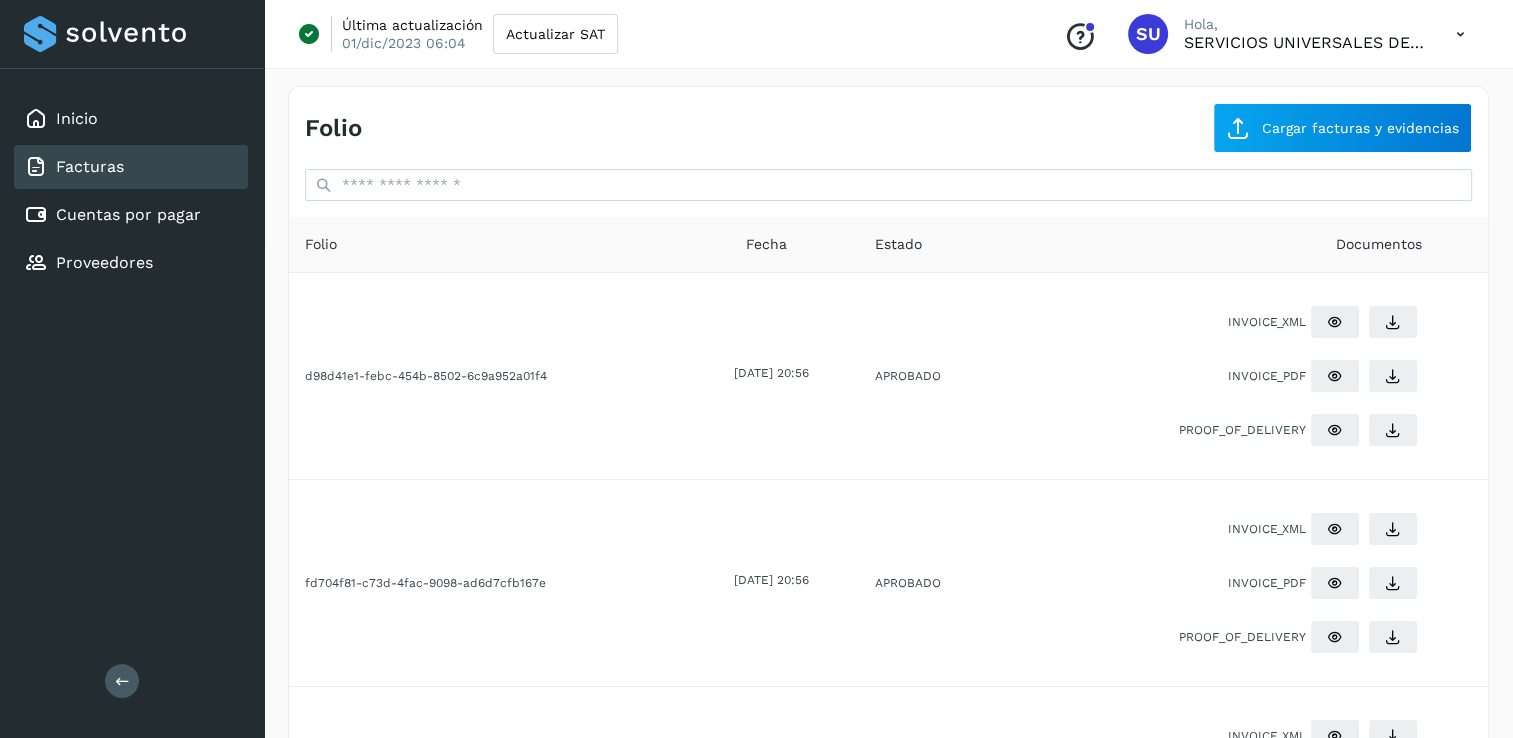 click on "Folio" at bounding box center (597, 128) 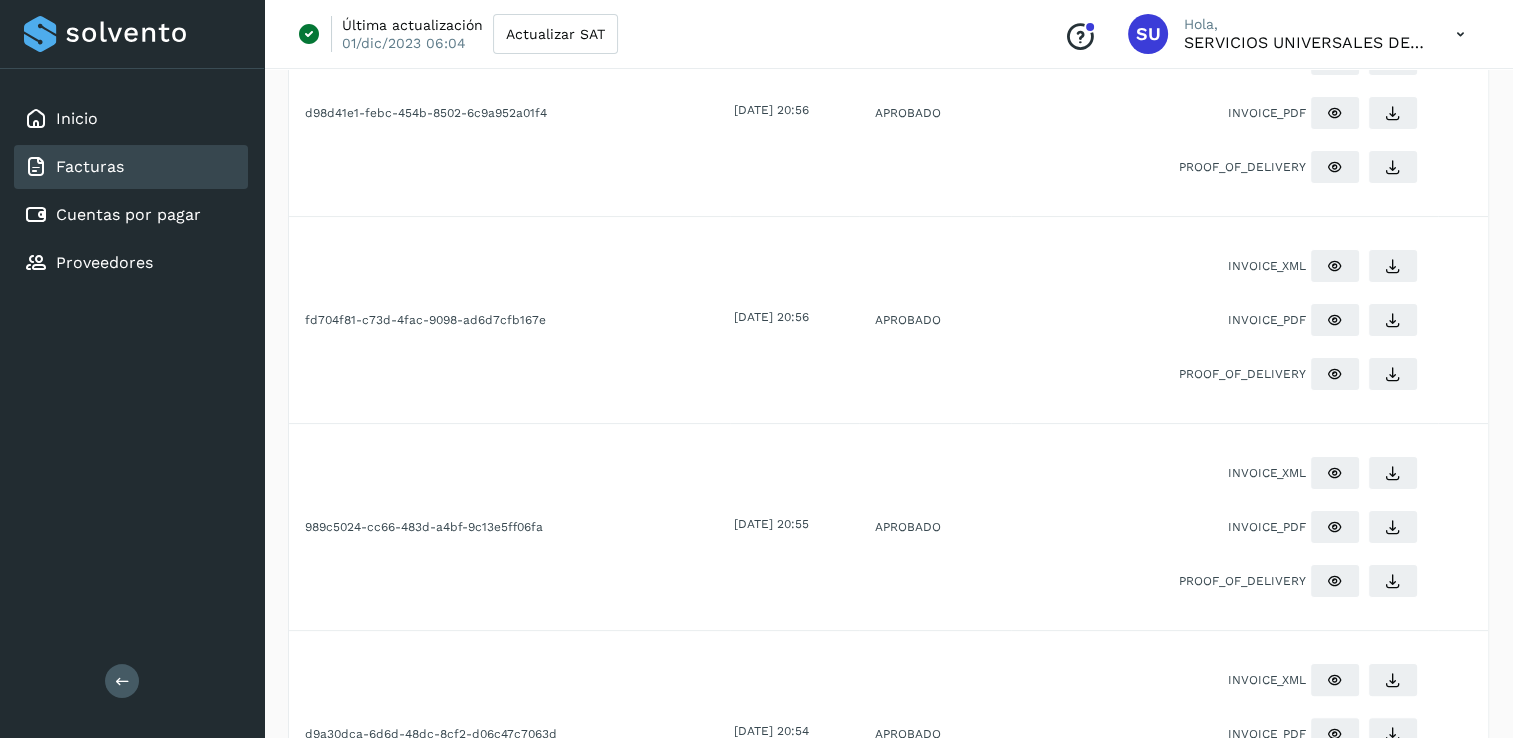 scroll, scrollTop: 0, scrollLeft: 0, axis: both 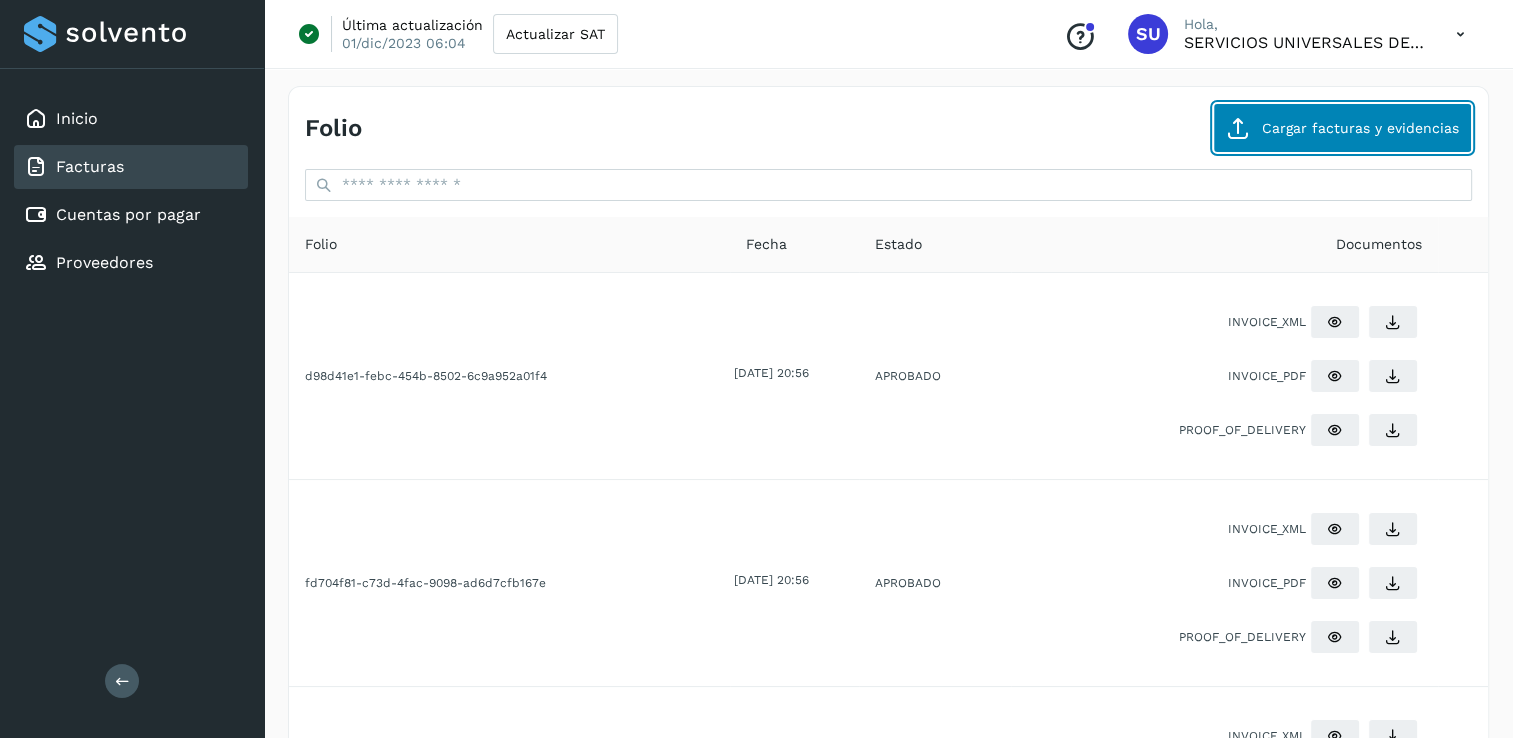 click on "Cargar facturas y evidencias" 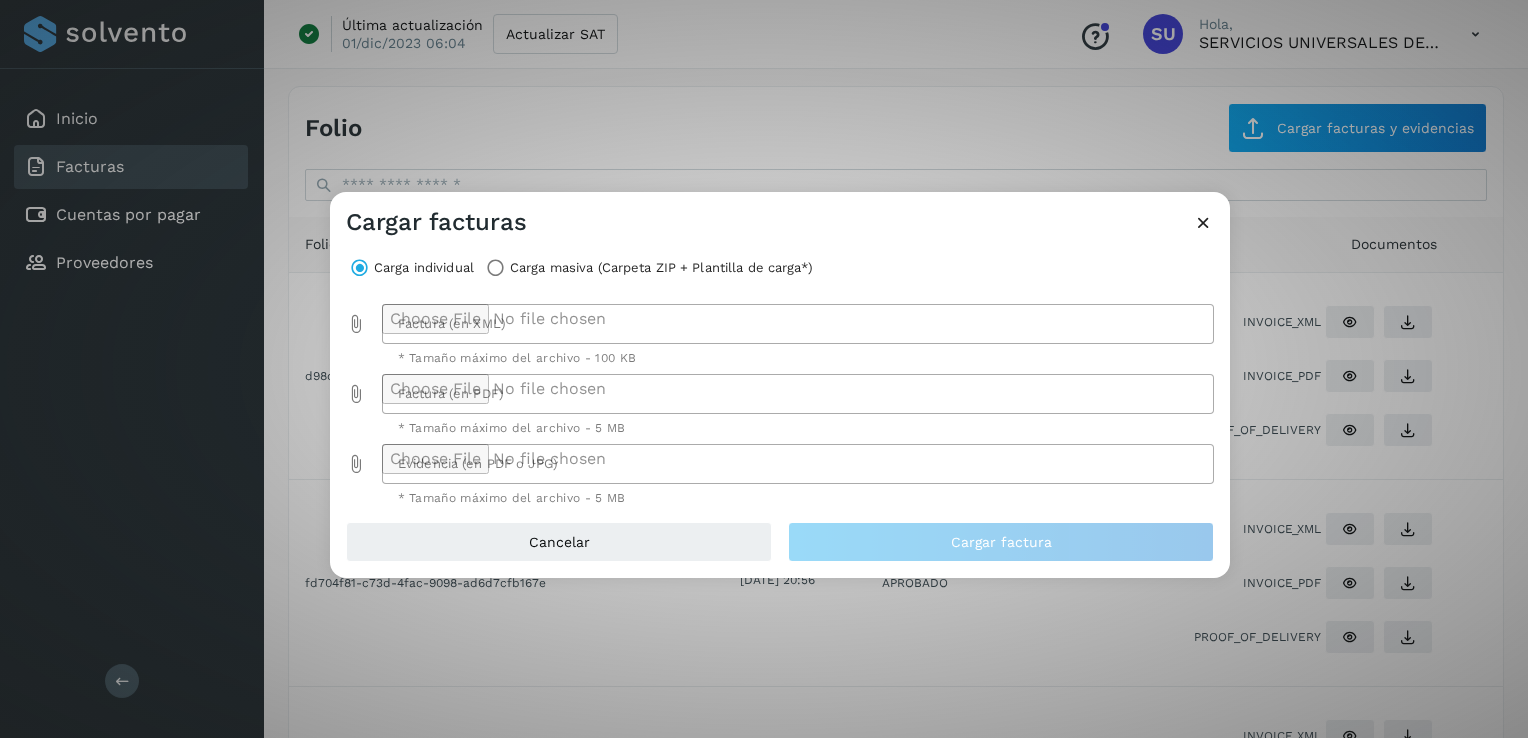click at bounding box center (356, 324) 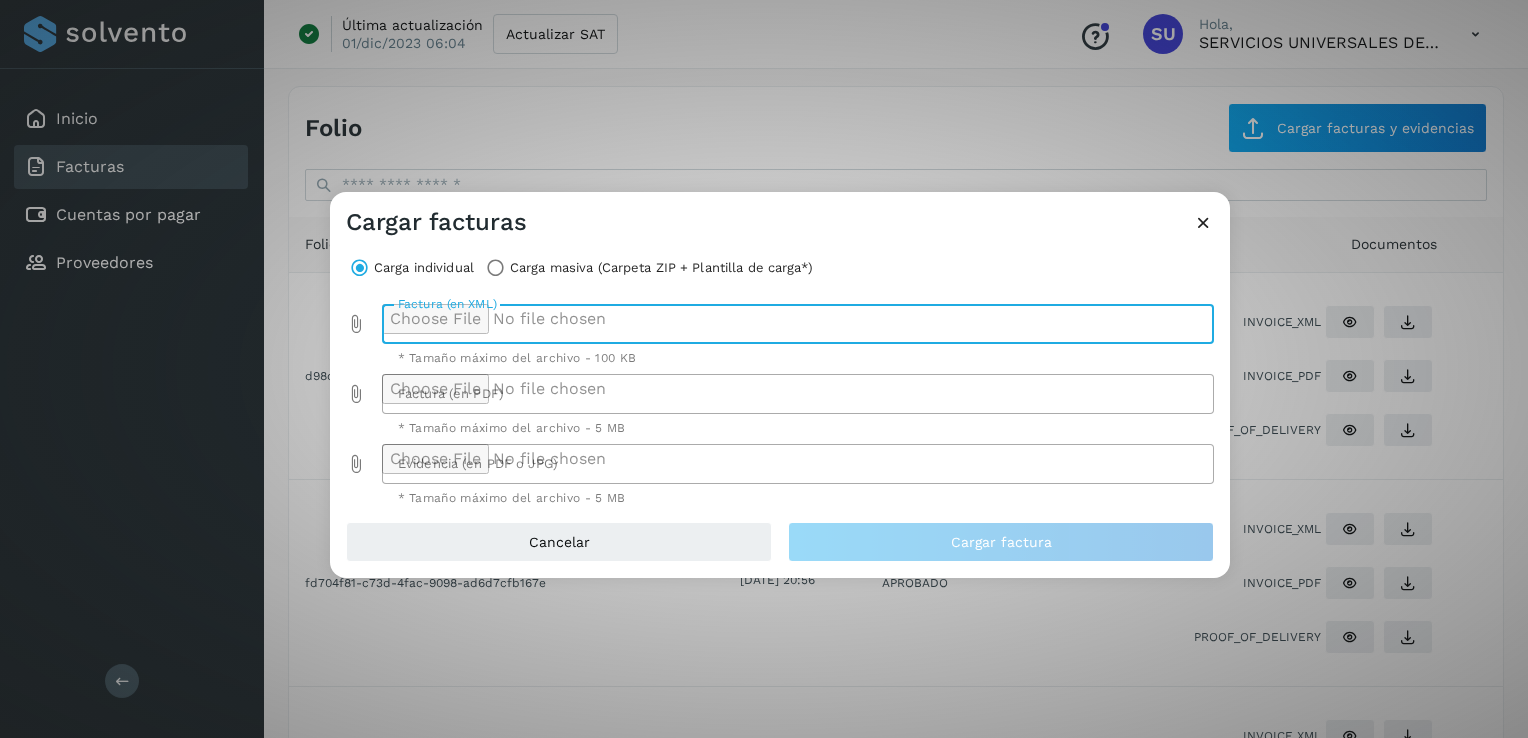 type on "**********" 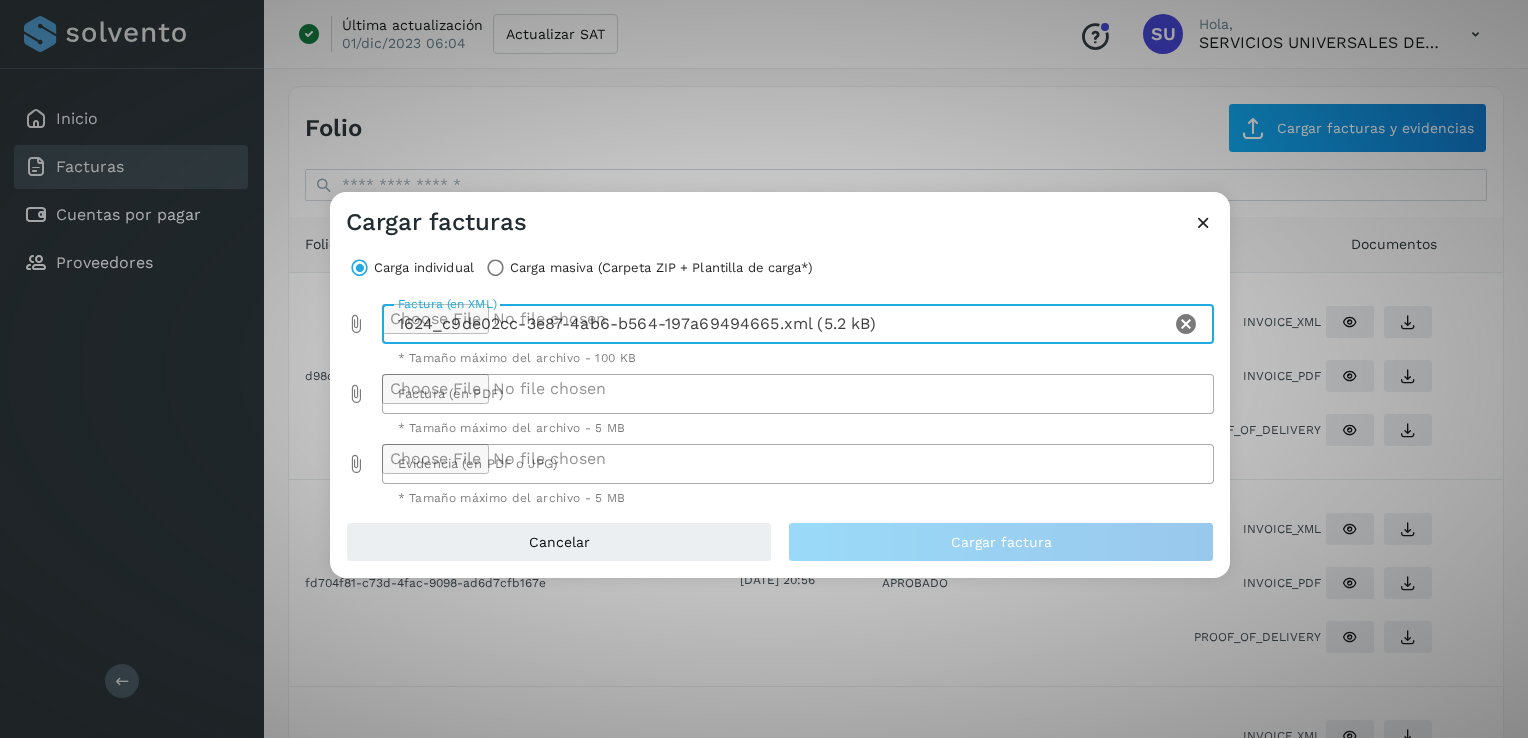 click at bounding box center (356, 394) 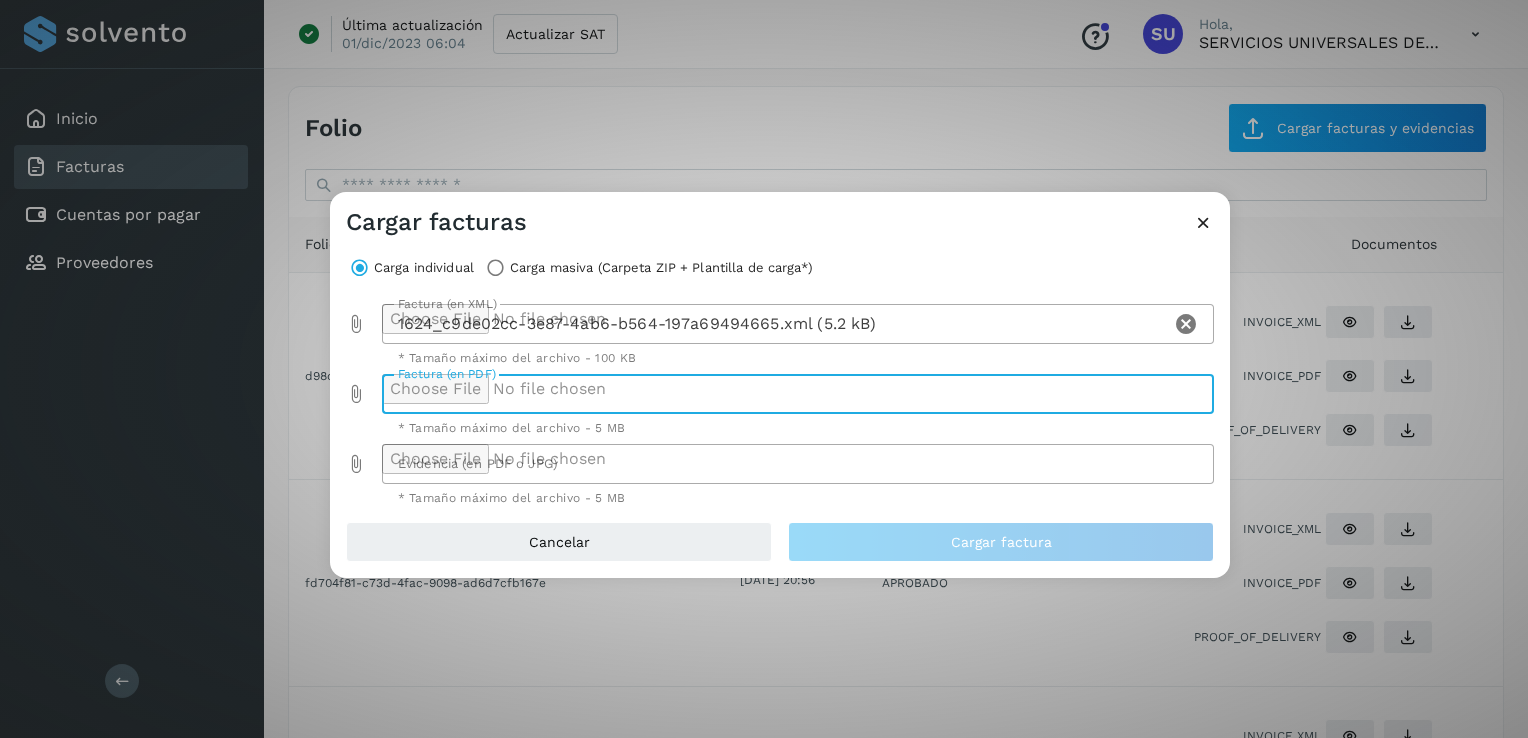 type on "**********" 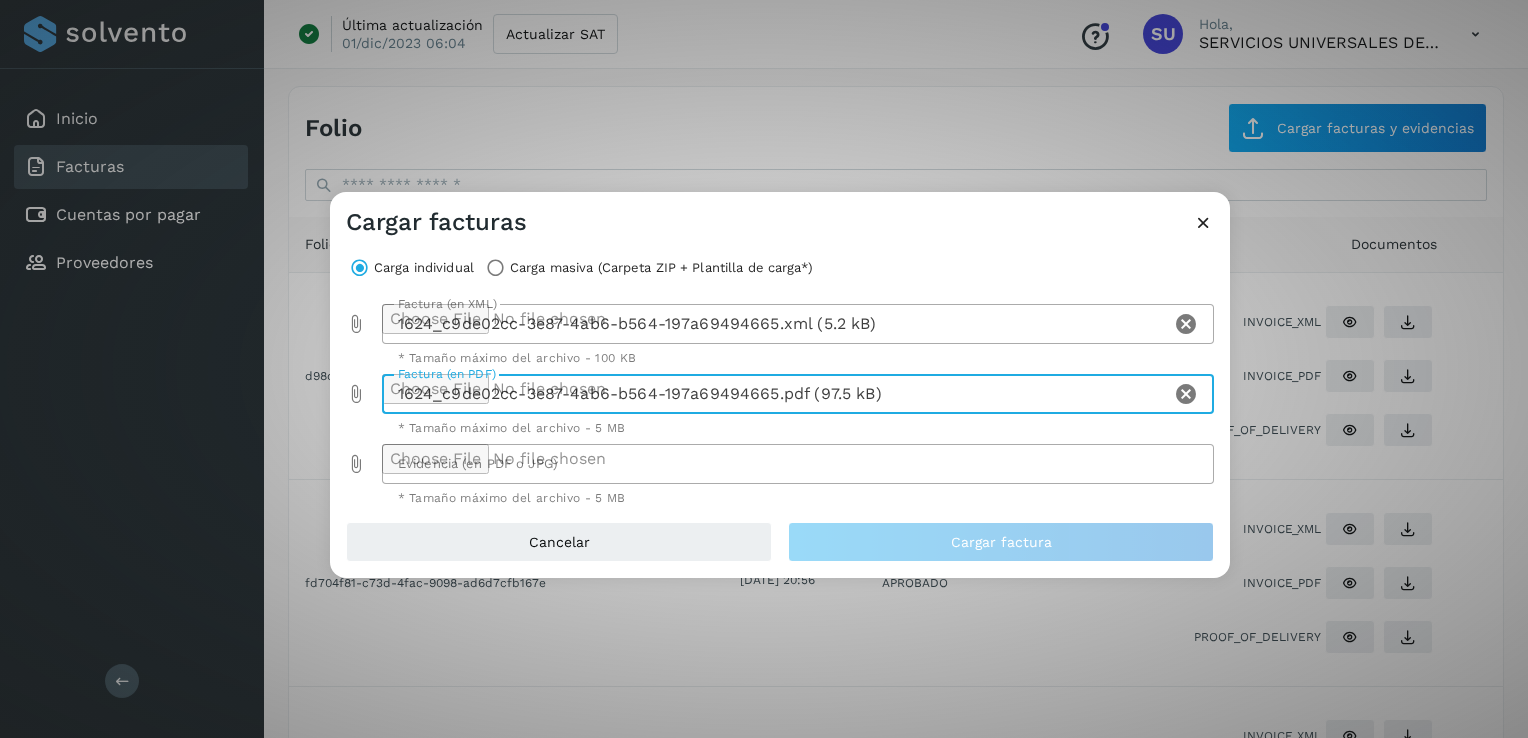 click at bounding box center [356, 464] 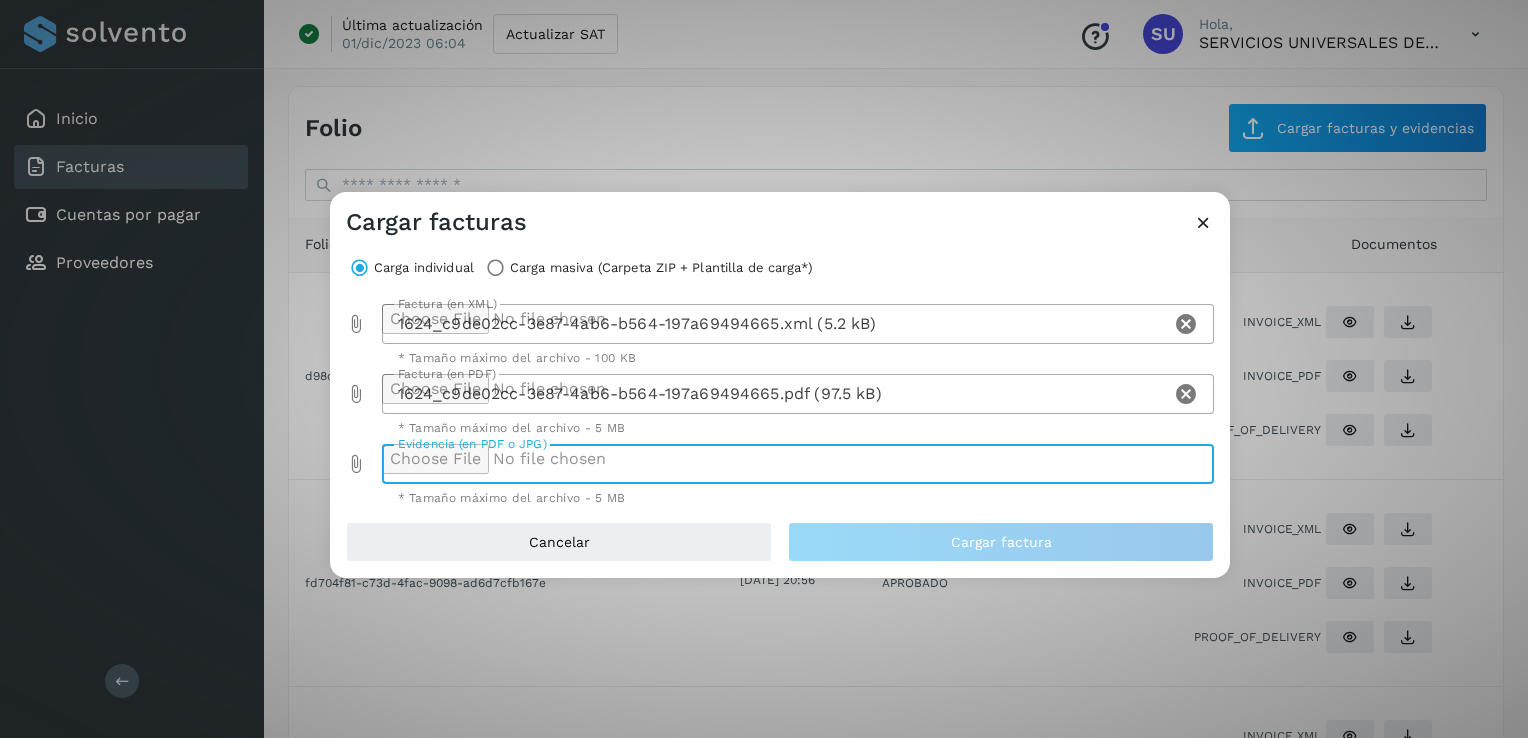 type on "**********" 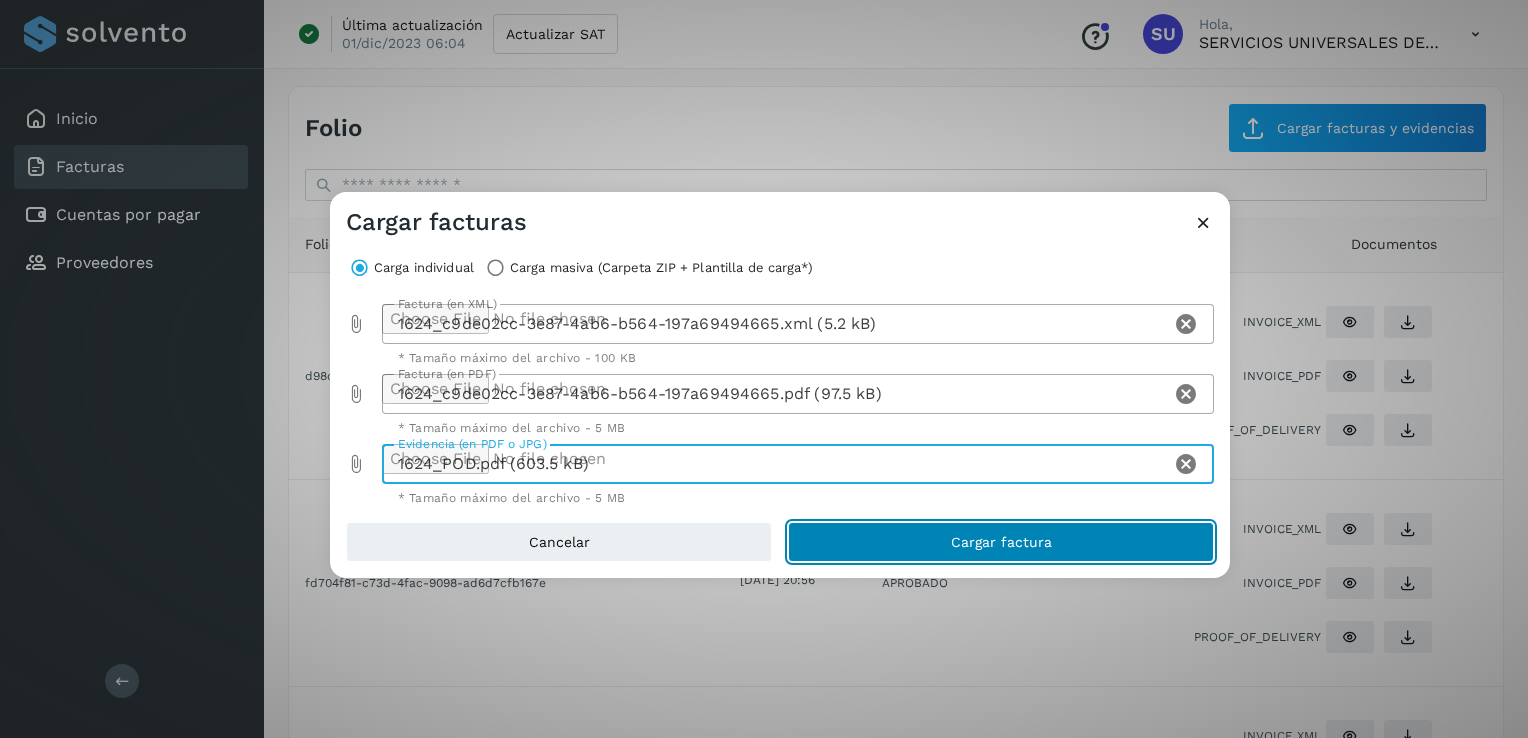 click on "Cargar factura" 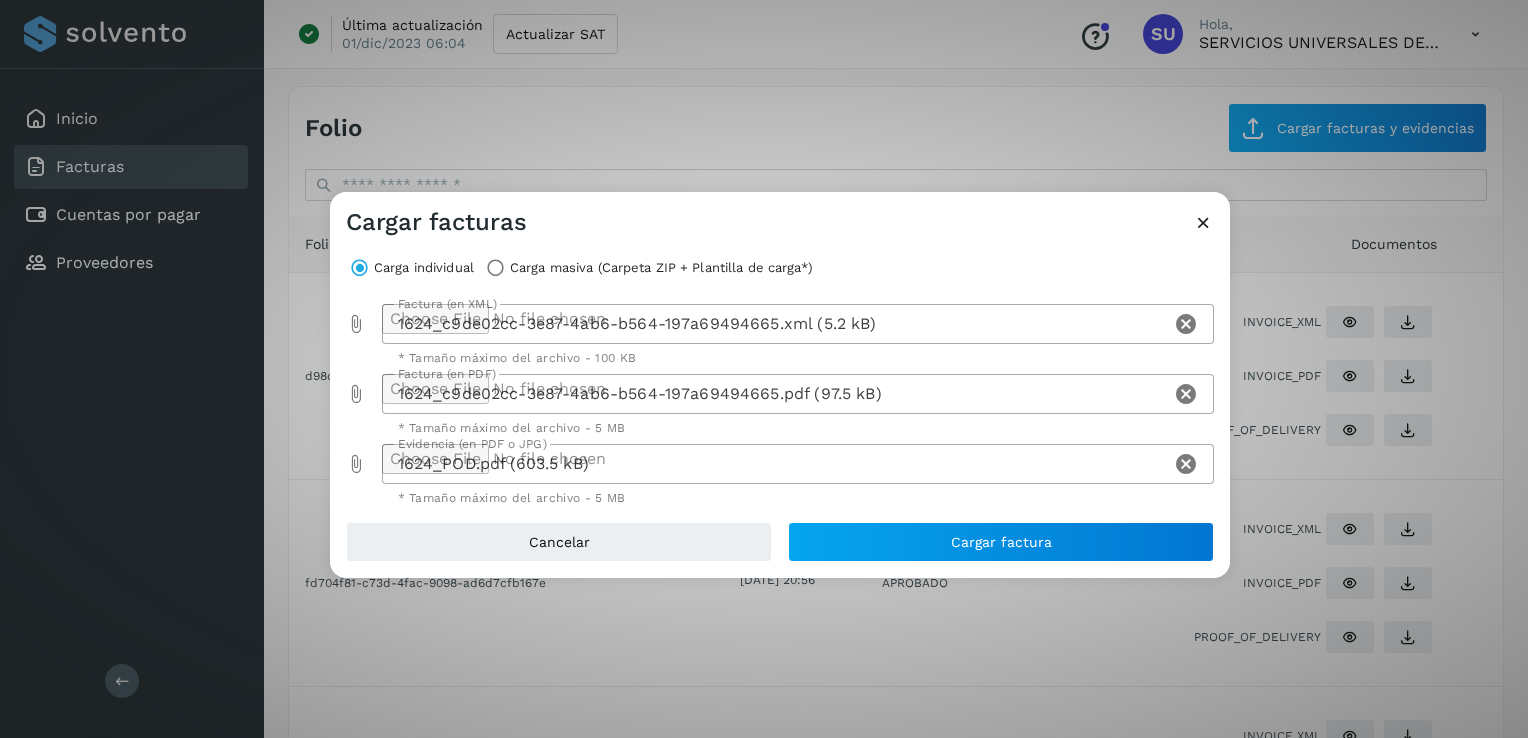 click at bounding box center [1203, 222] 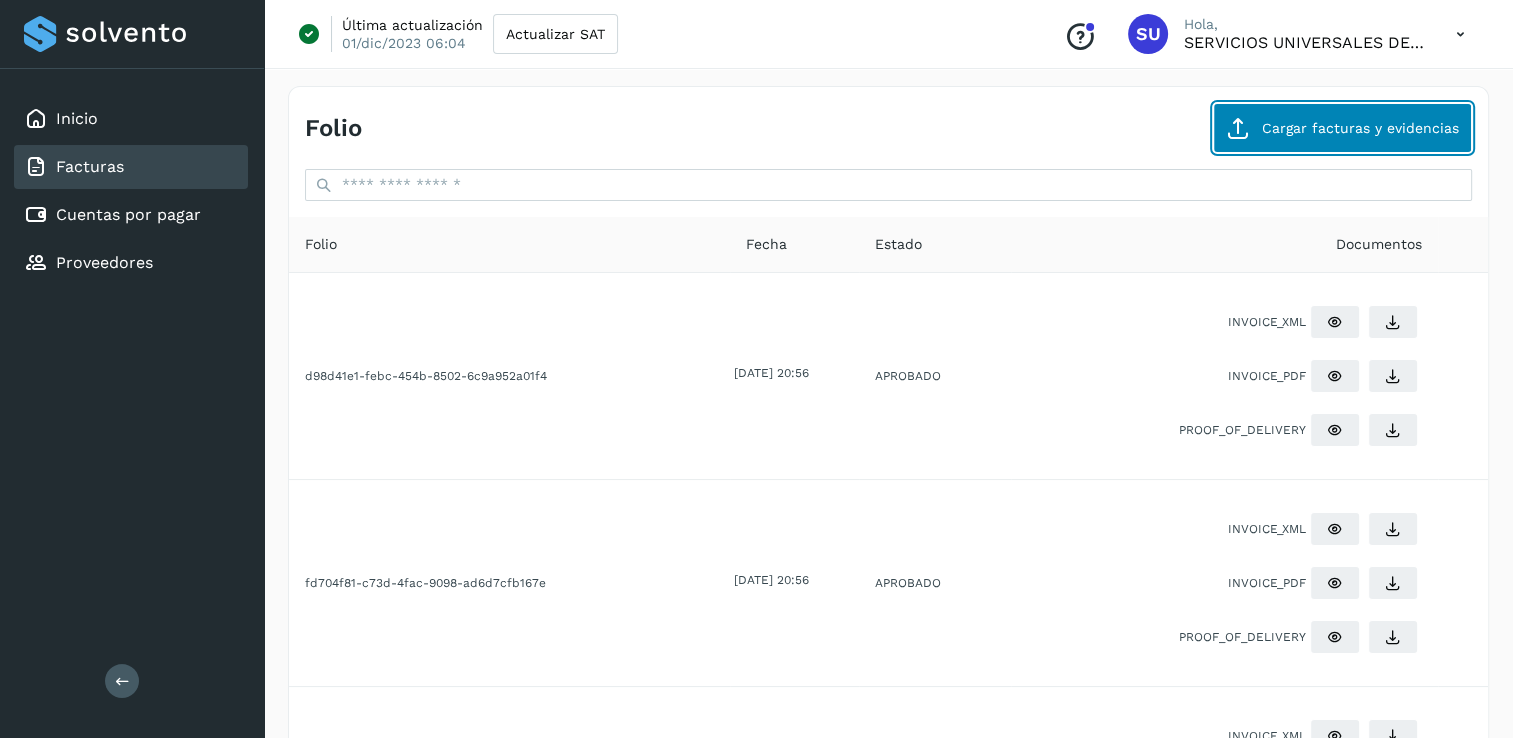 click on "Cargar facturas y evidencias" 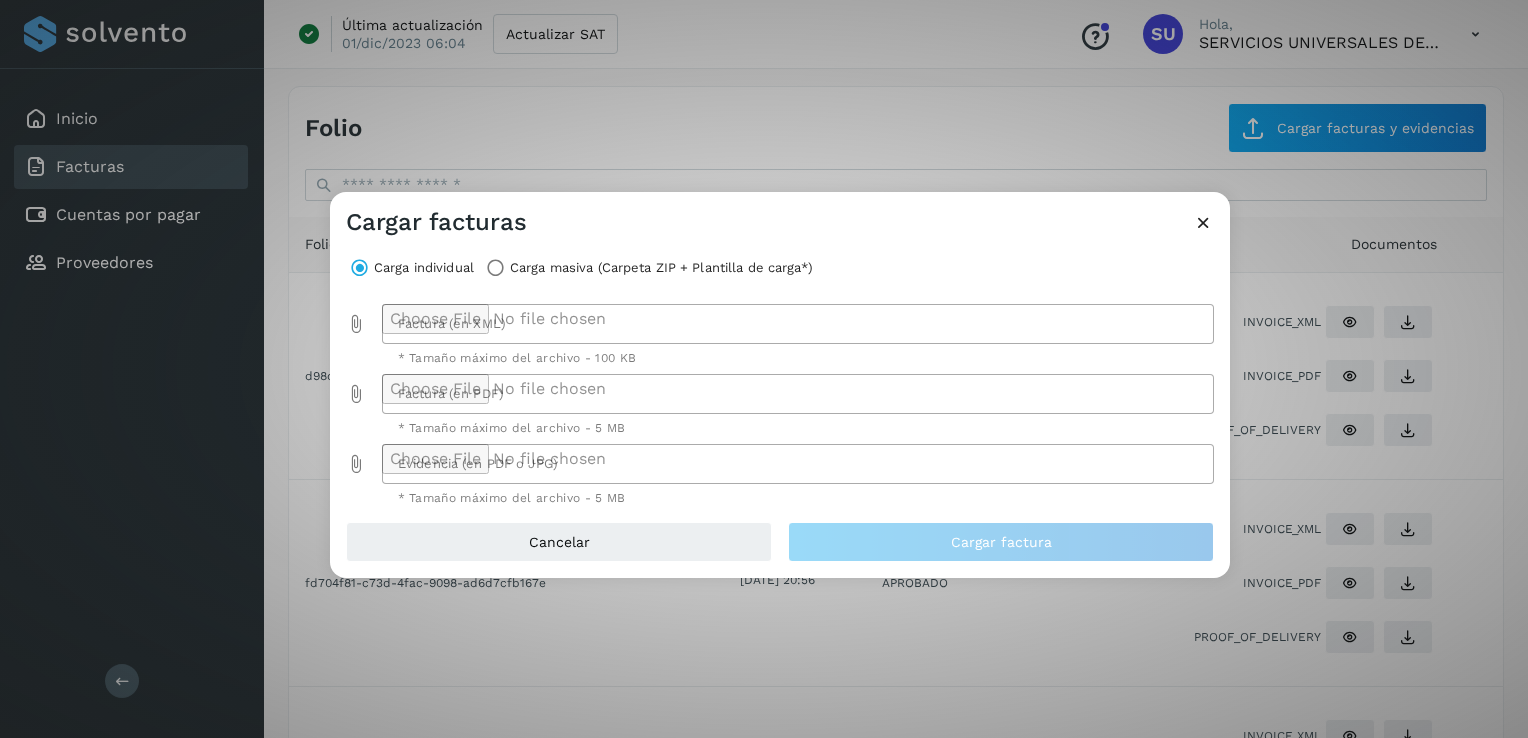 click at bounding box center (356, 324) 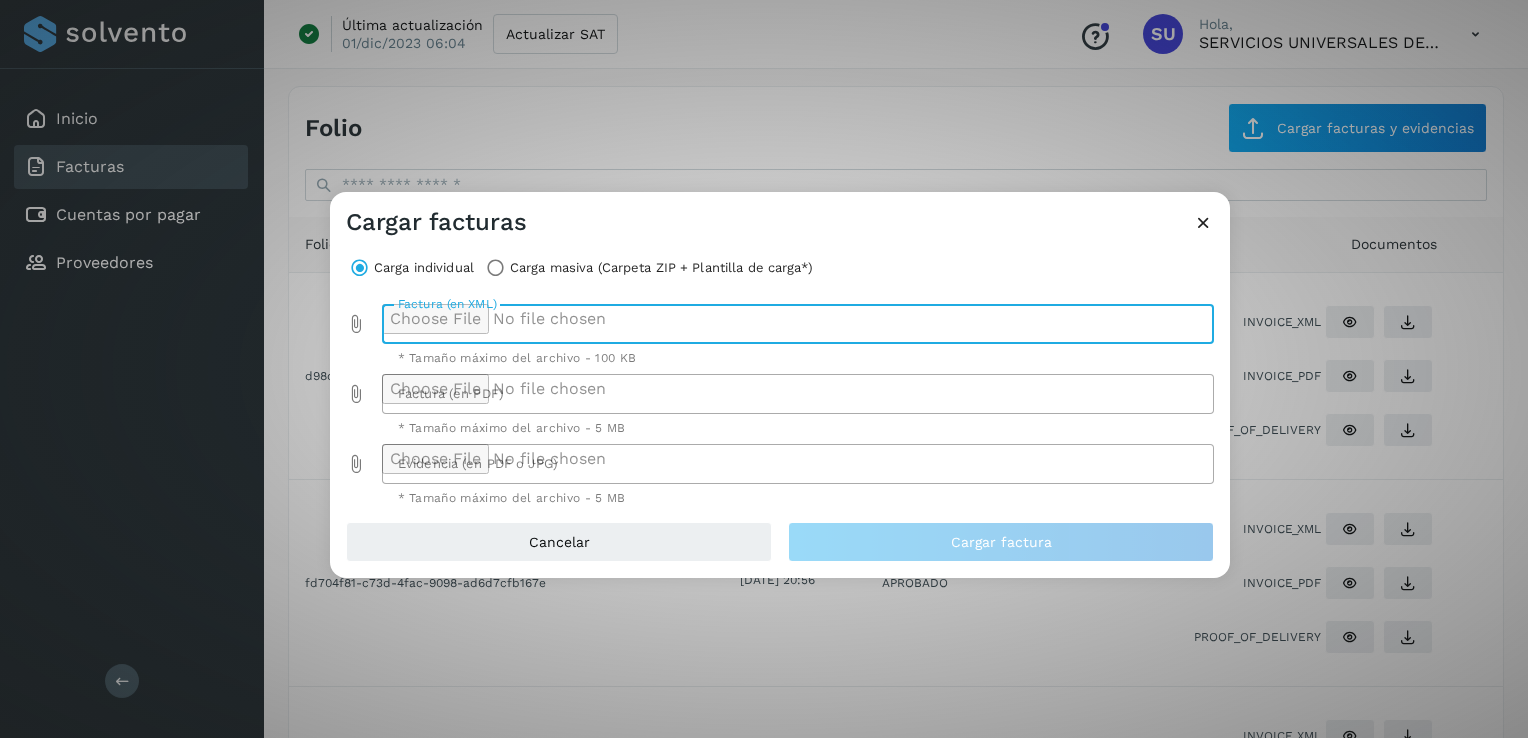 type on "**********" 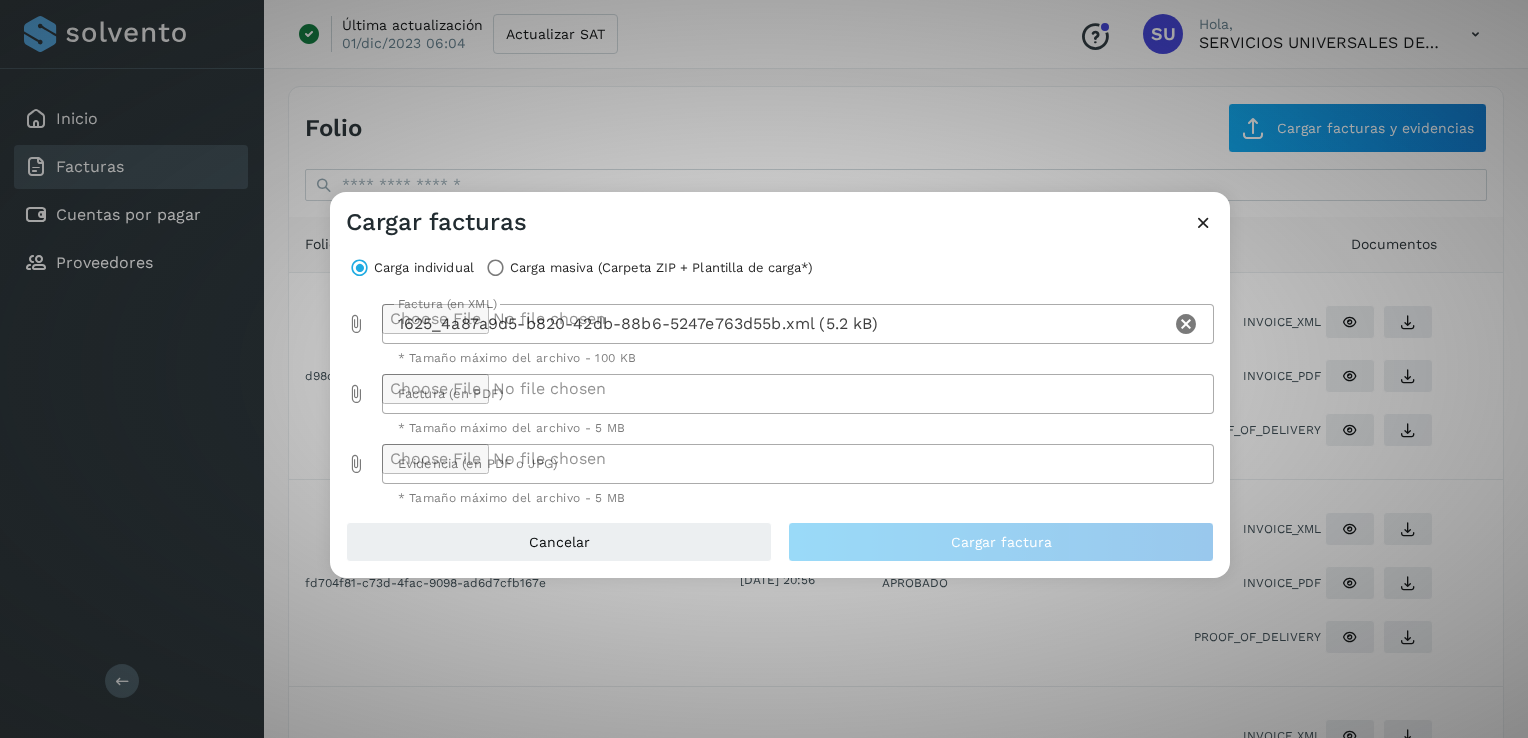 click at bounding box center [356, 394] 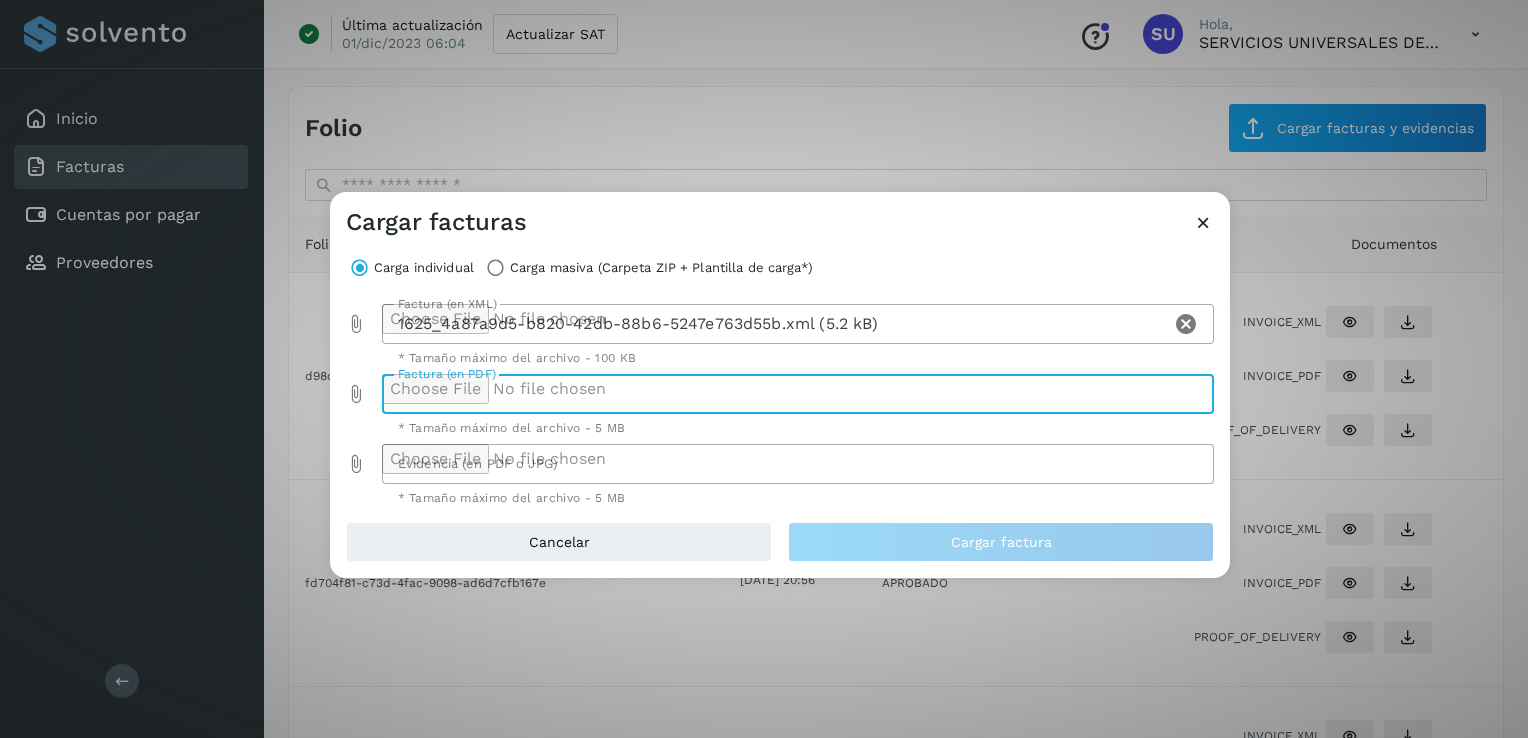type on "**********" 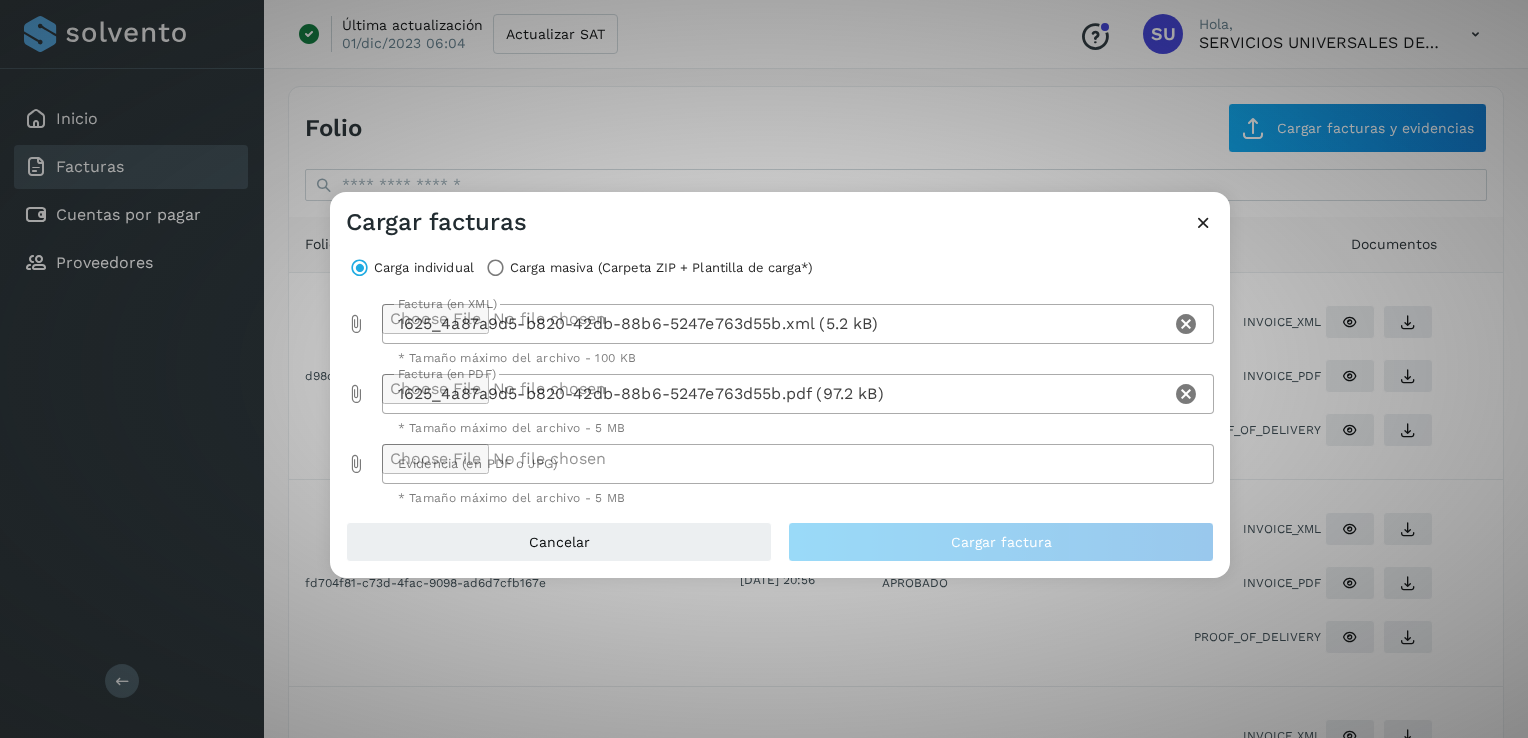 click at bounding box center [356, 464] 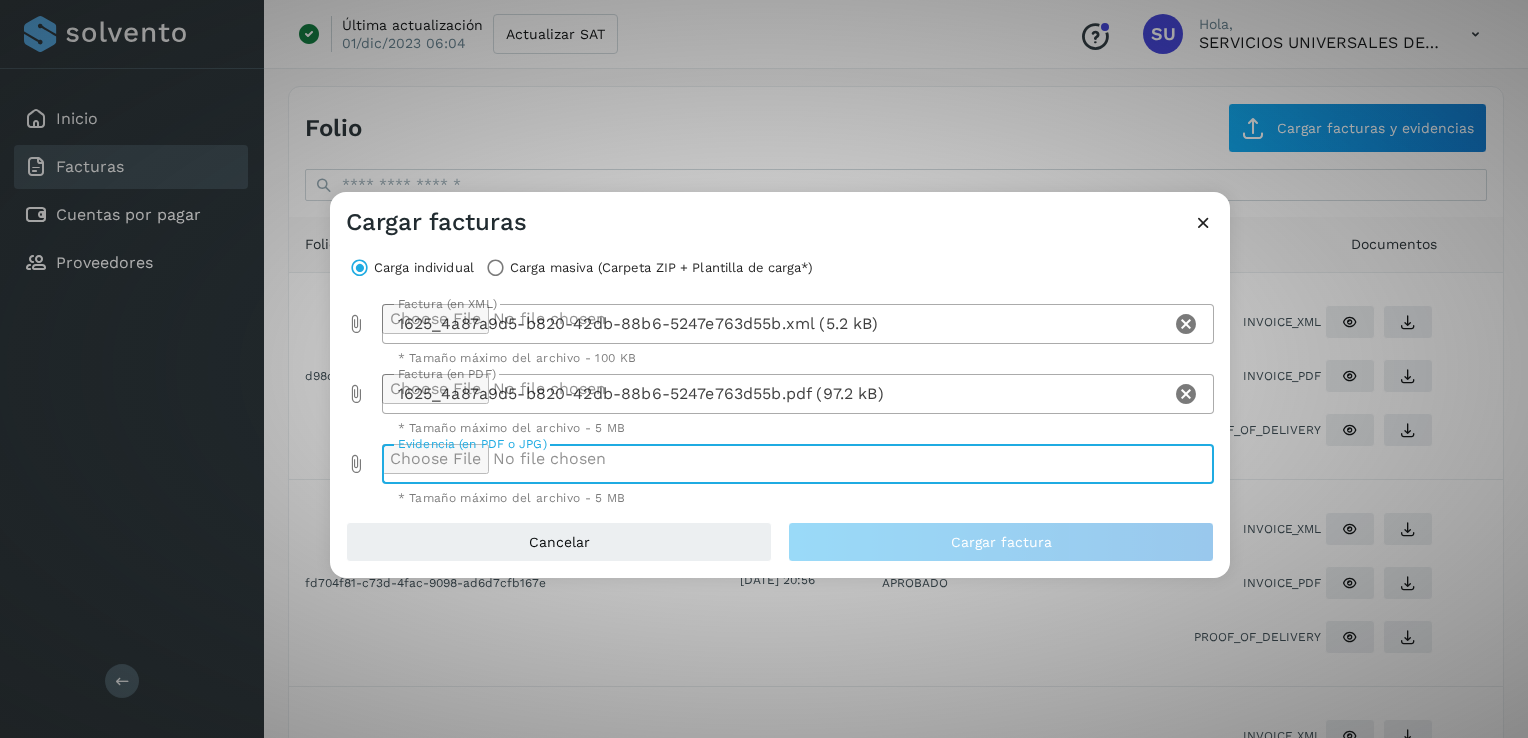 type on "**********" 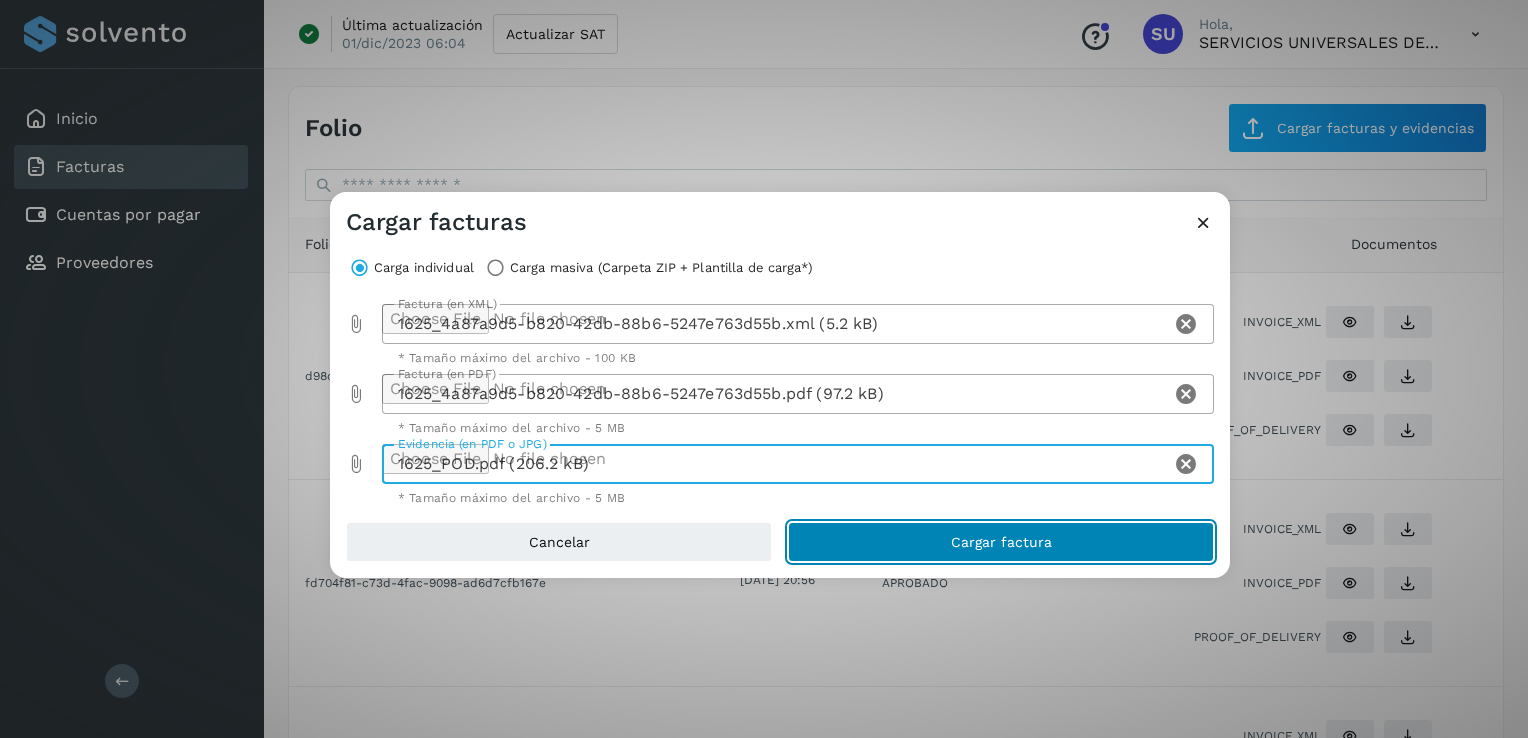 click on "Cargar factura" 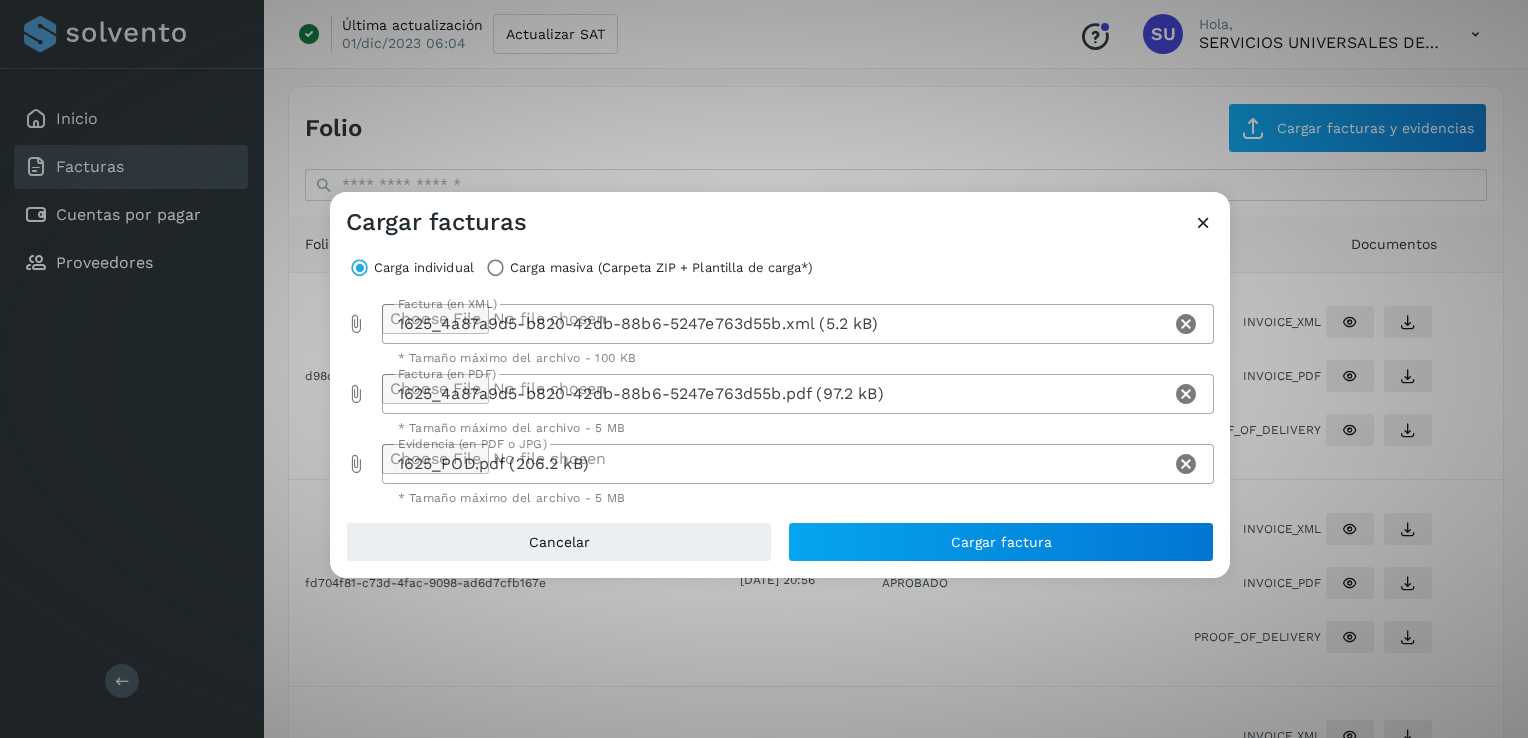 click at bounding box center (1203, 222) 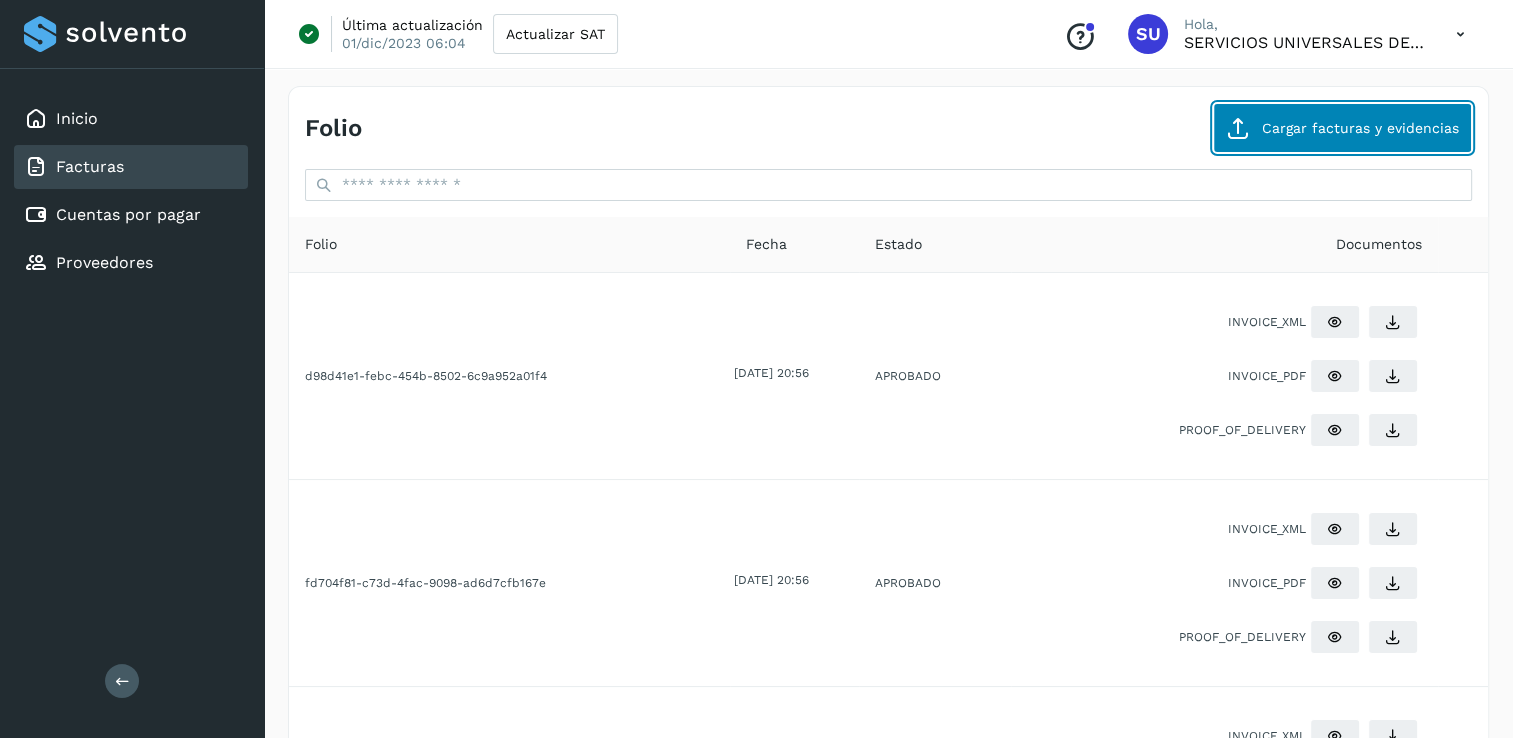 click on "Cargar facturas y evidencias" 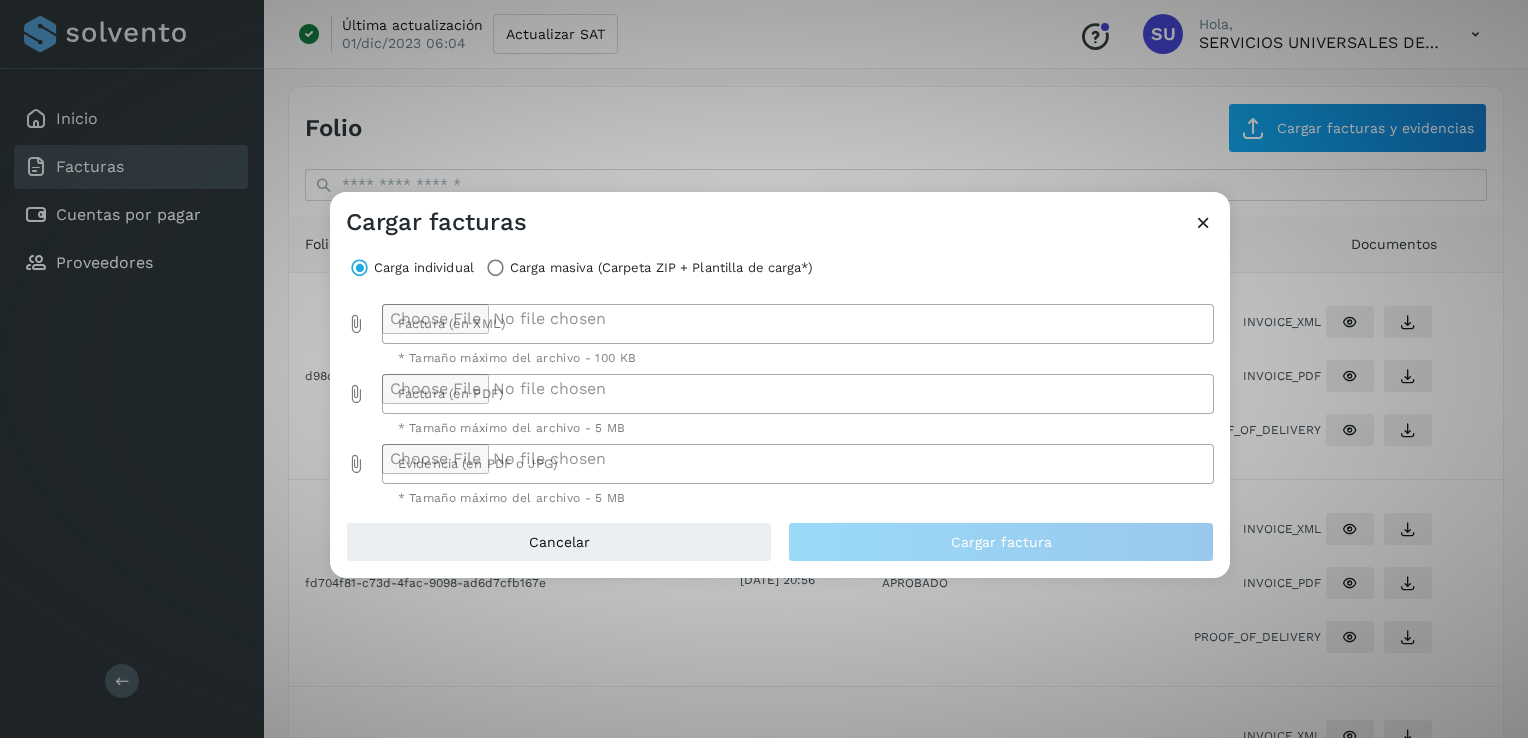 click at bounding box center [356, 324] 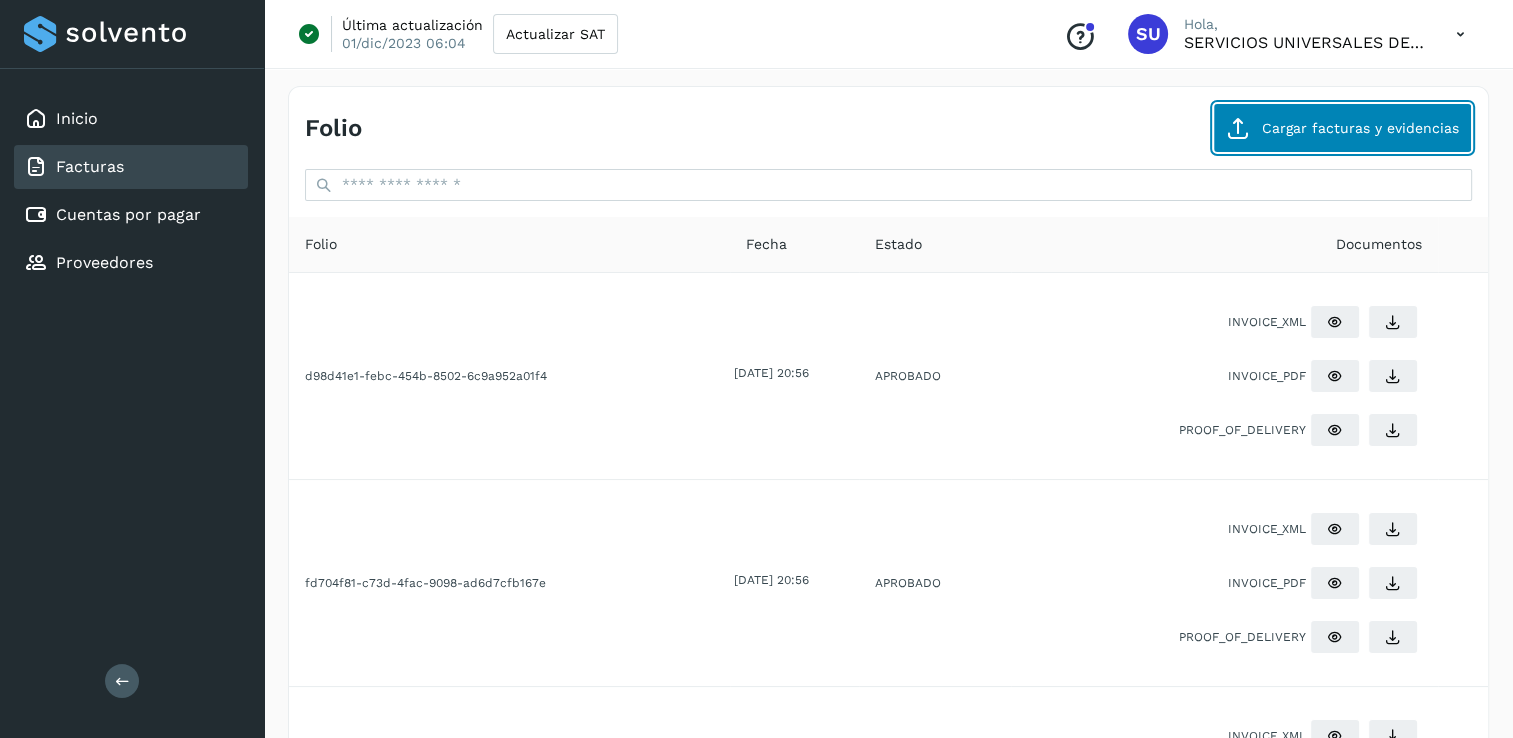 click on "Cargar facturas y evidencias" 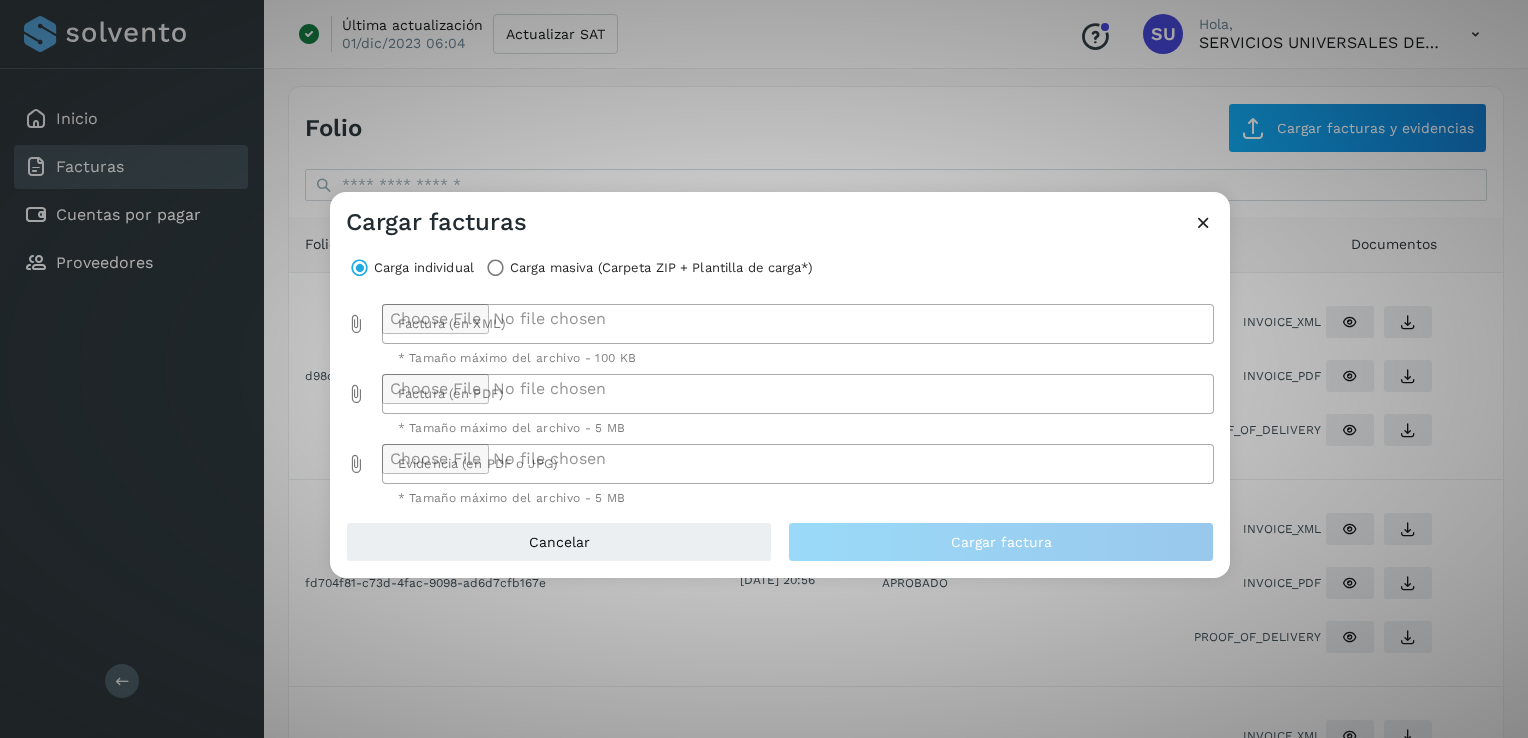 click at bounding box center (356, 324) 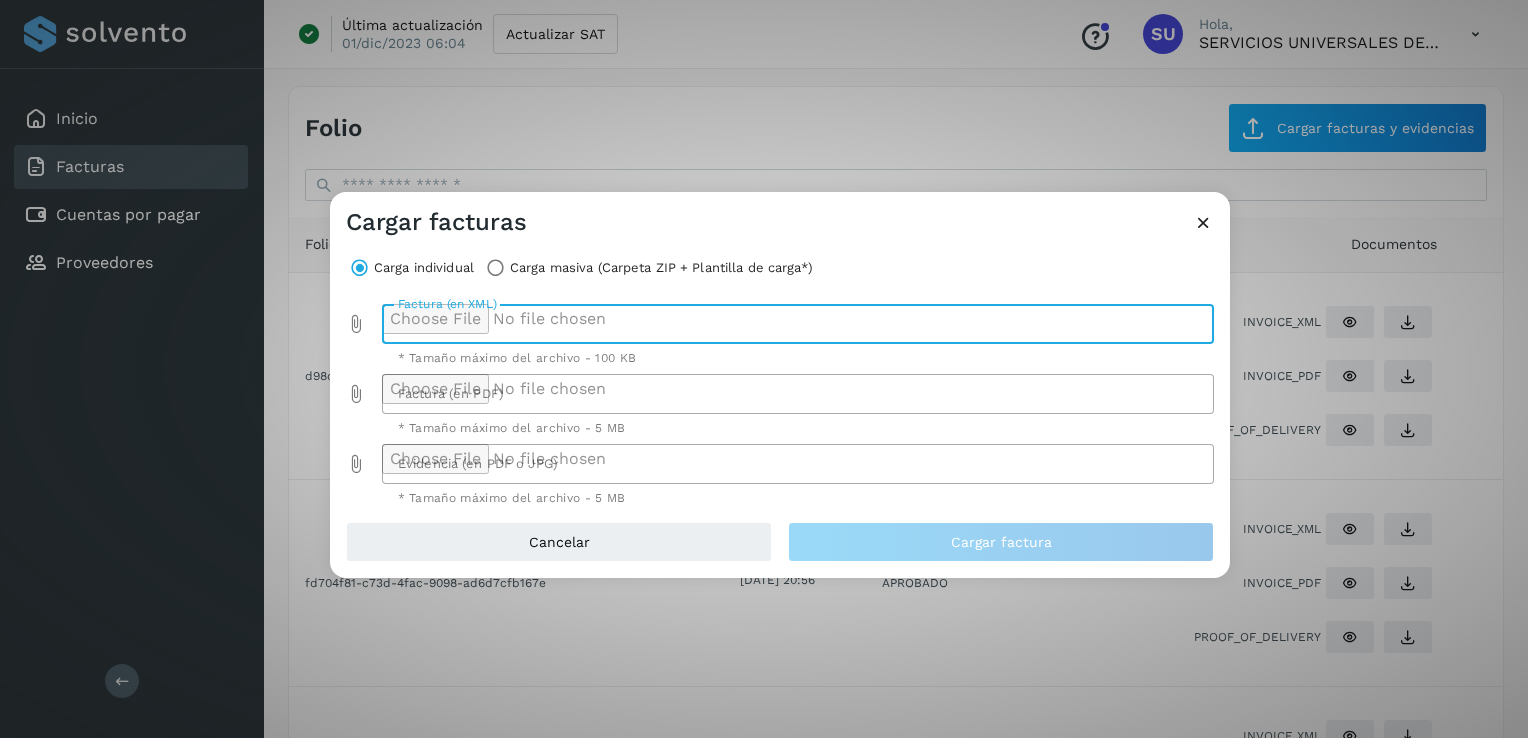 type on "**********" 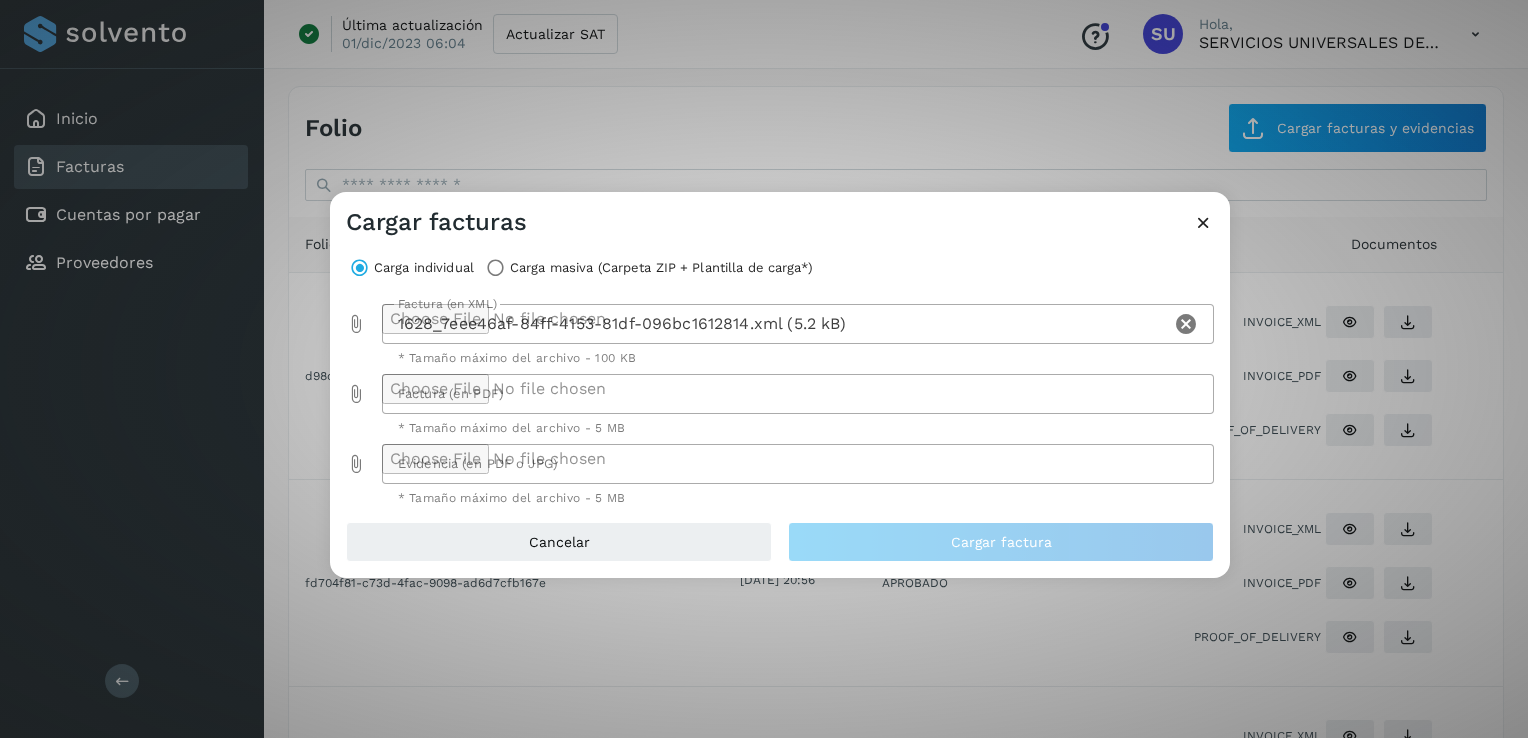 click at bounding box center [356, 394] 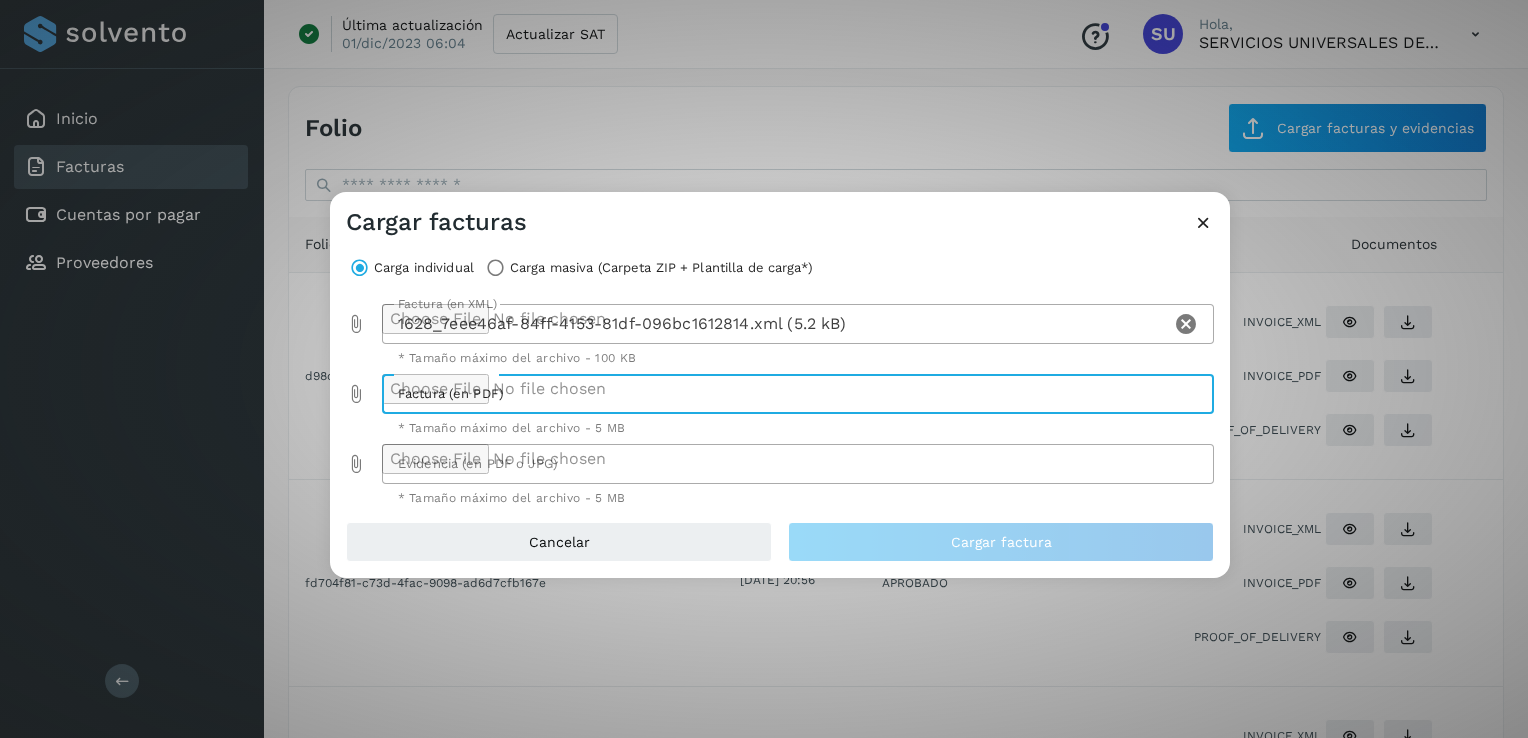type on "**********" 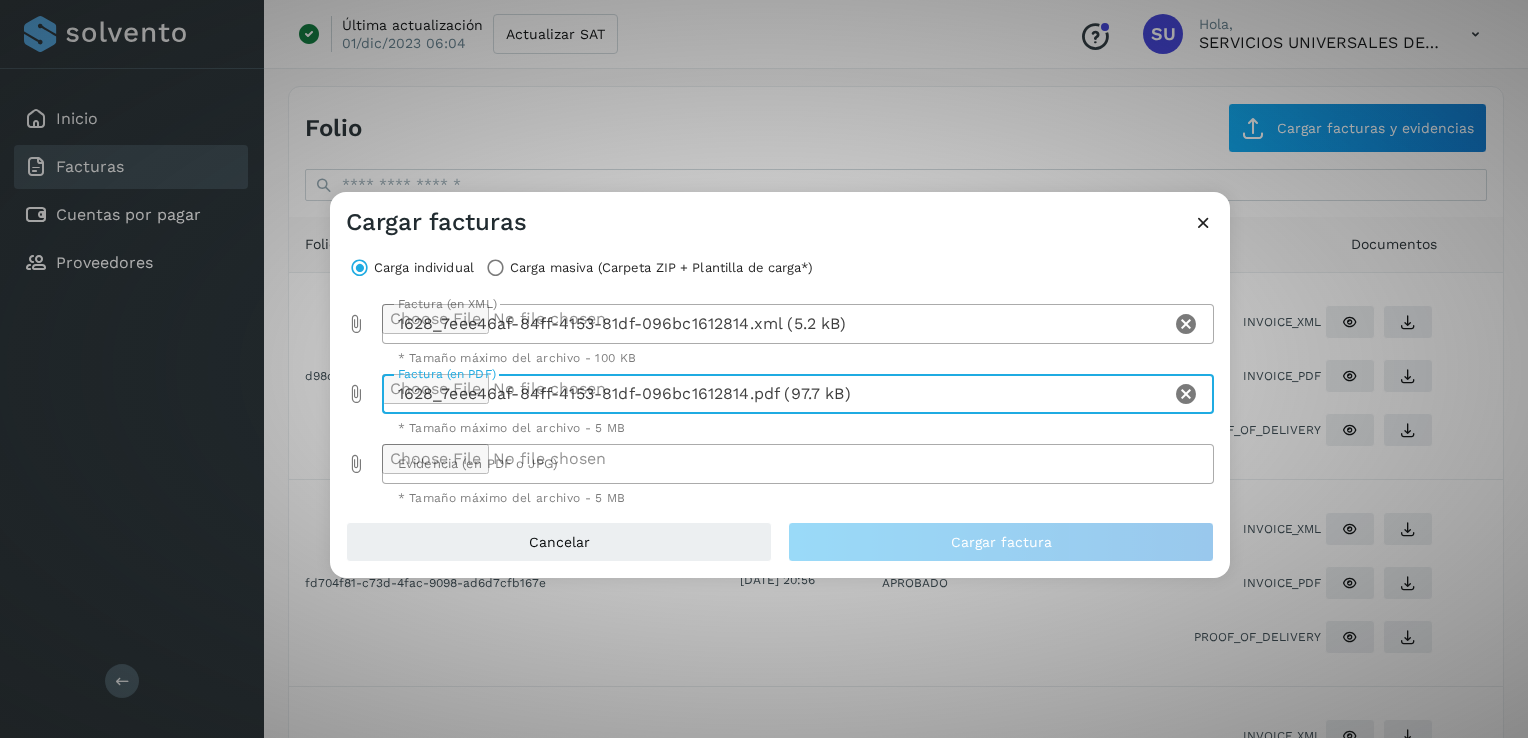 click at bounding box center [356, 464] 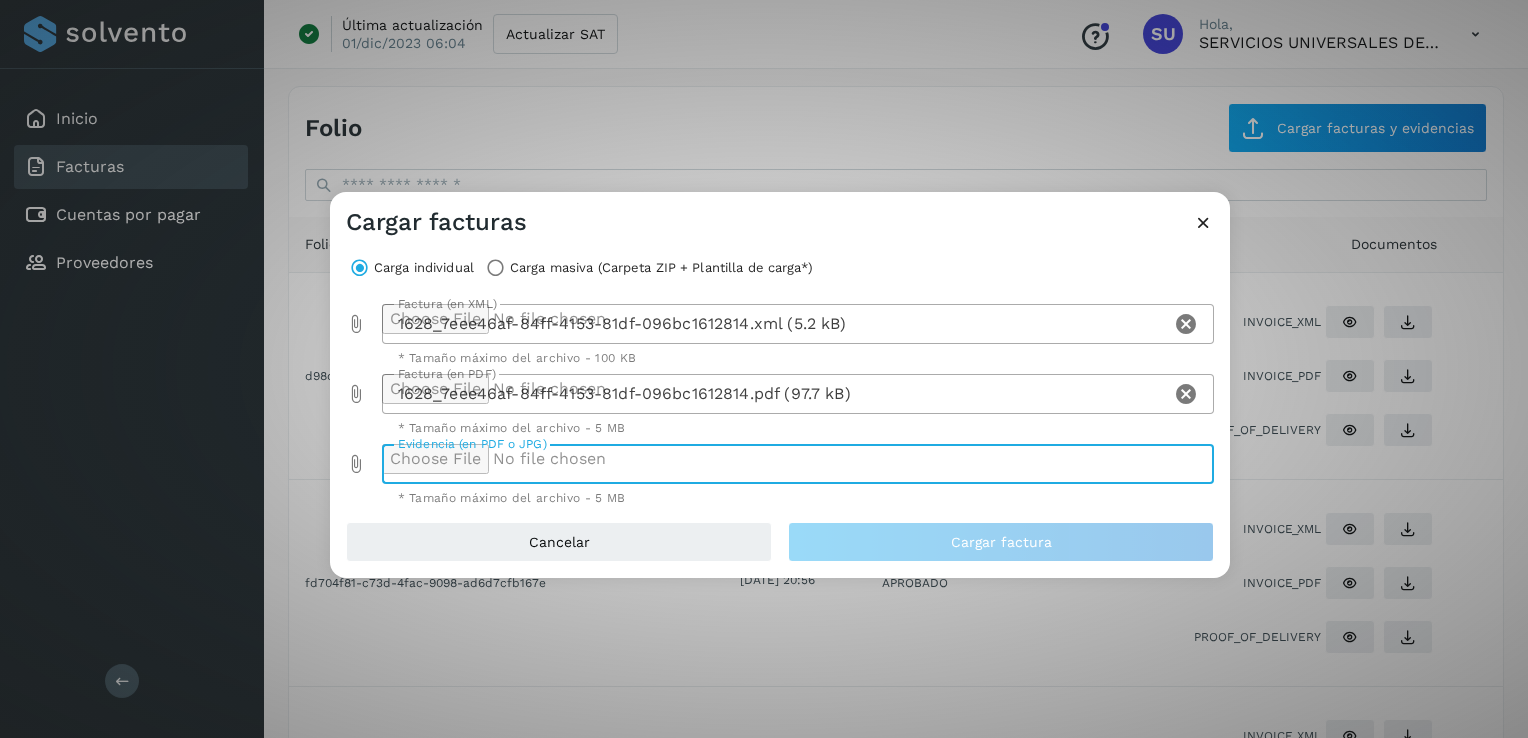 type on "**********" 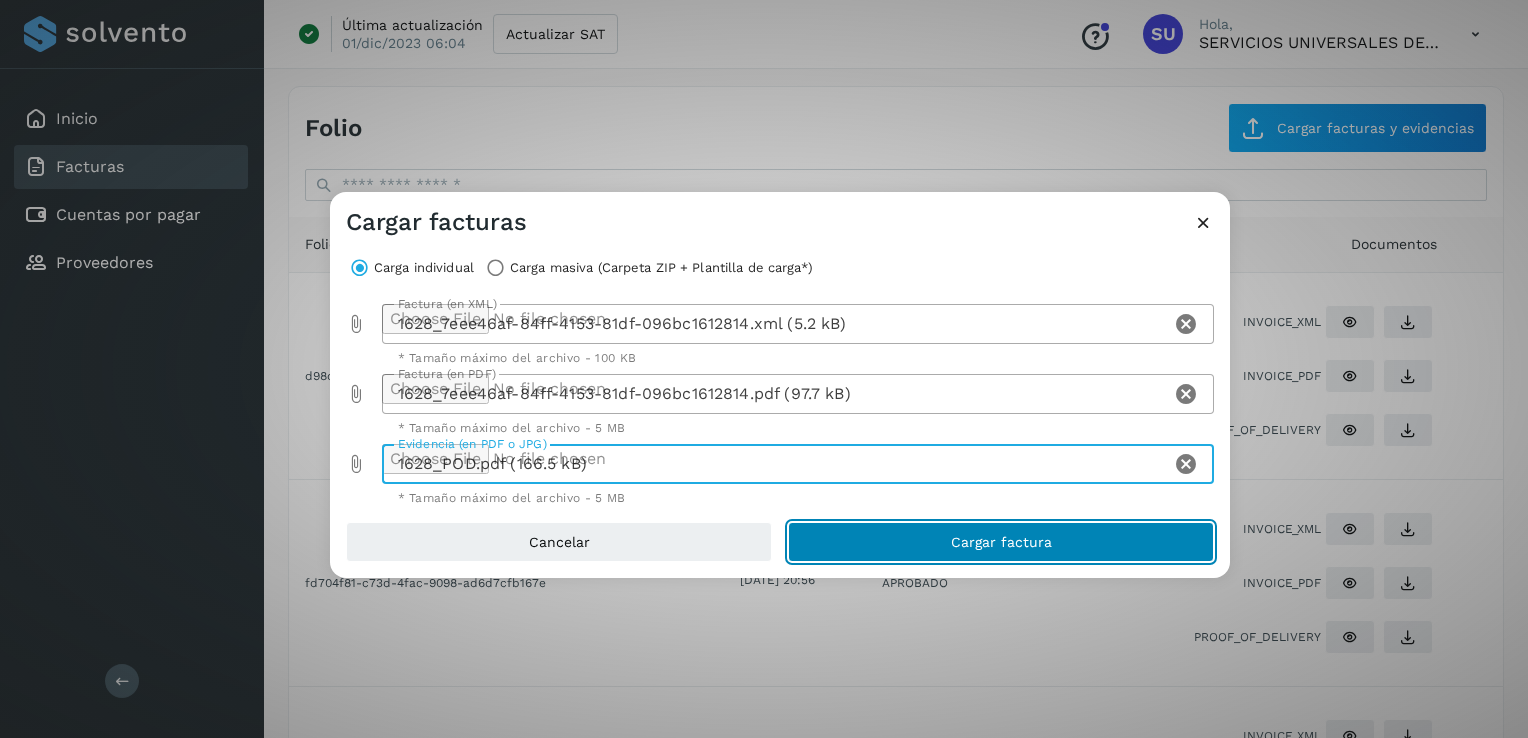 click on "Cargar factura" 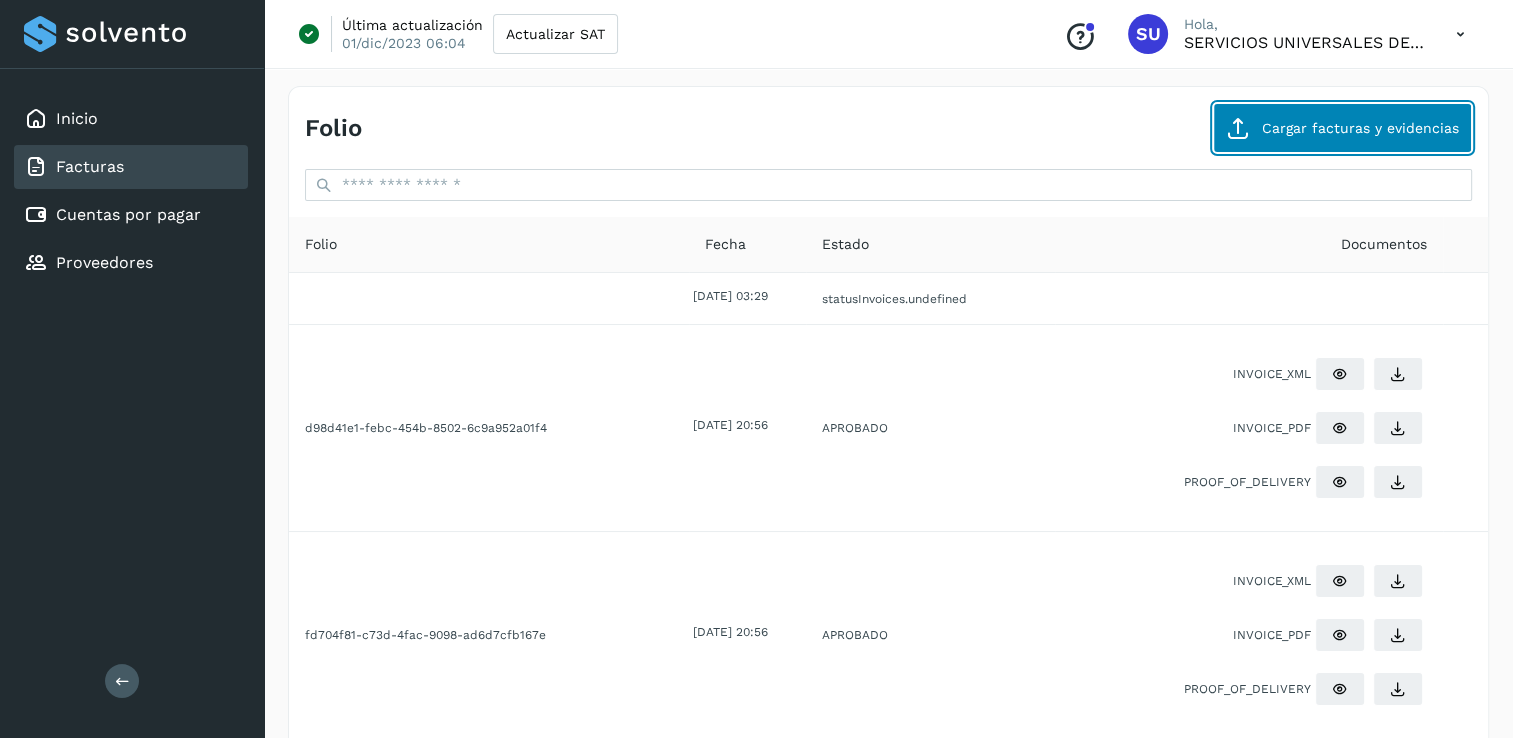 click on "Cargar facturas y evidencias" 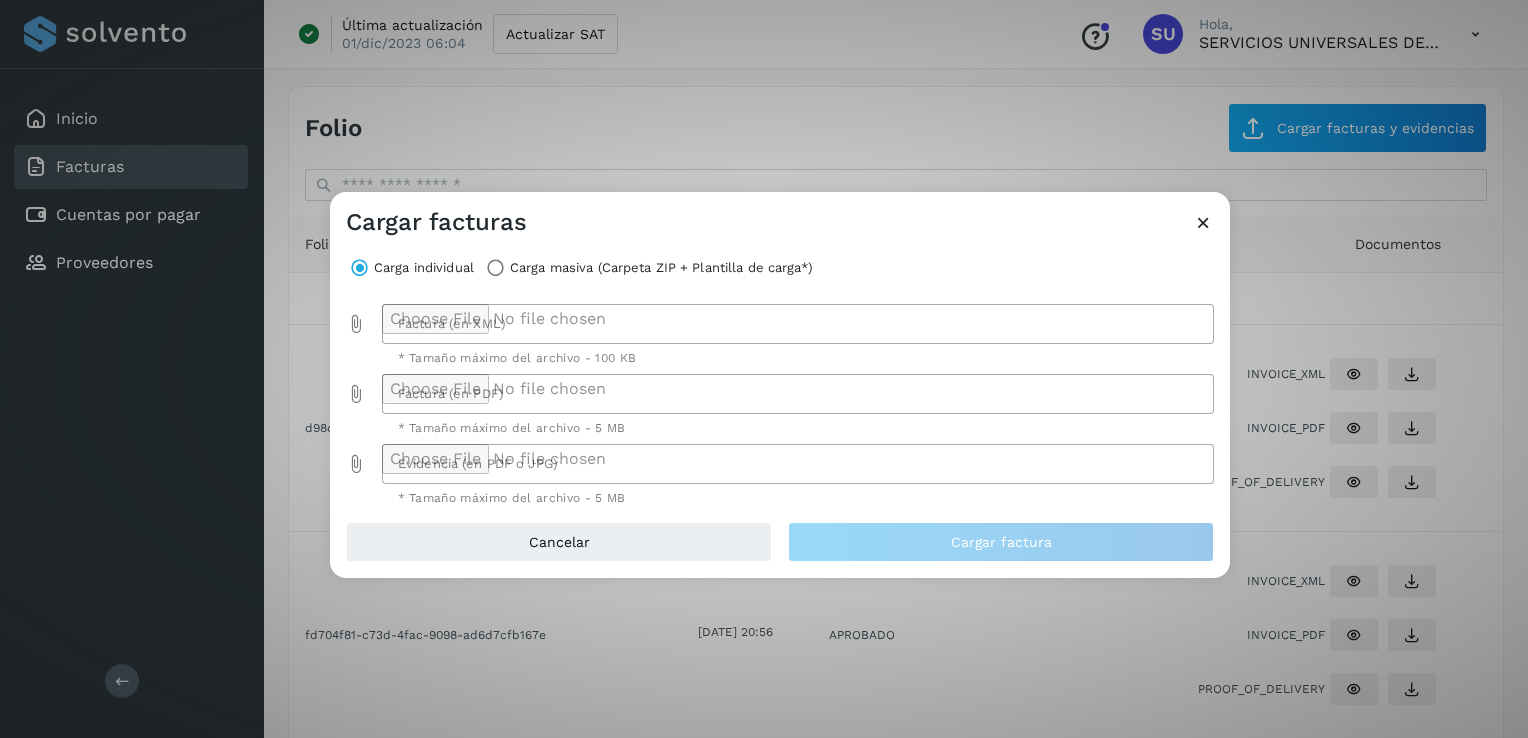click at bounding box center [356, 324] 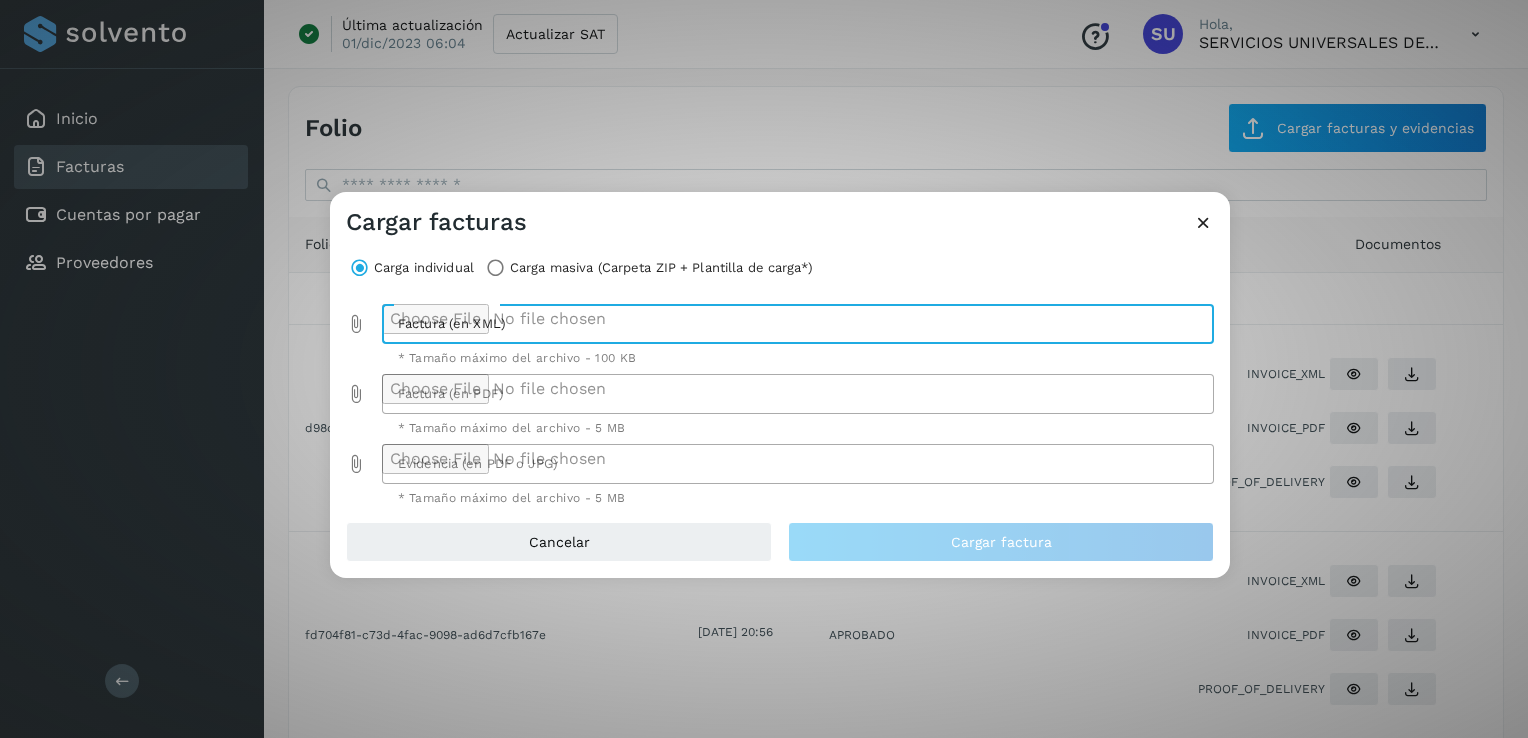 type on "**********" 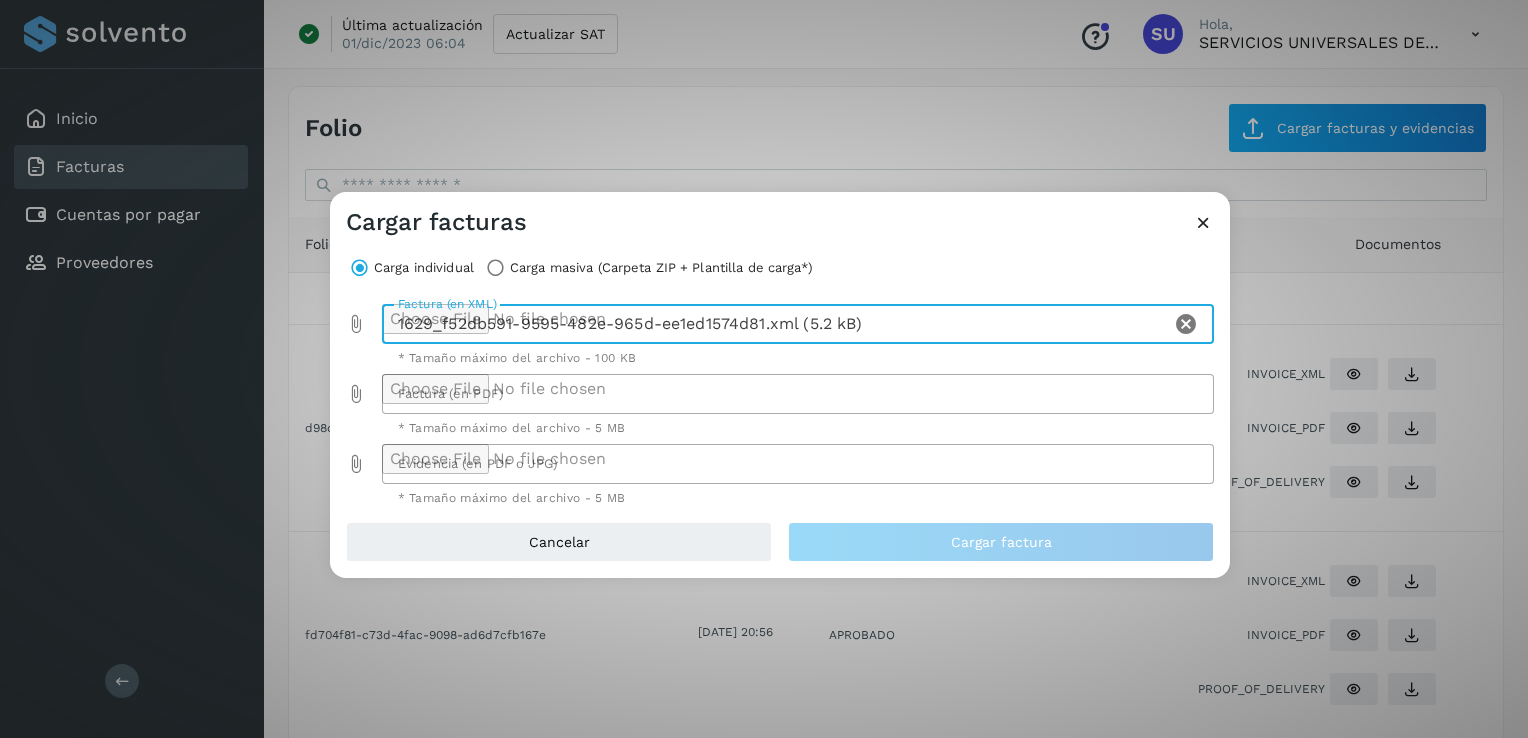 click at bounding box center (356, 394) 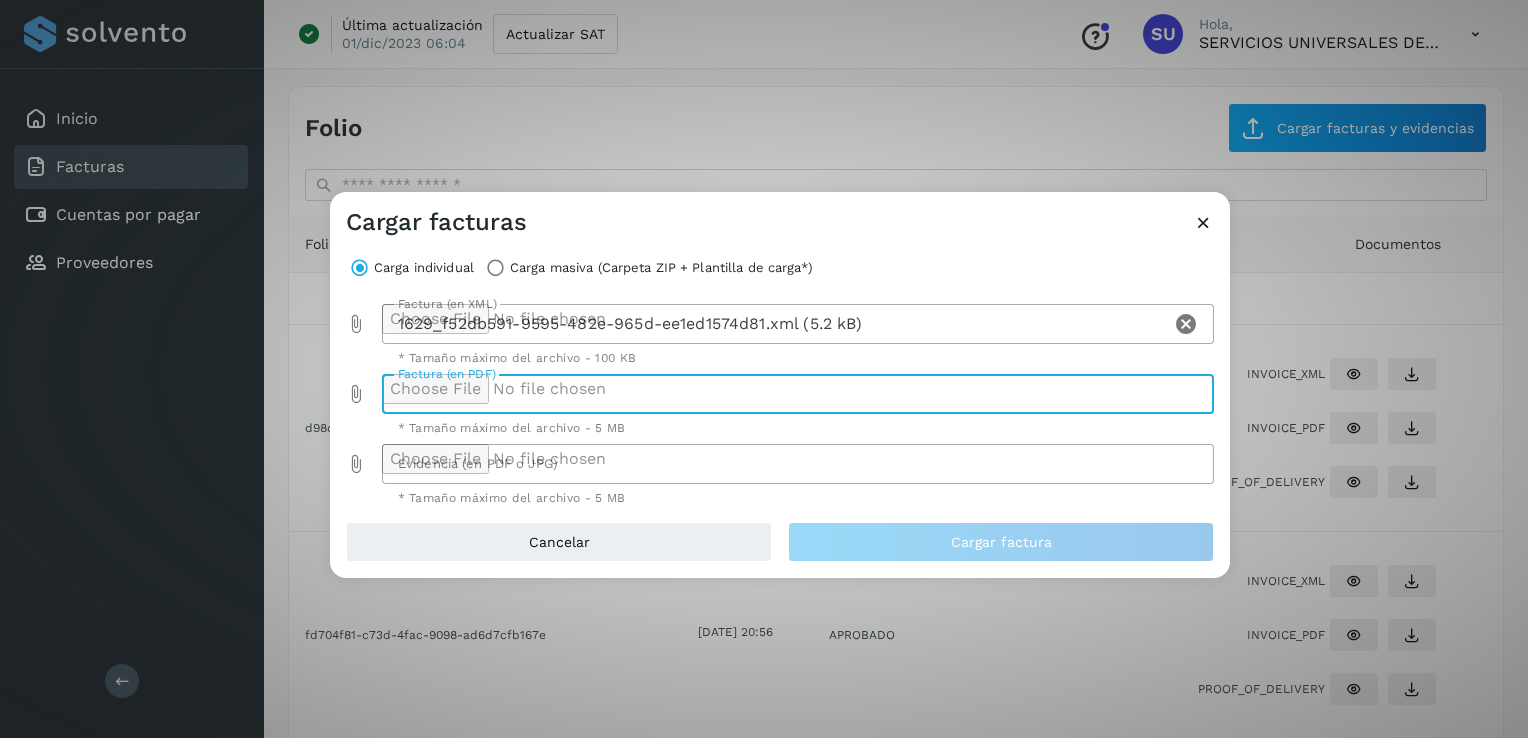 type on "**********" 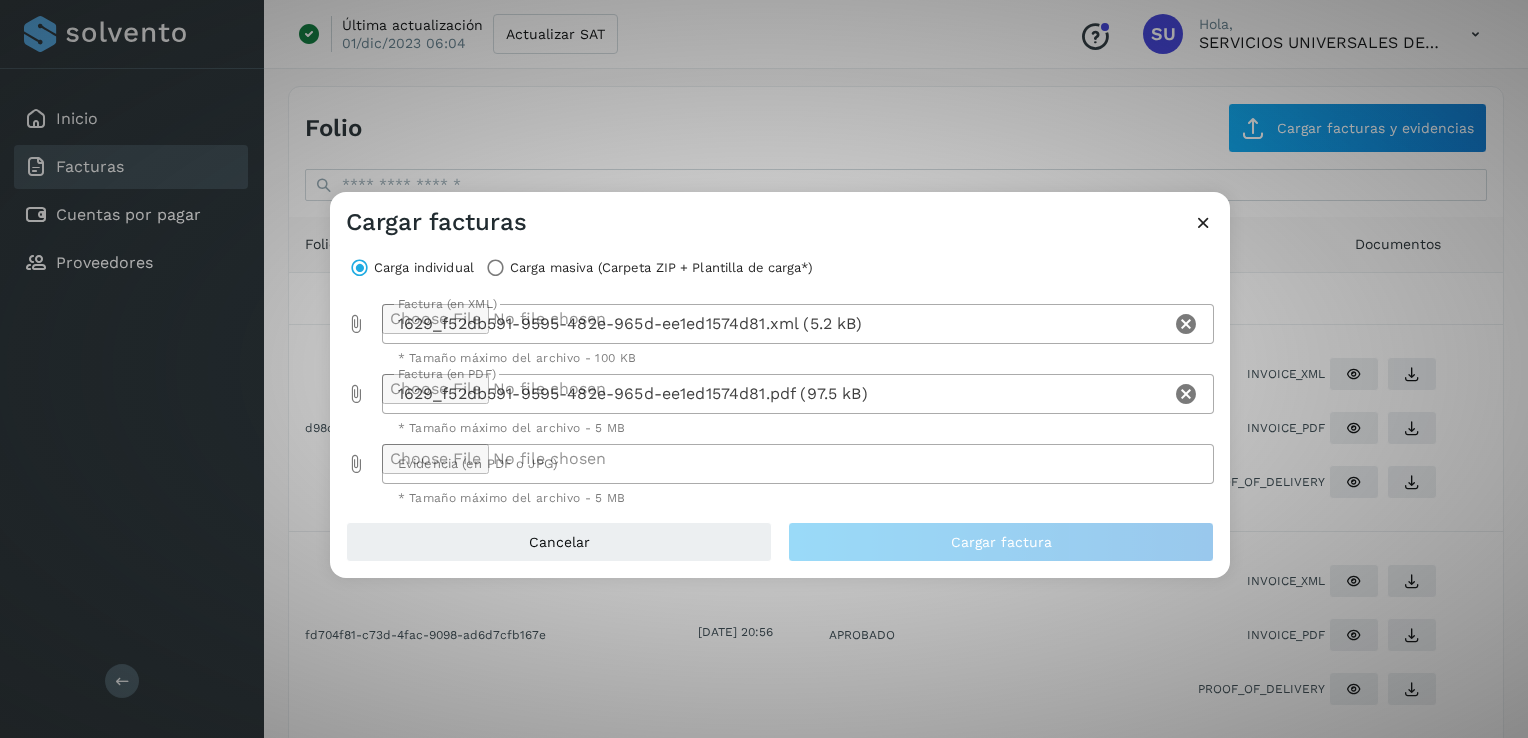 click at bounding box center (356, 464) 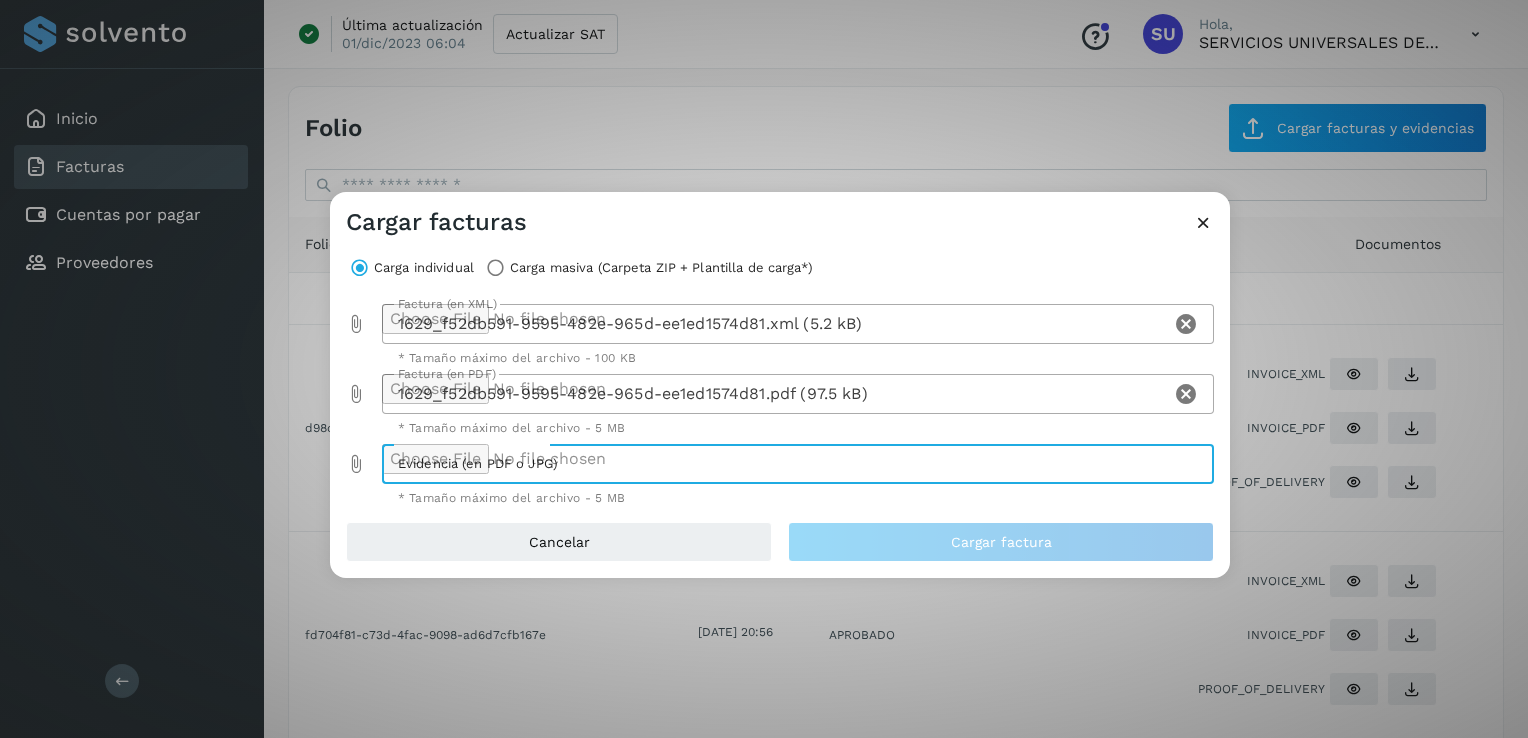 type on "**********" 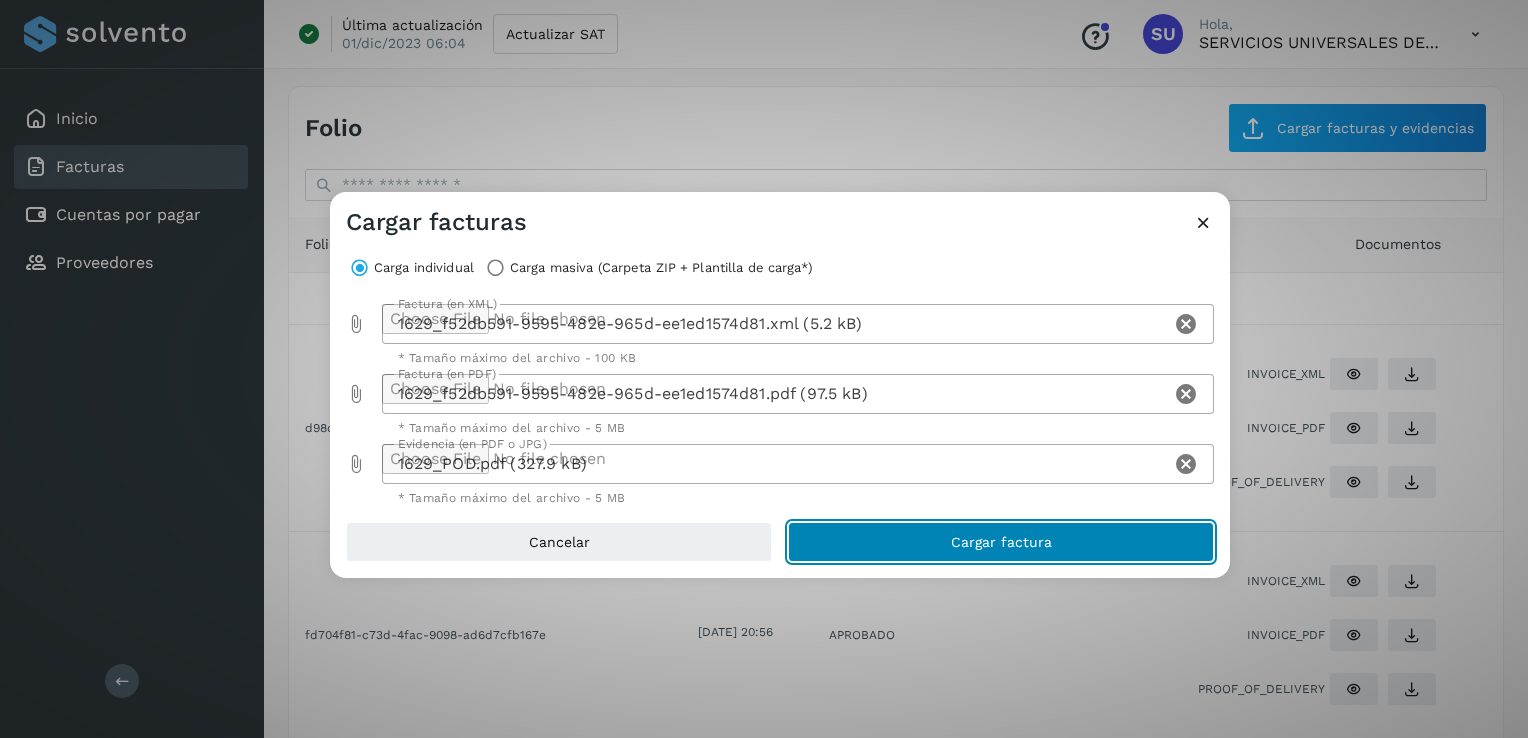click on "Cargar factura" 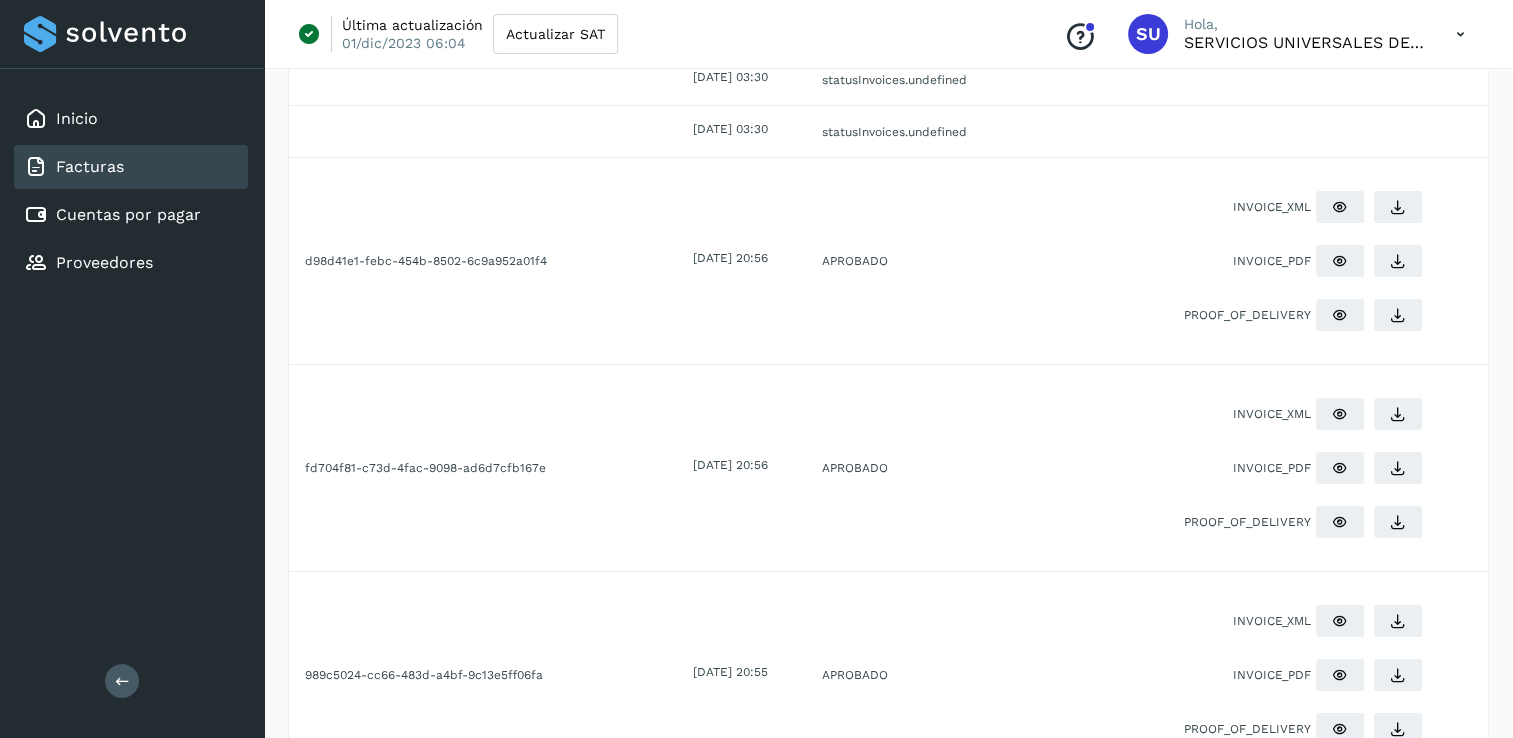 scroll, scrollTop: 0, scrollLeft: 0, axis: both 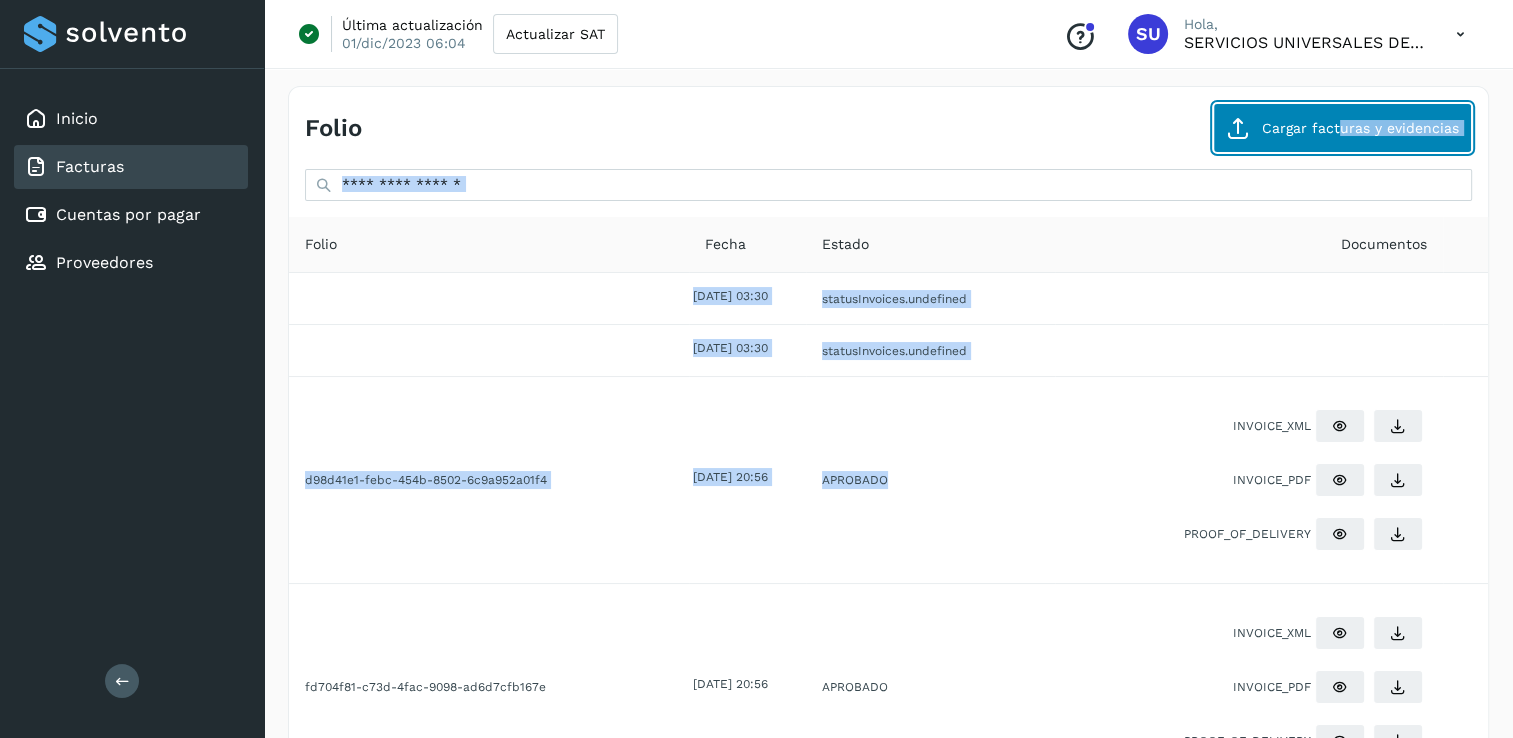 click on "Cargar facturas y evidencias" 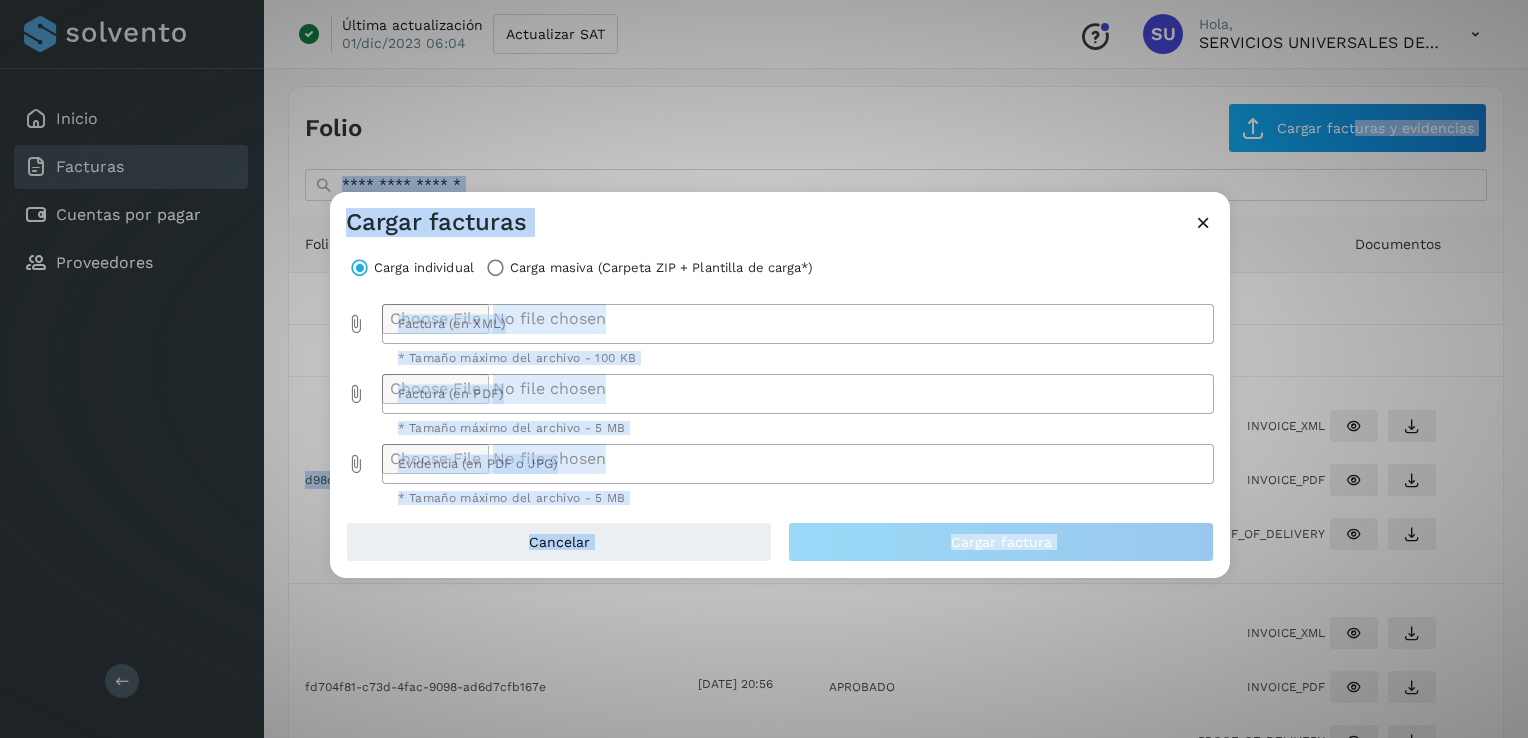 click on "Cargar facturas Carga individual Carga masiva (Carpeta ZIP + Plantilla de carga*) Factura (en XML) Factura (en XML) * Tamaño máximo del archivo - 100 KB Factura (en PDF) Factura (en PDF) * Tamaño máximo del archivo - 5 MB Evidencia (en PDF o JPG) Evidencia (en PDF o JPG) * Tamaño máximo del archivo - 5 MB Cancelar Cargar factura" 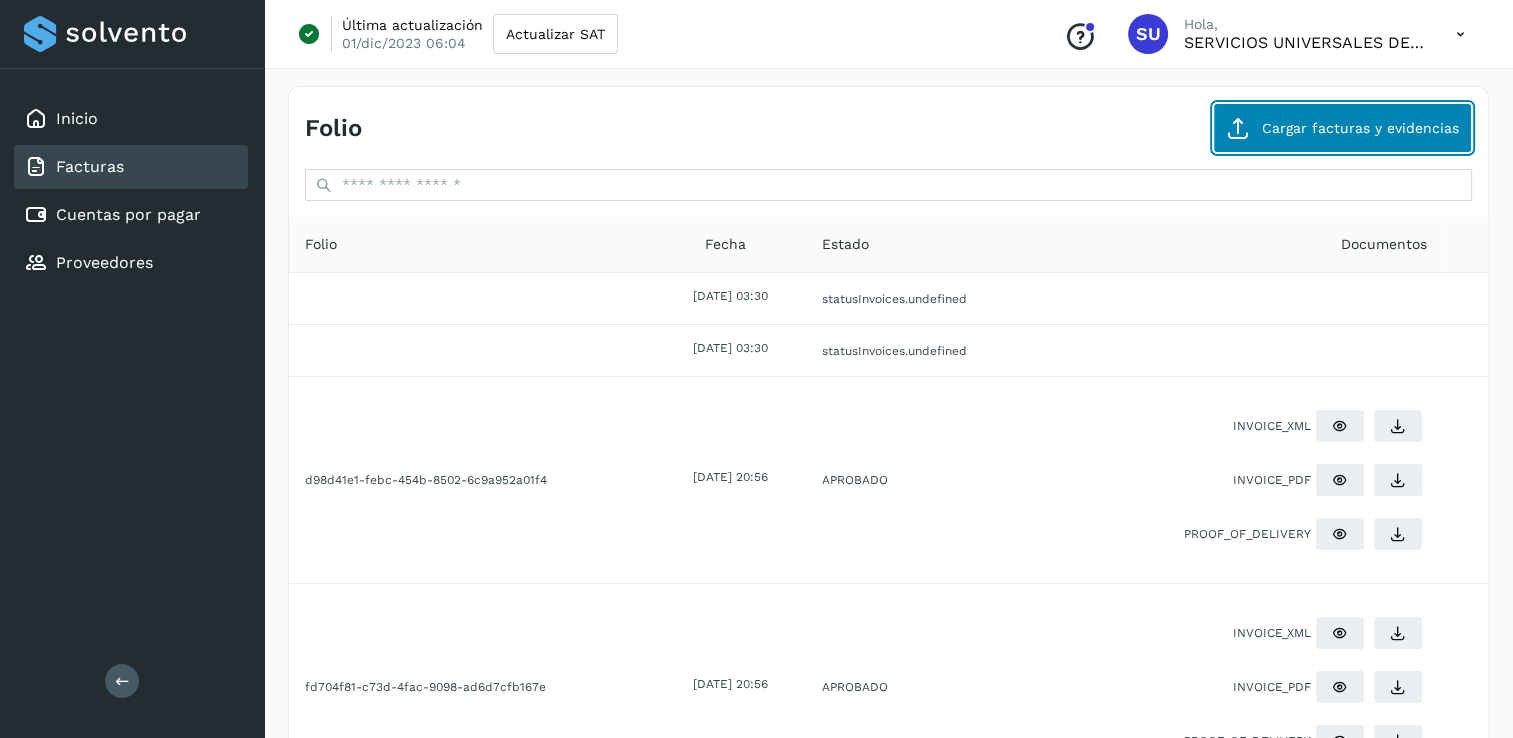 click on "Cargar facturas y evidencias" 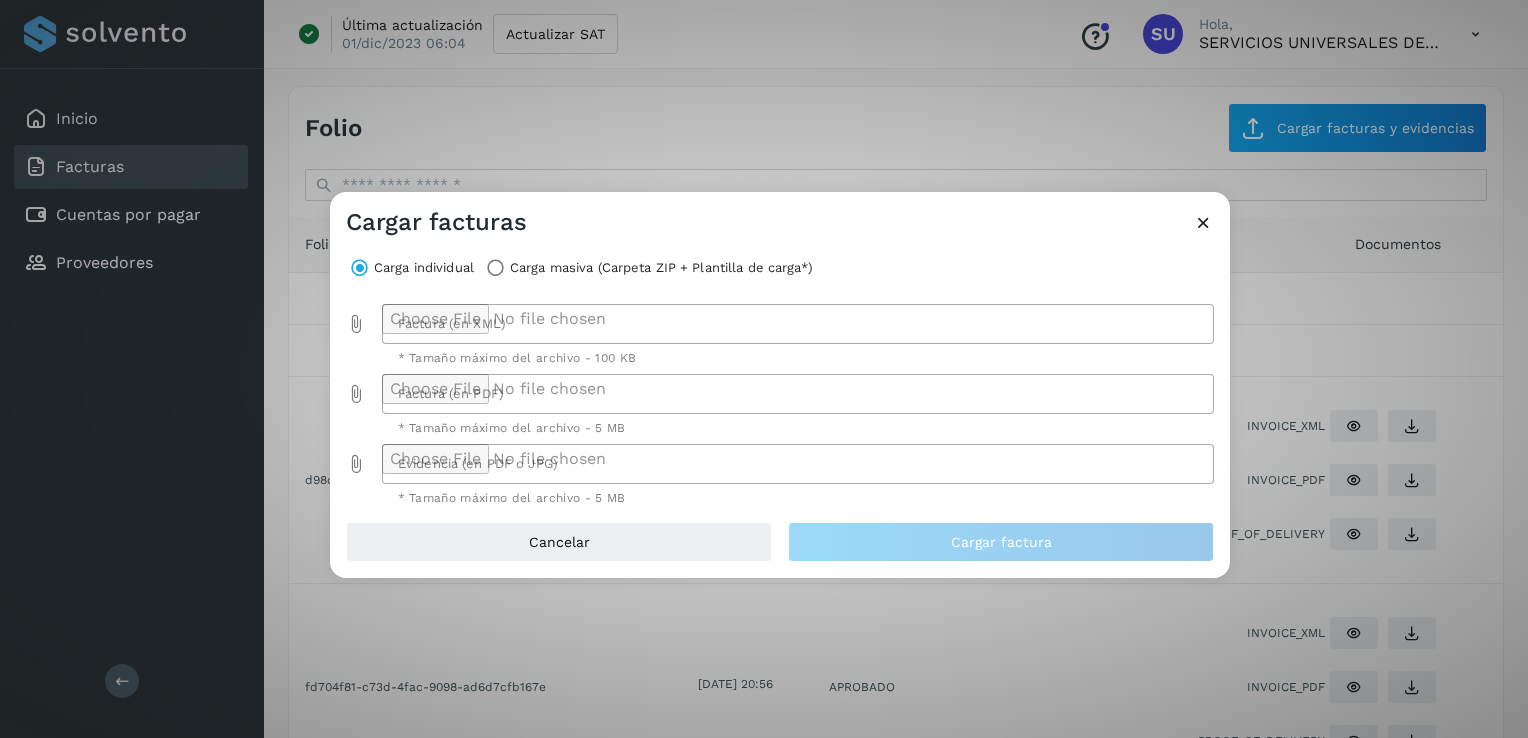 click at bounding box center (356, 324) 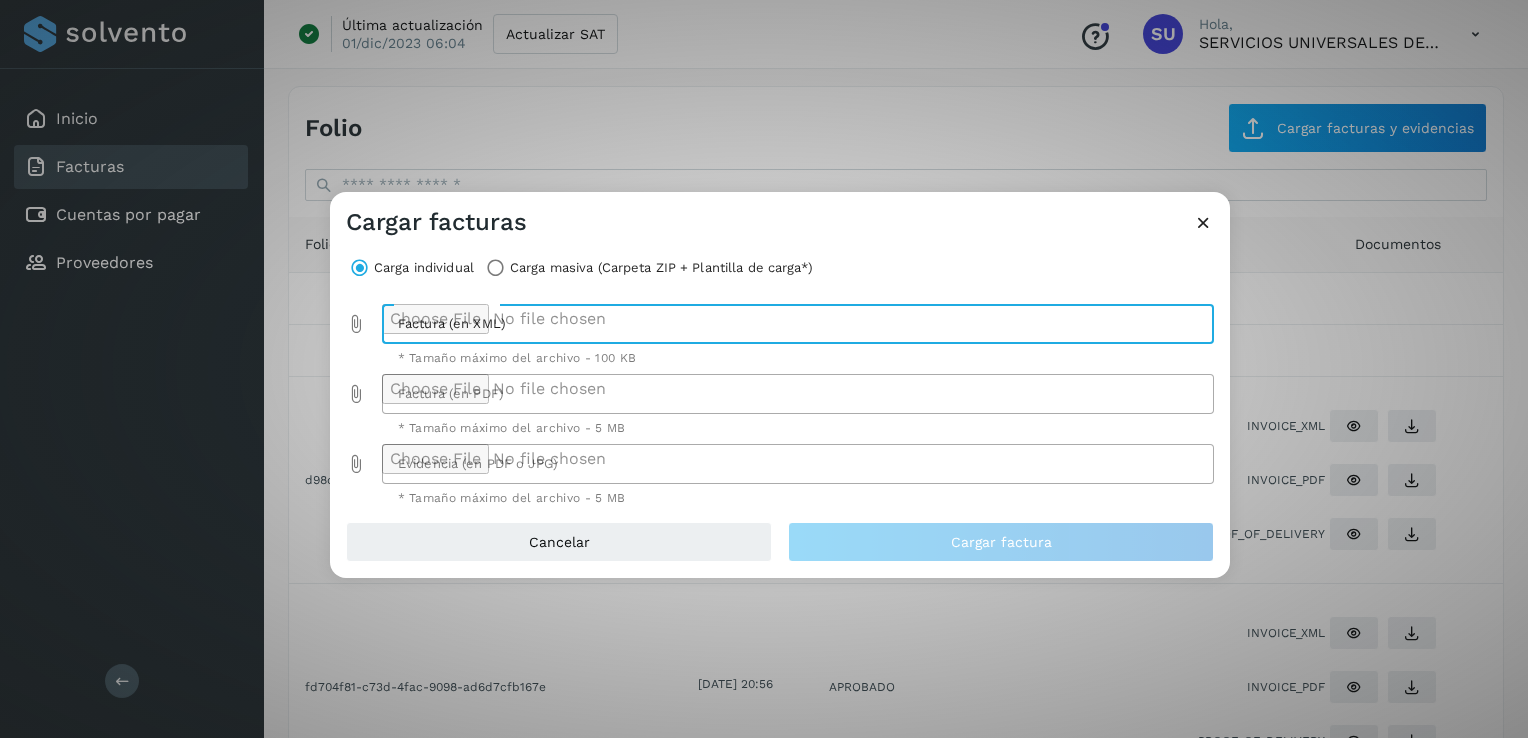 type on "**********" 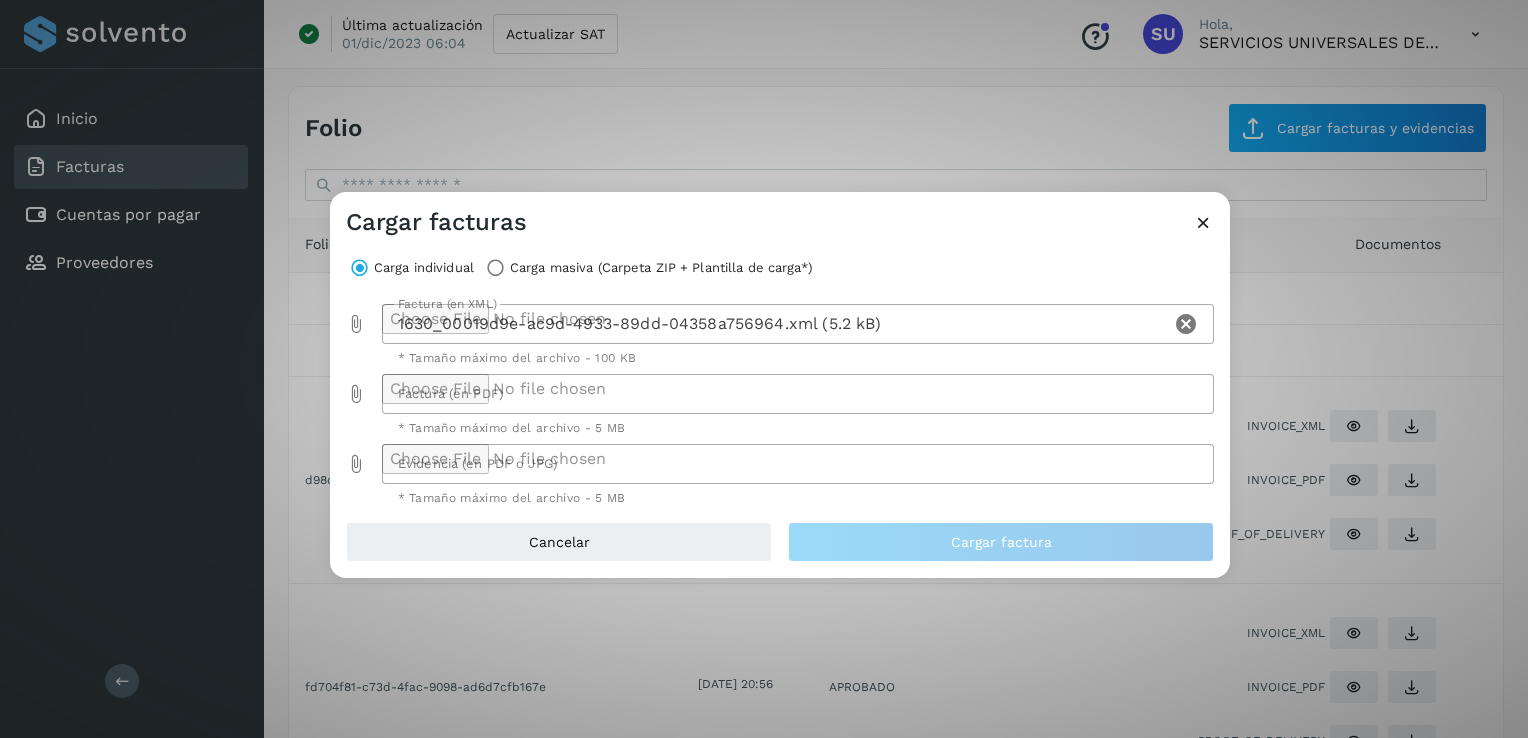 click at bounding box center [356, 394] 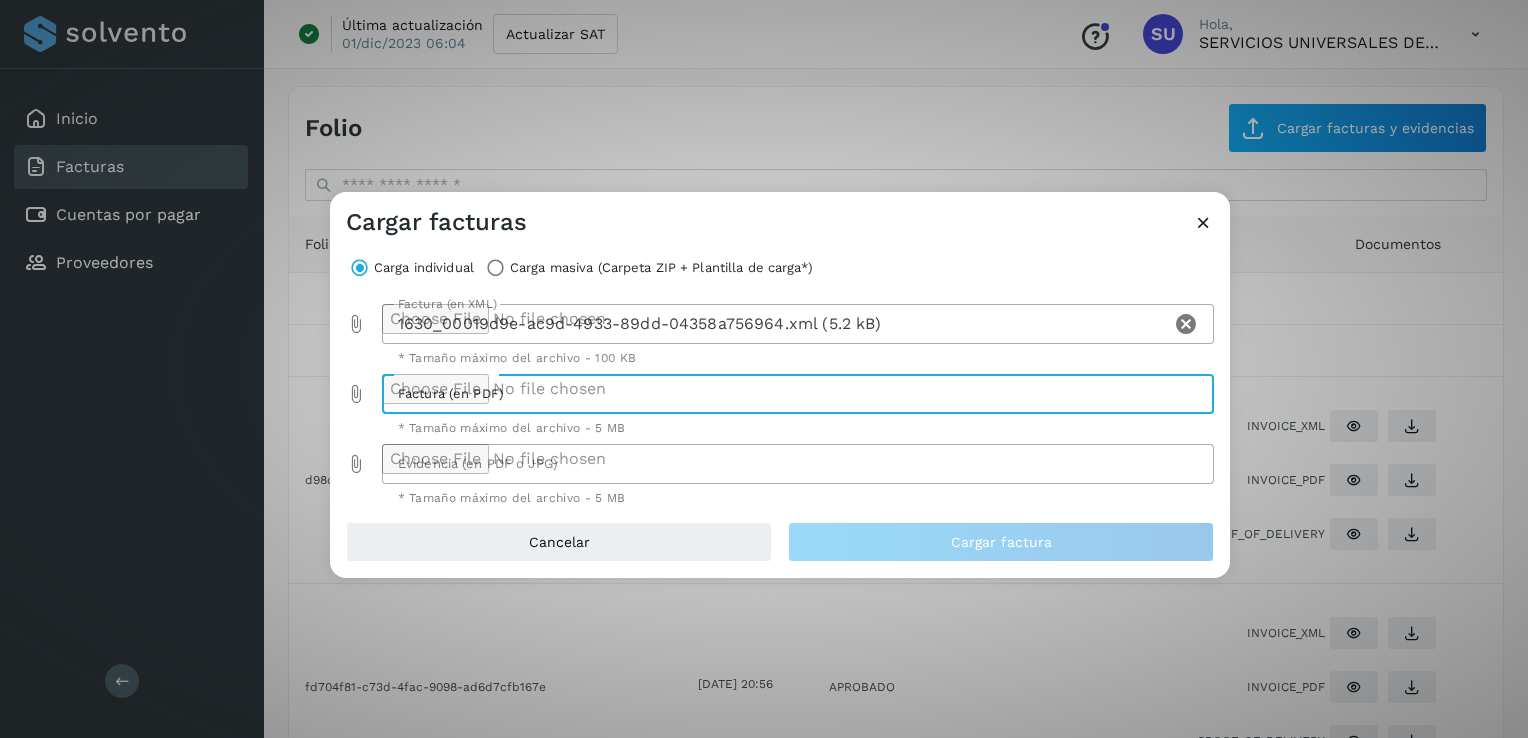 type on "**********" 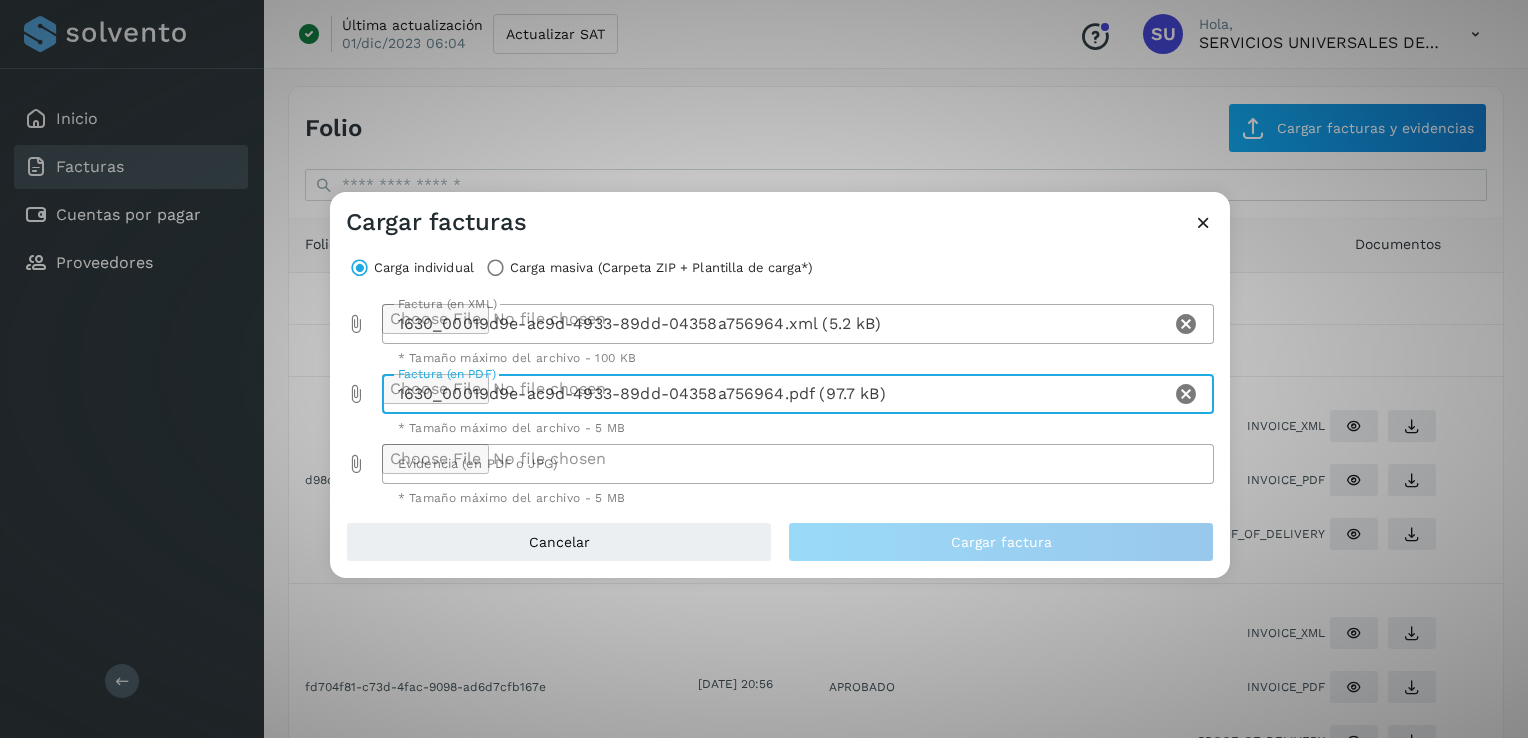 click at bounding box center [356, 464] 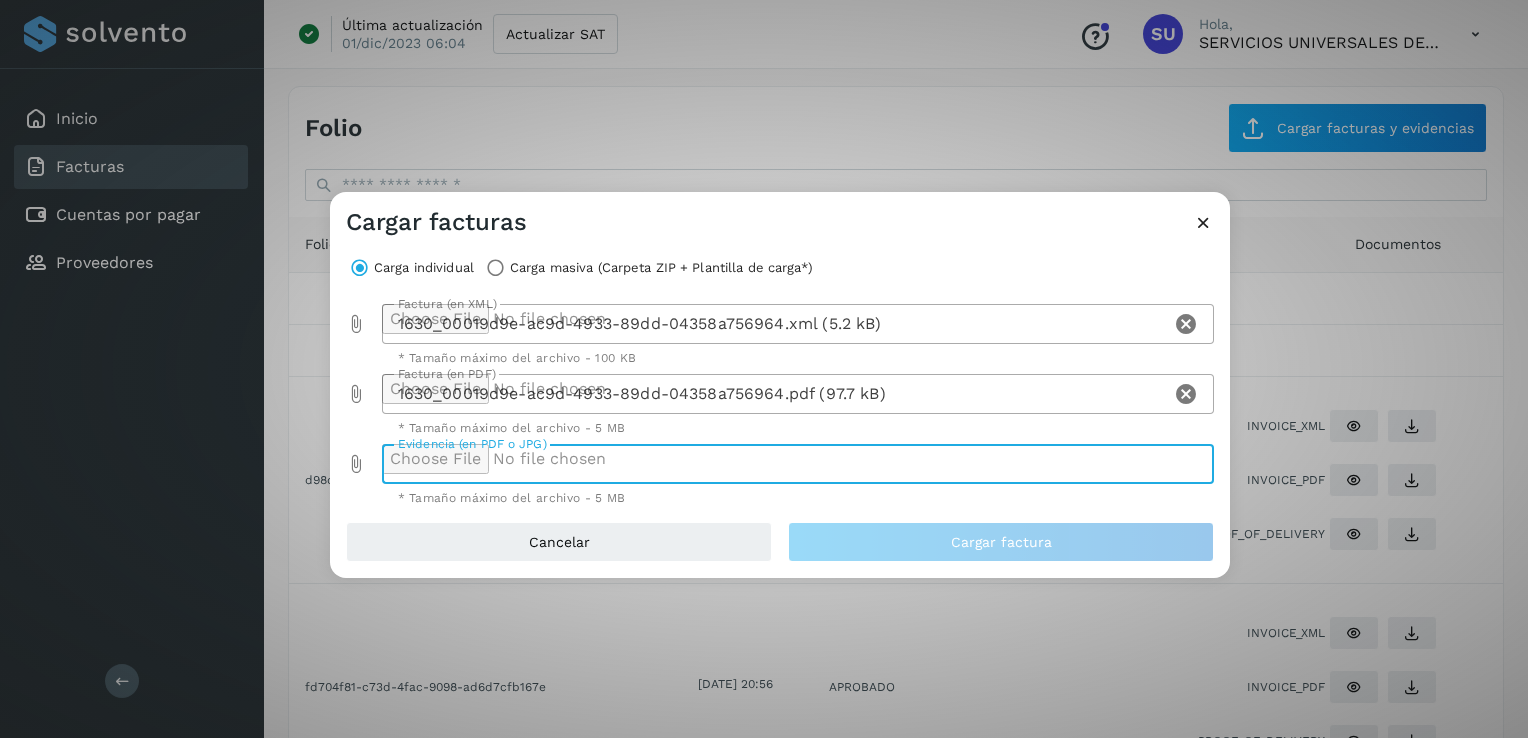 type on "**********" 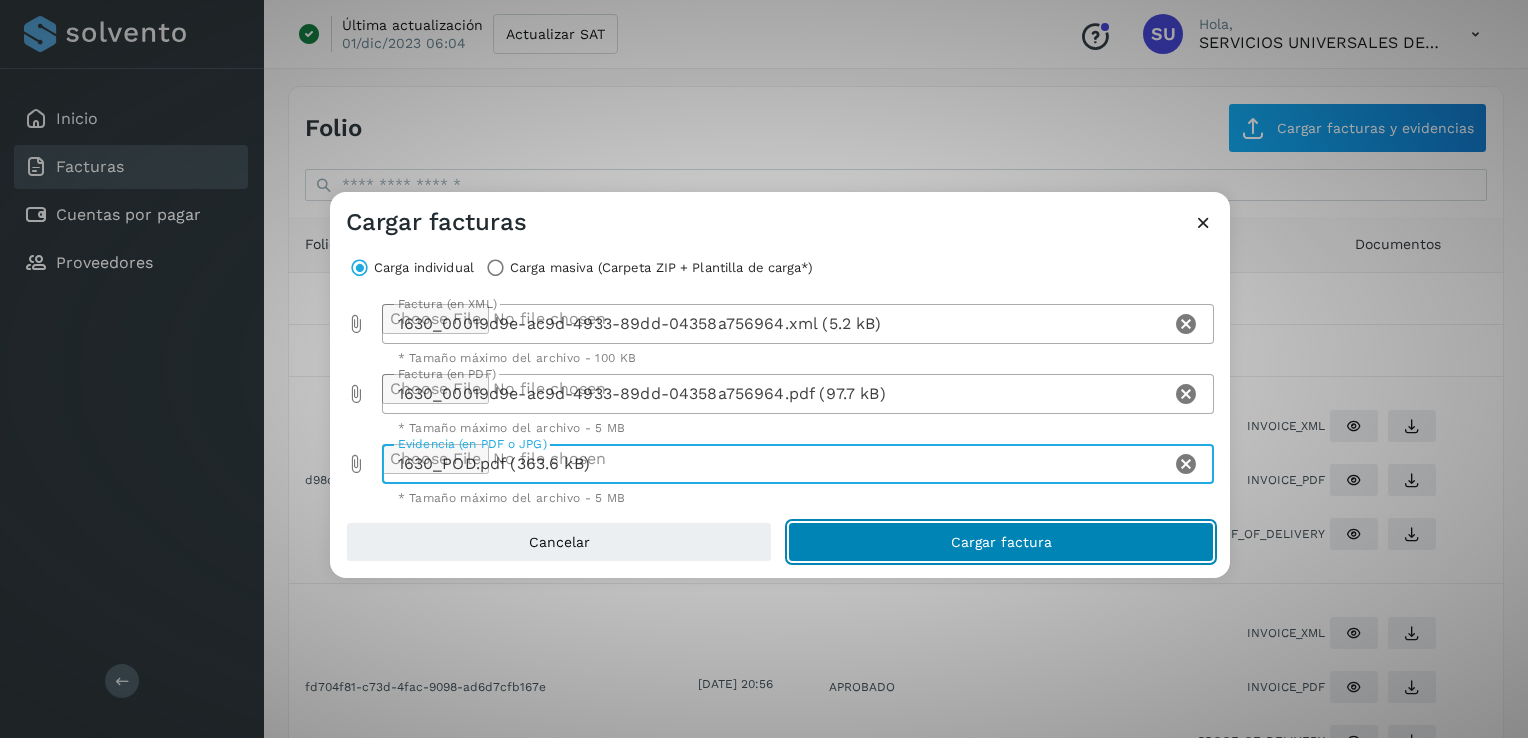click on "Cargar factura" 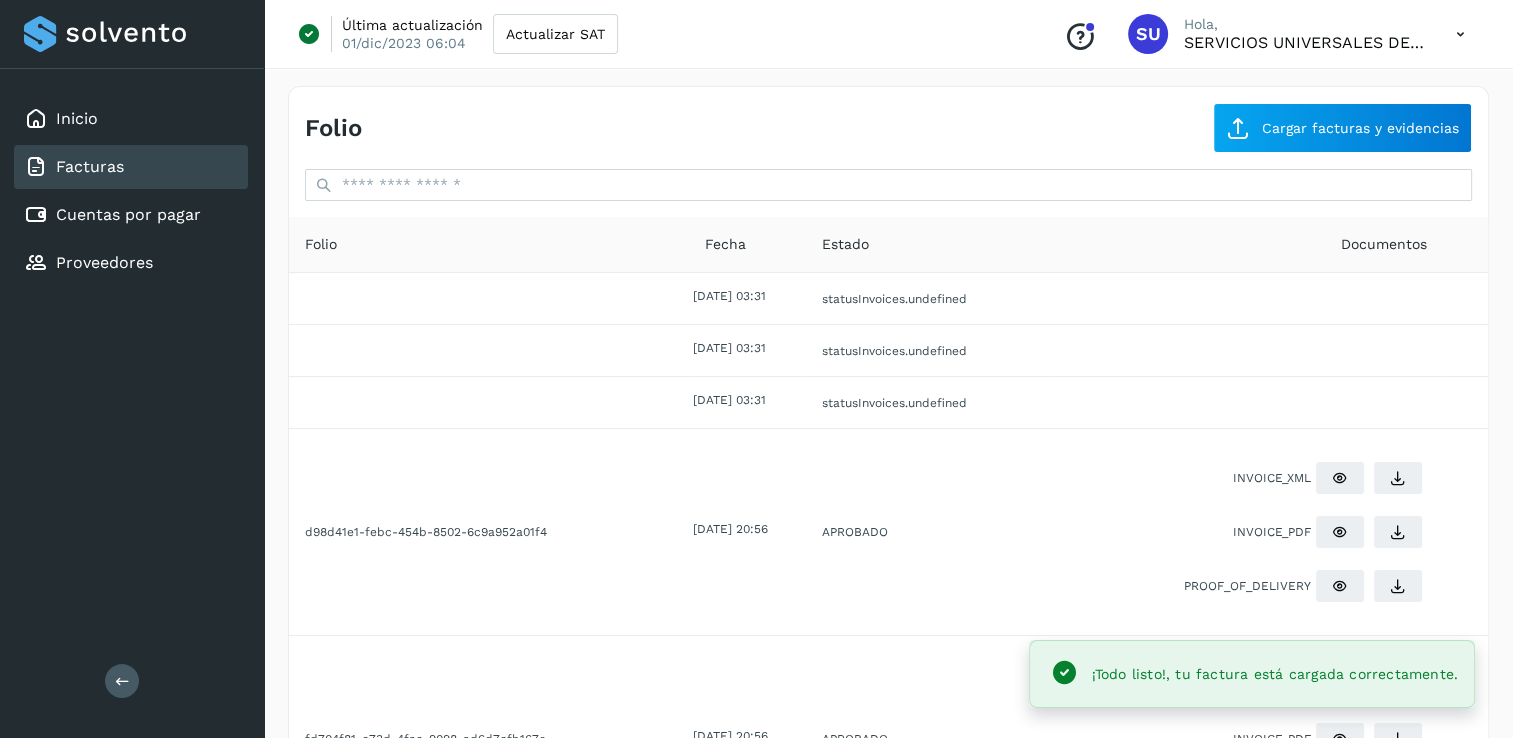 drag, startPoint x: 917, startPoint y: 547, endPoint x: 776, endPoint y: 144, distance: 426.9543 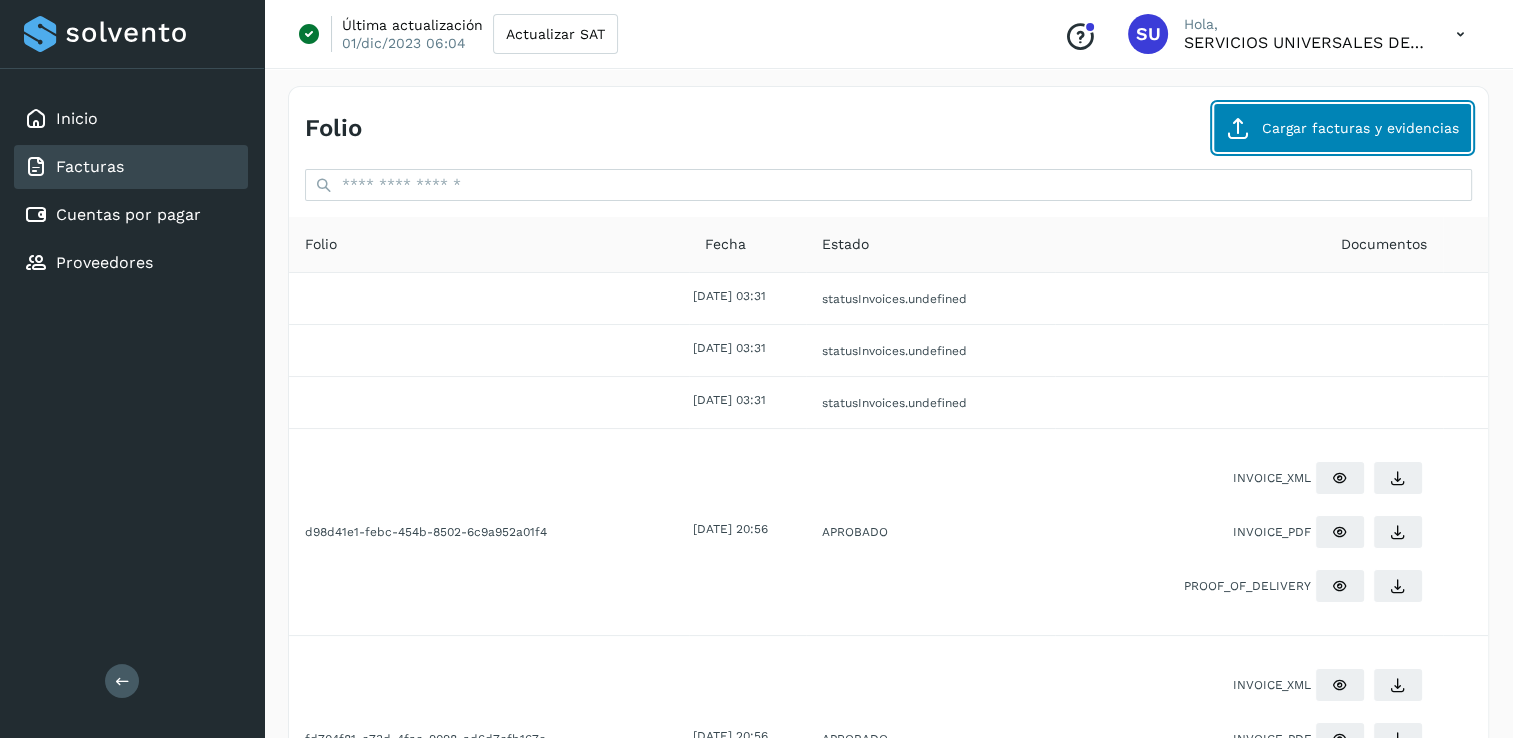 click on "Cargar facturas y evidencias" at bounding box center (1342, 128) 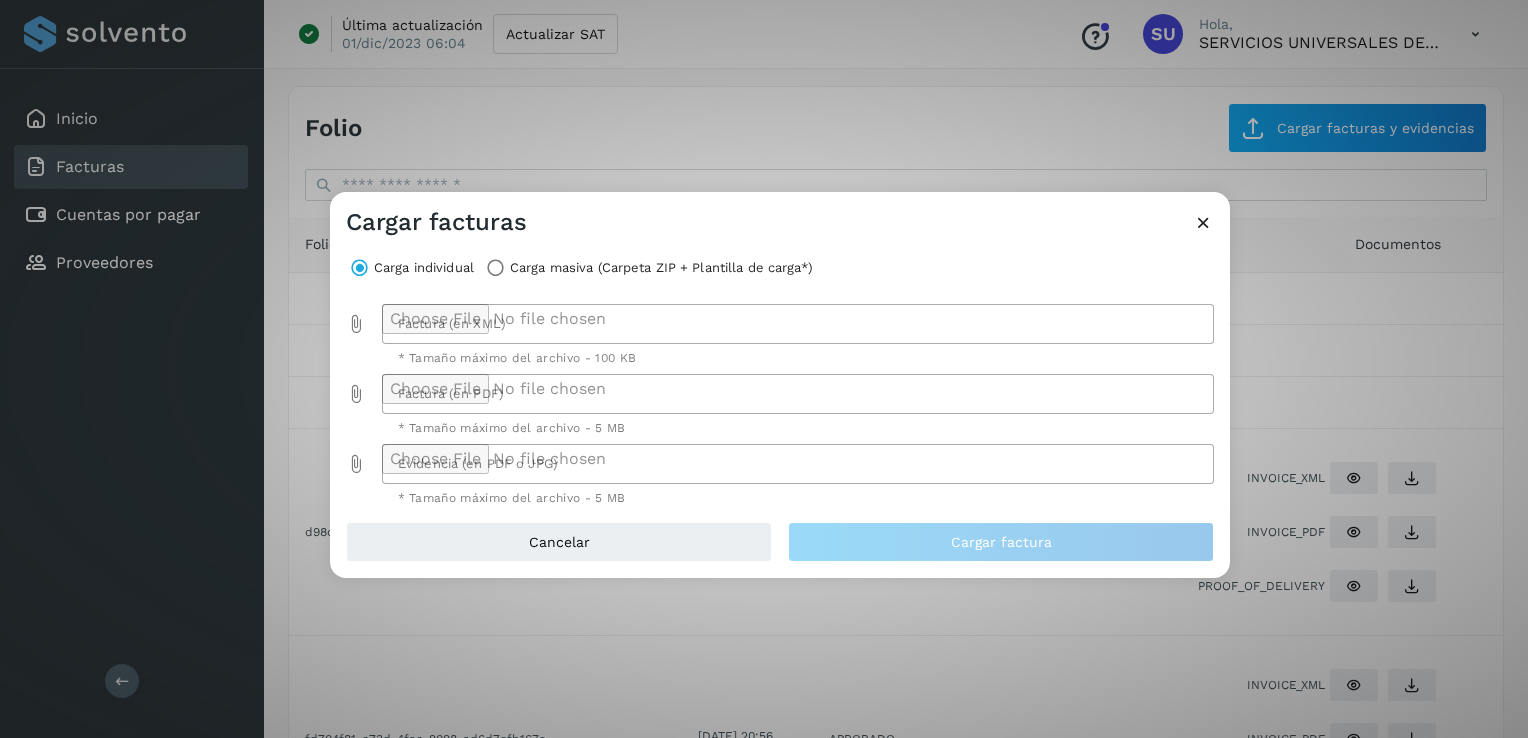click at bounding box center (356, 324) 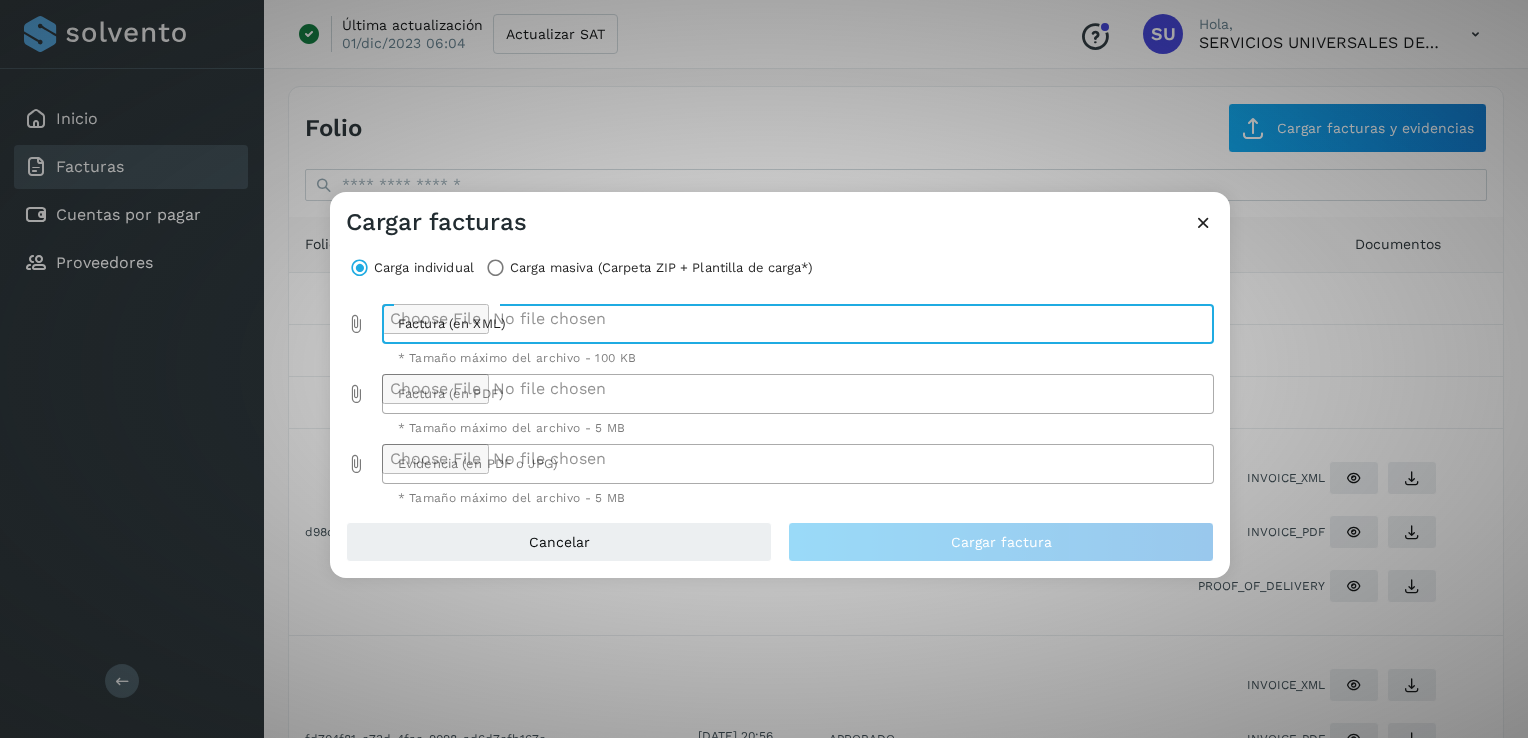 type on "**********" 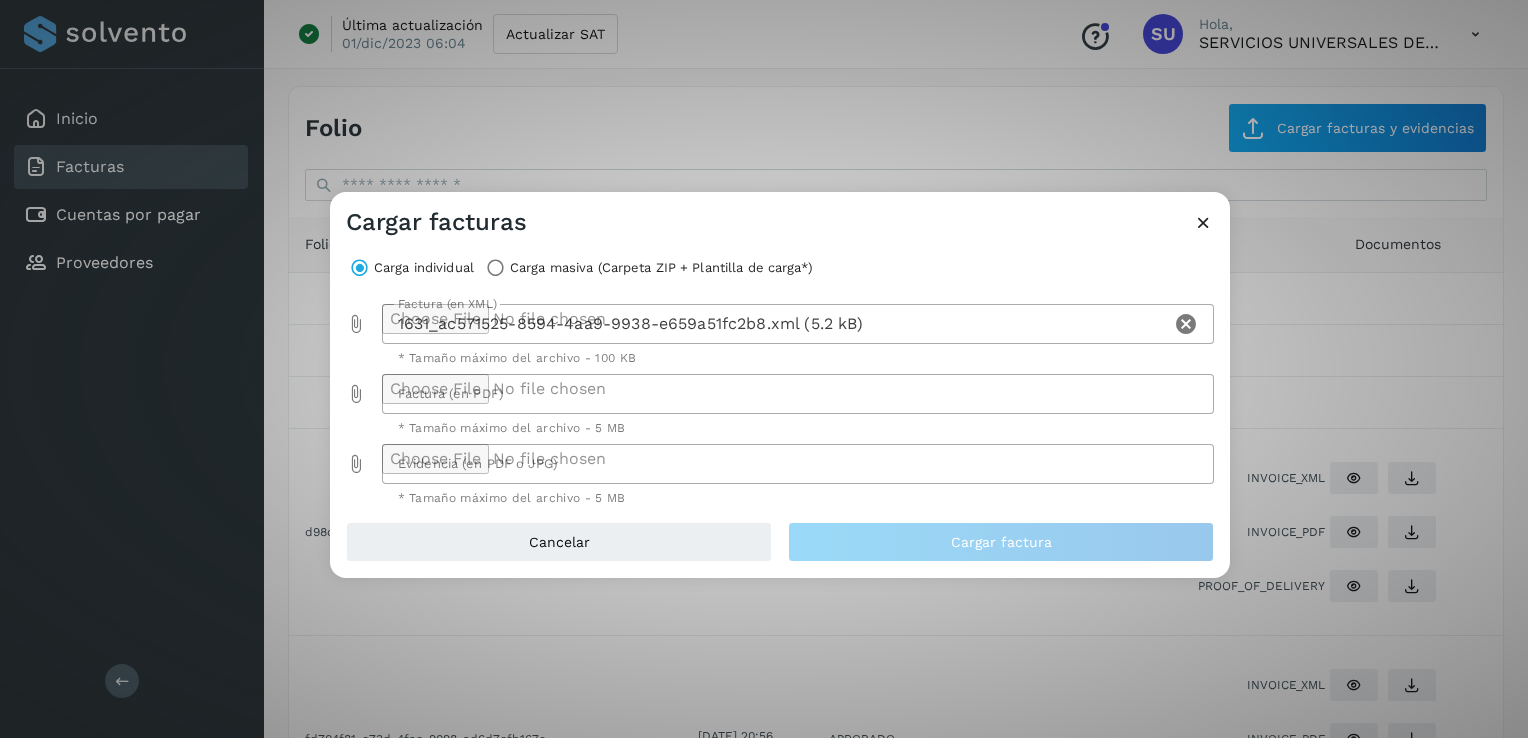 click at bounding box center [356, 394] 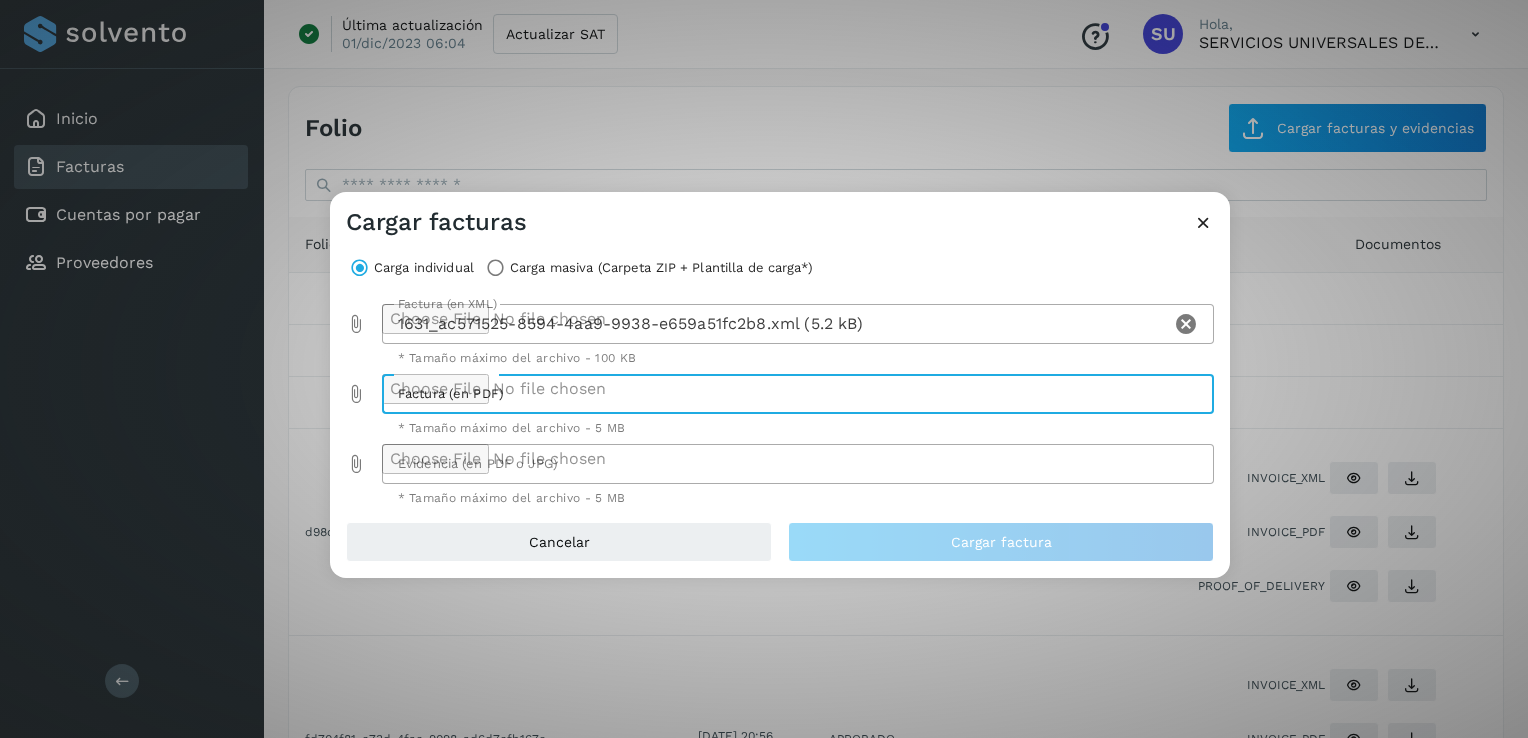 type on "**********" 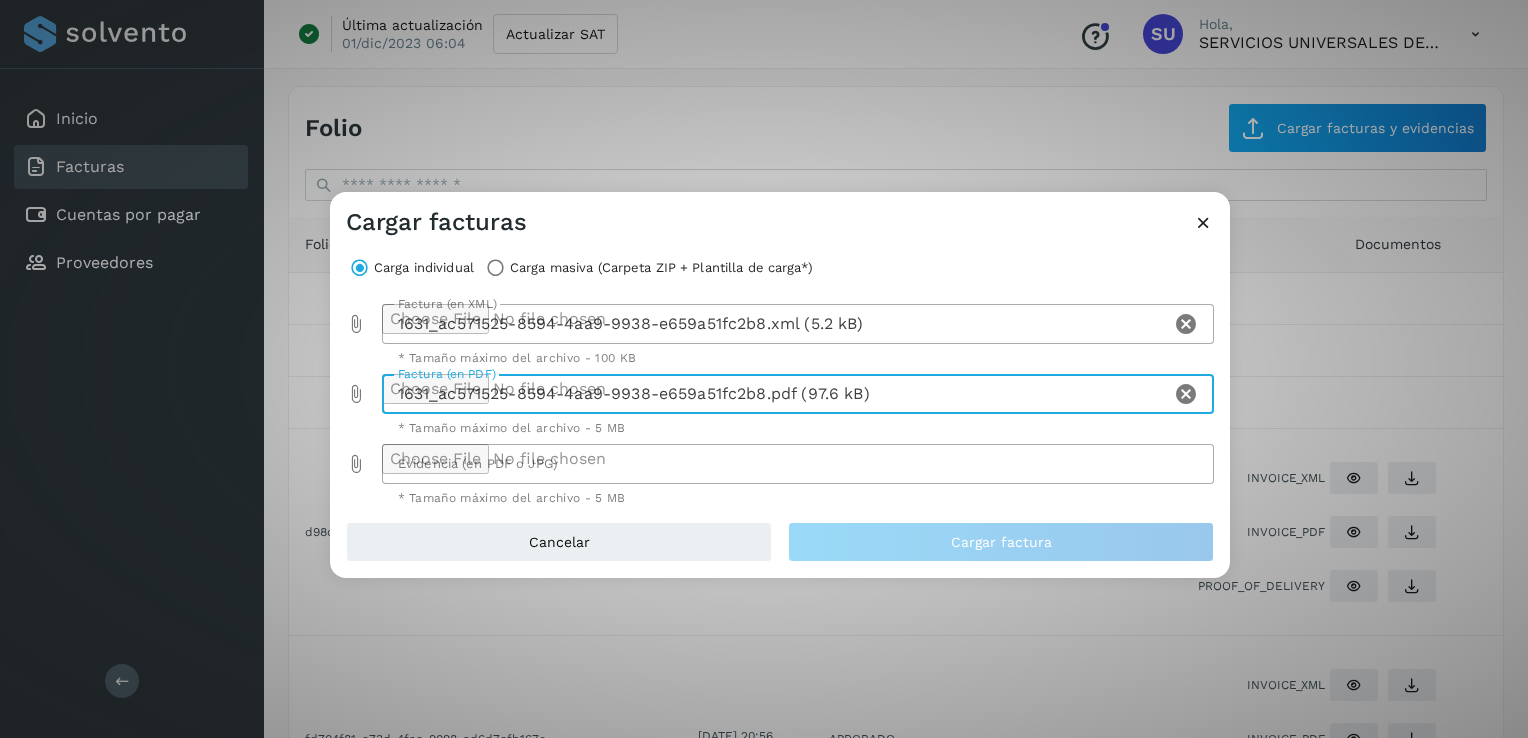 click at bounding box center (356, 464) 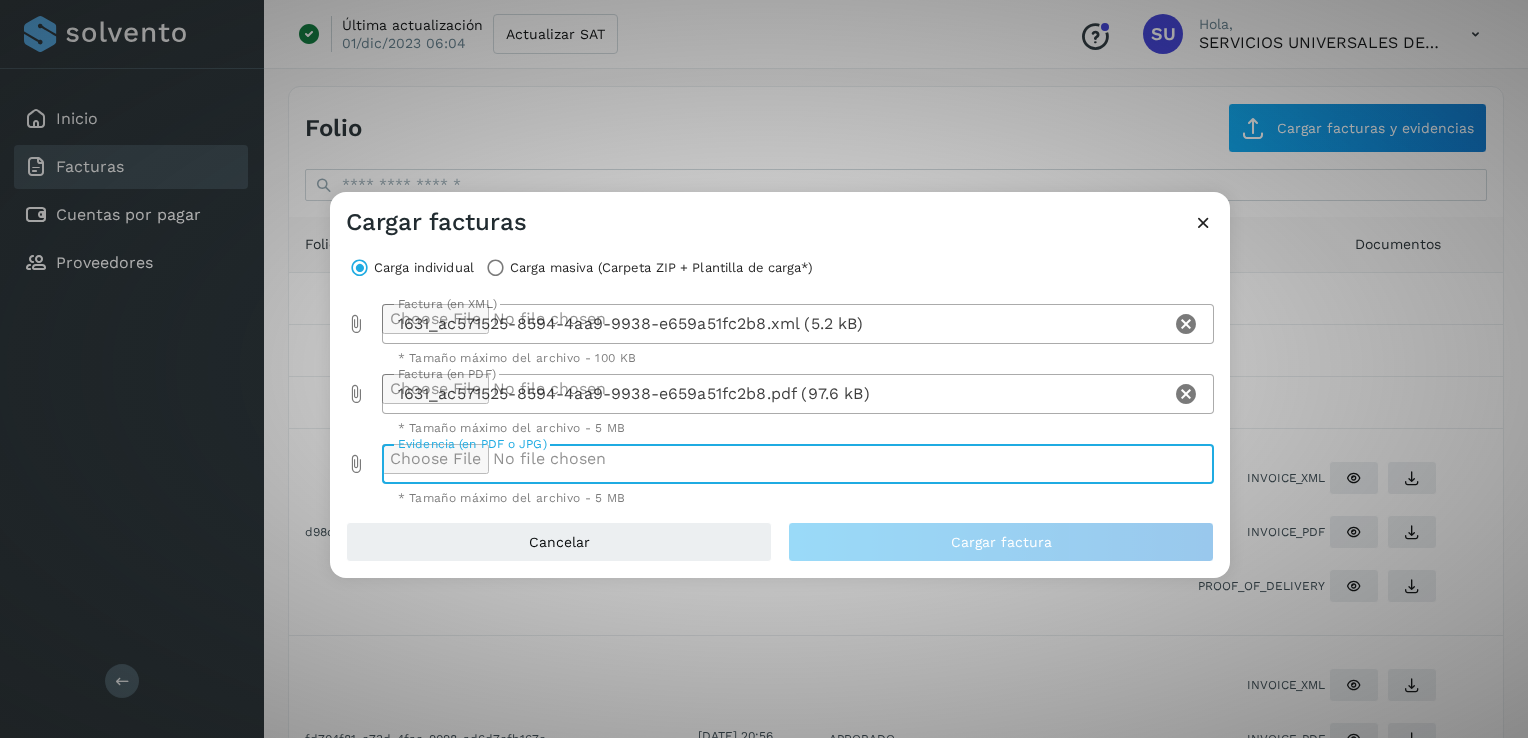 type on "**********" 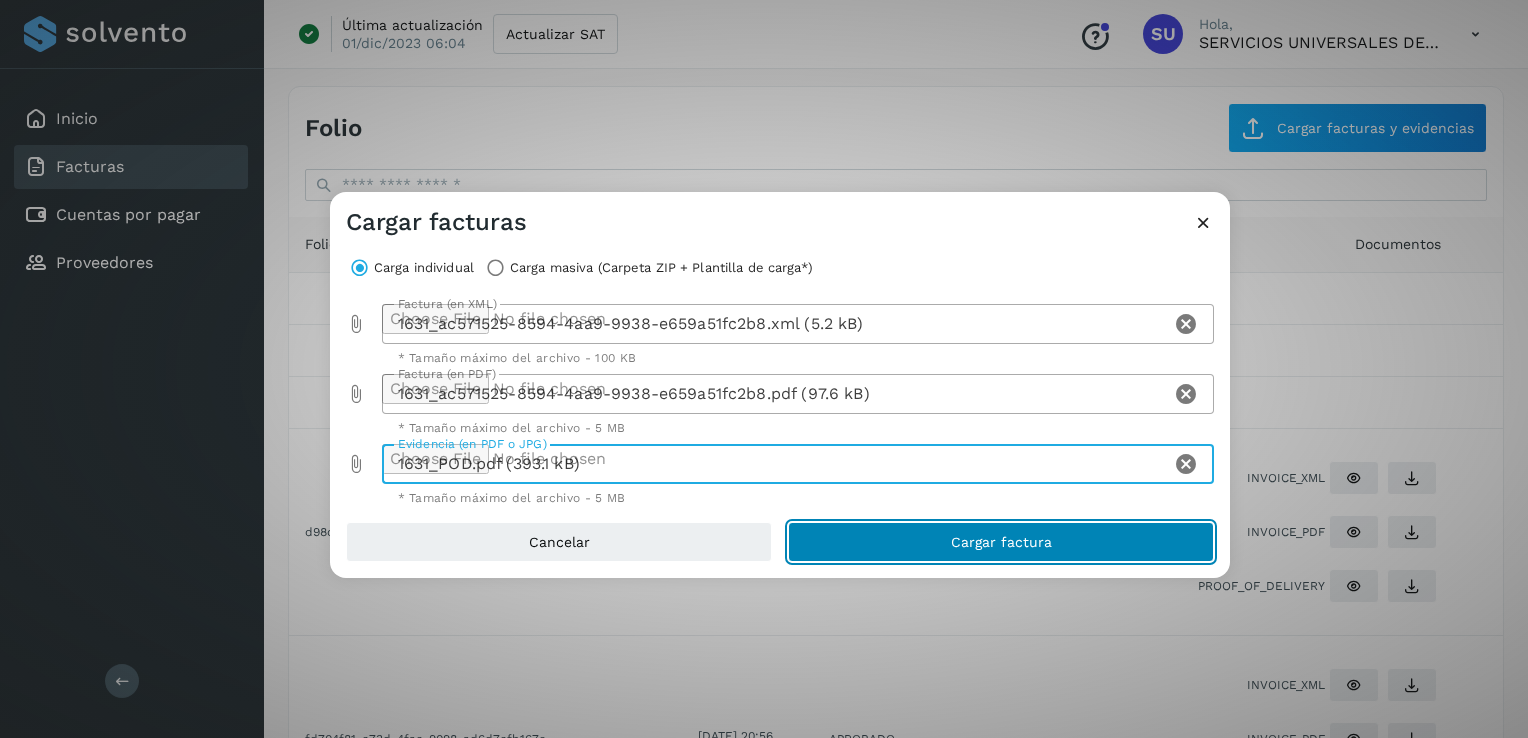 click on "Cargar factura" 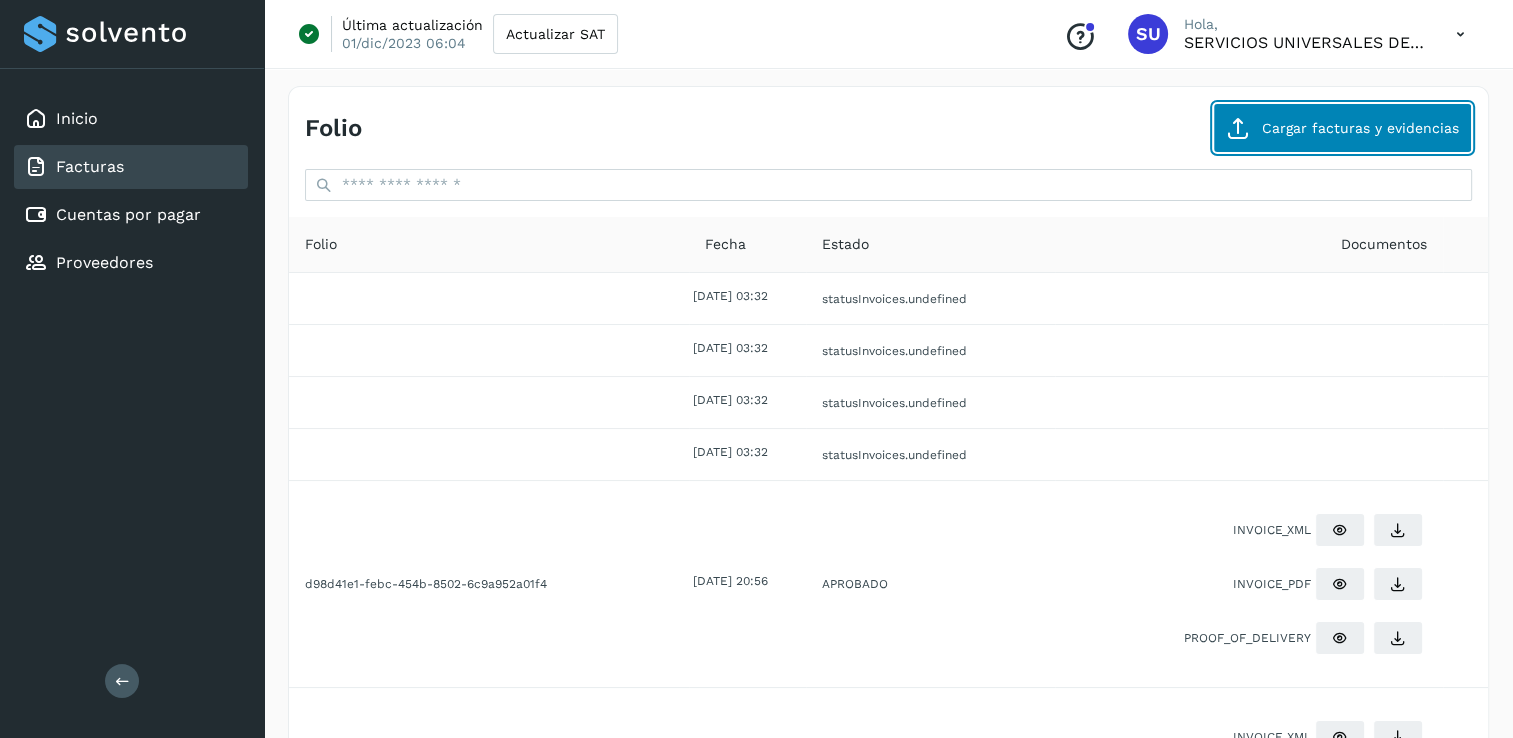 click on "Cargar facturas y evidencias" 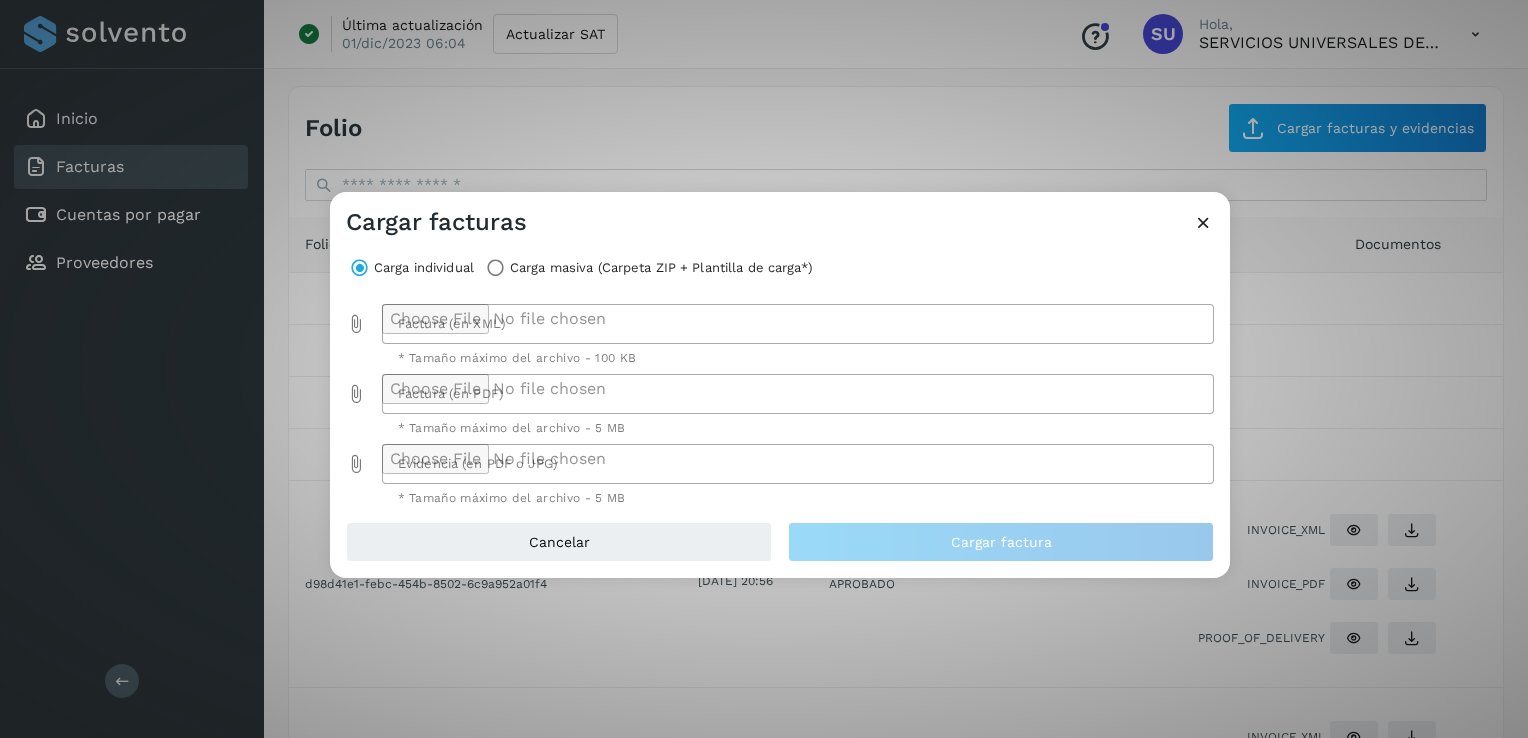 click at bounding box center (356, 324) 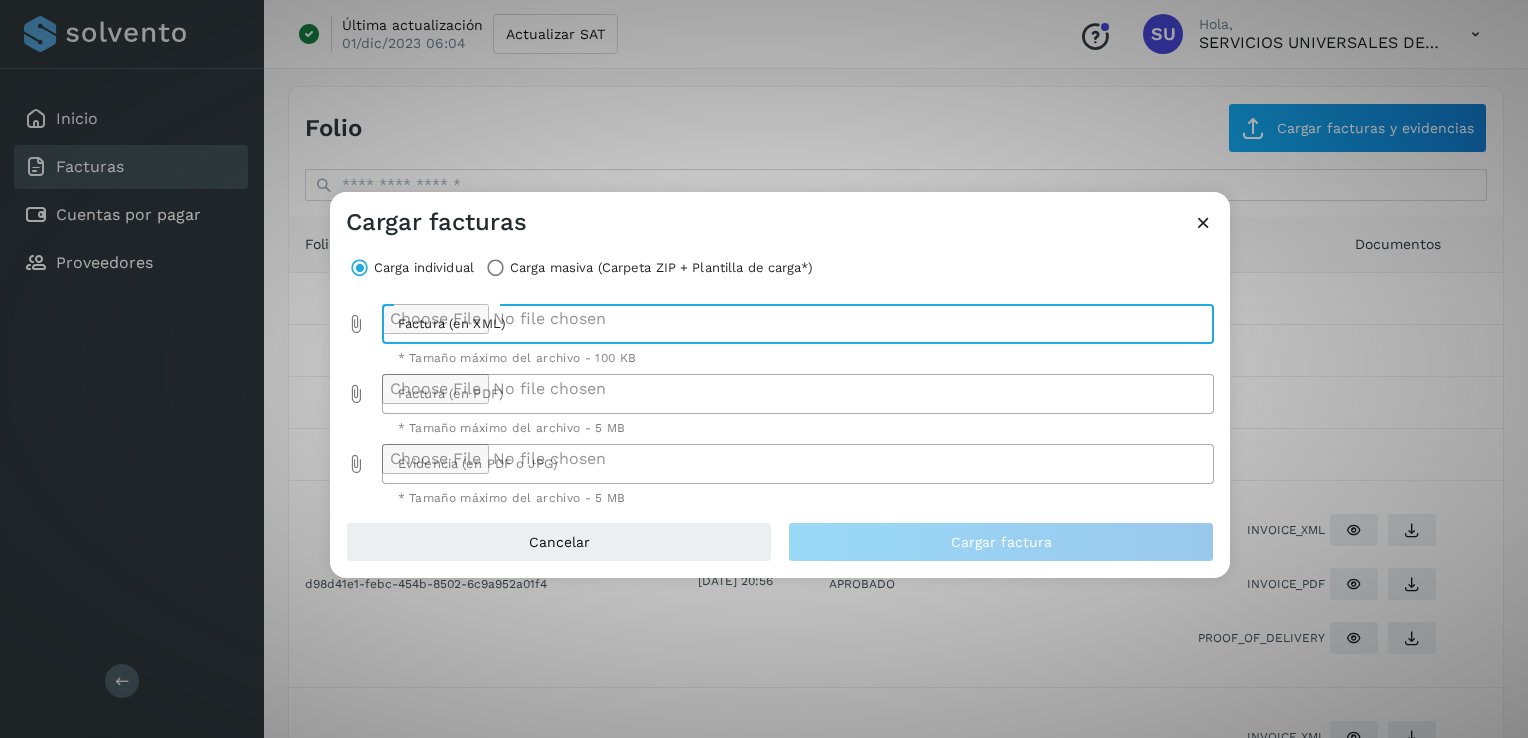 type on "**********" 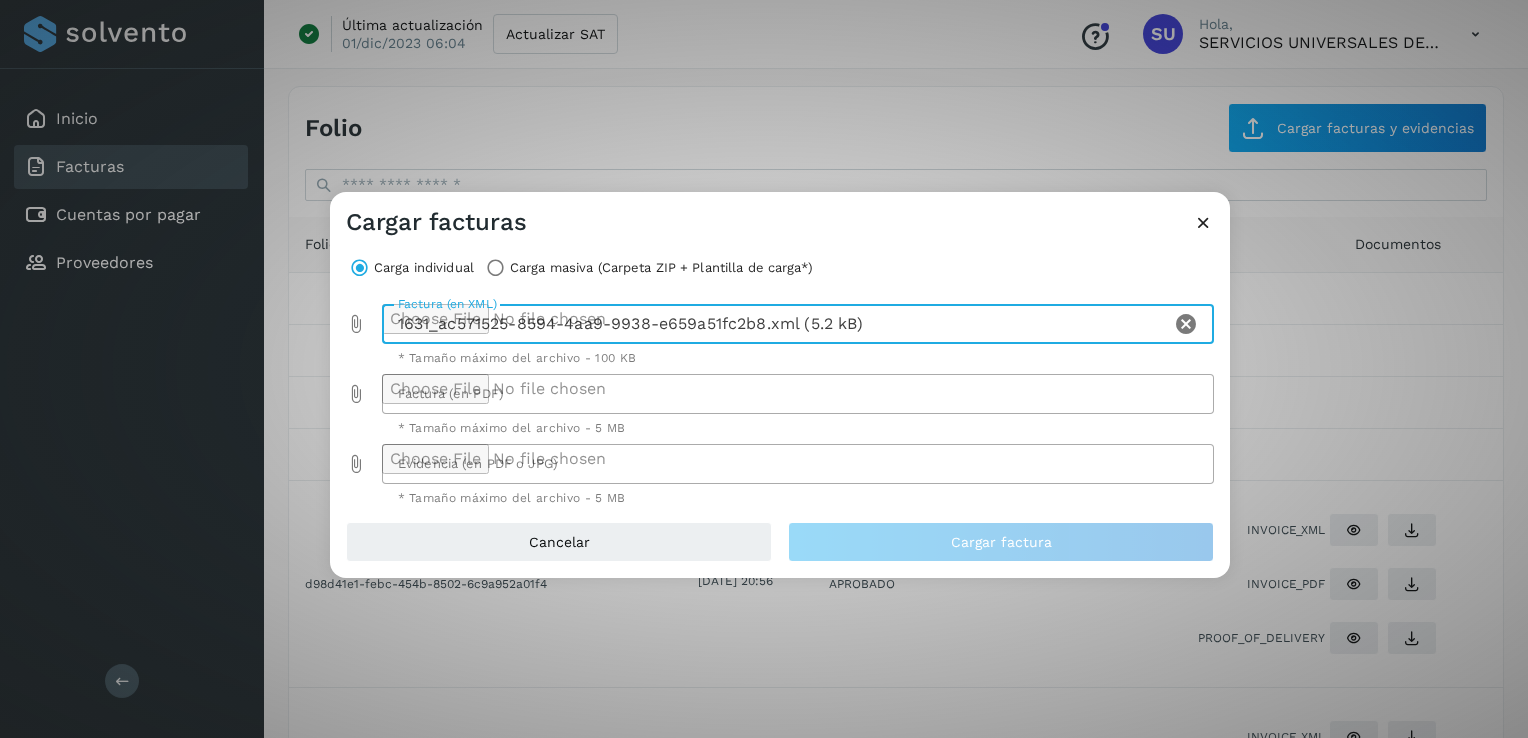 click at bounding box center [1203, 222] 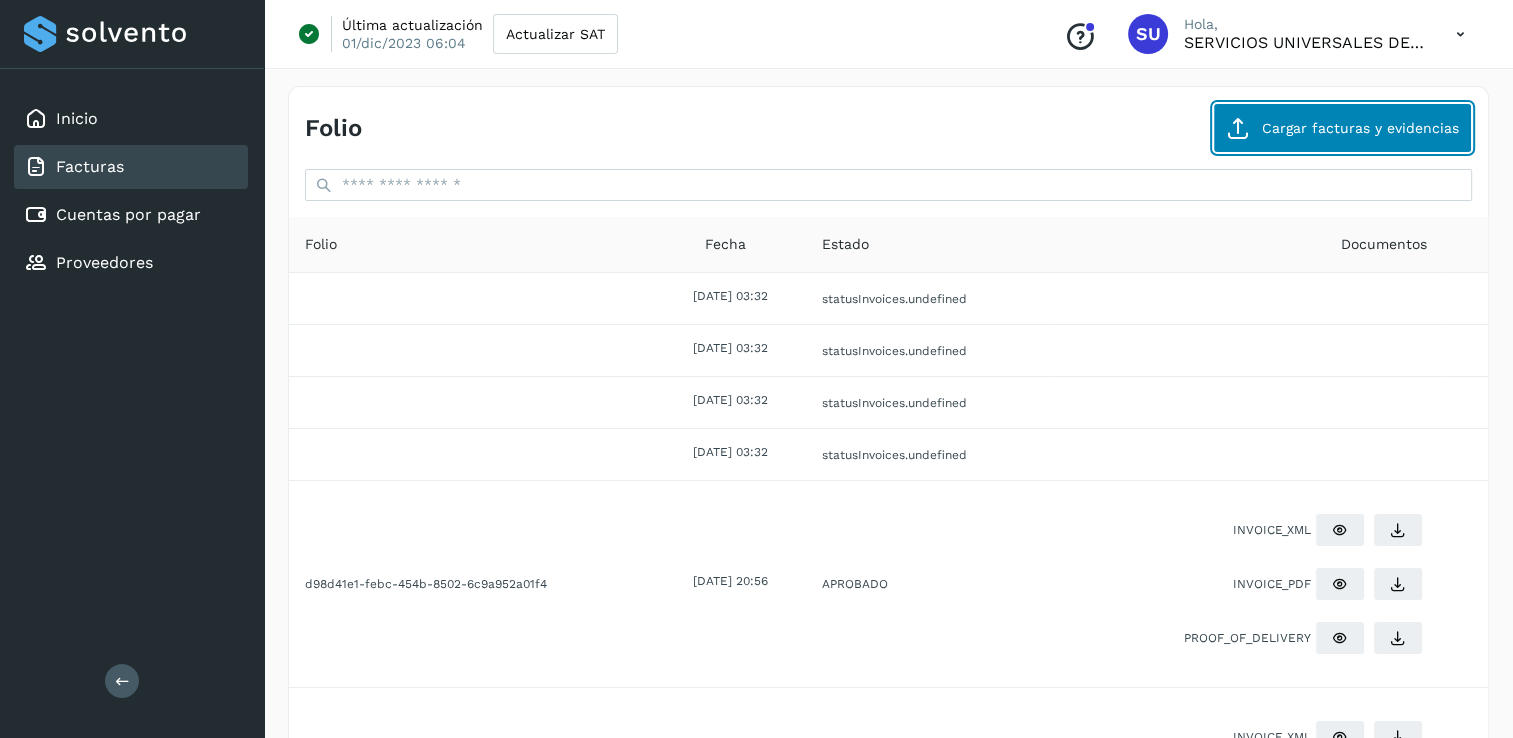 click on "Cargar facturas y evidencias" 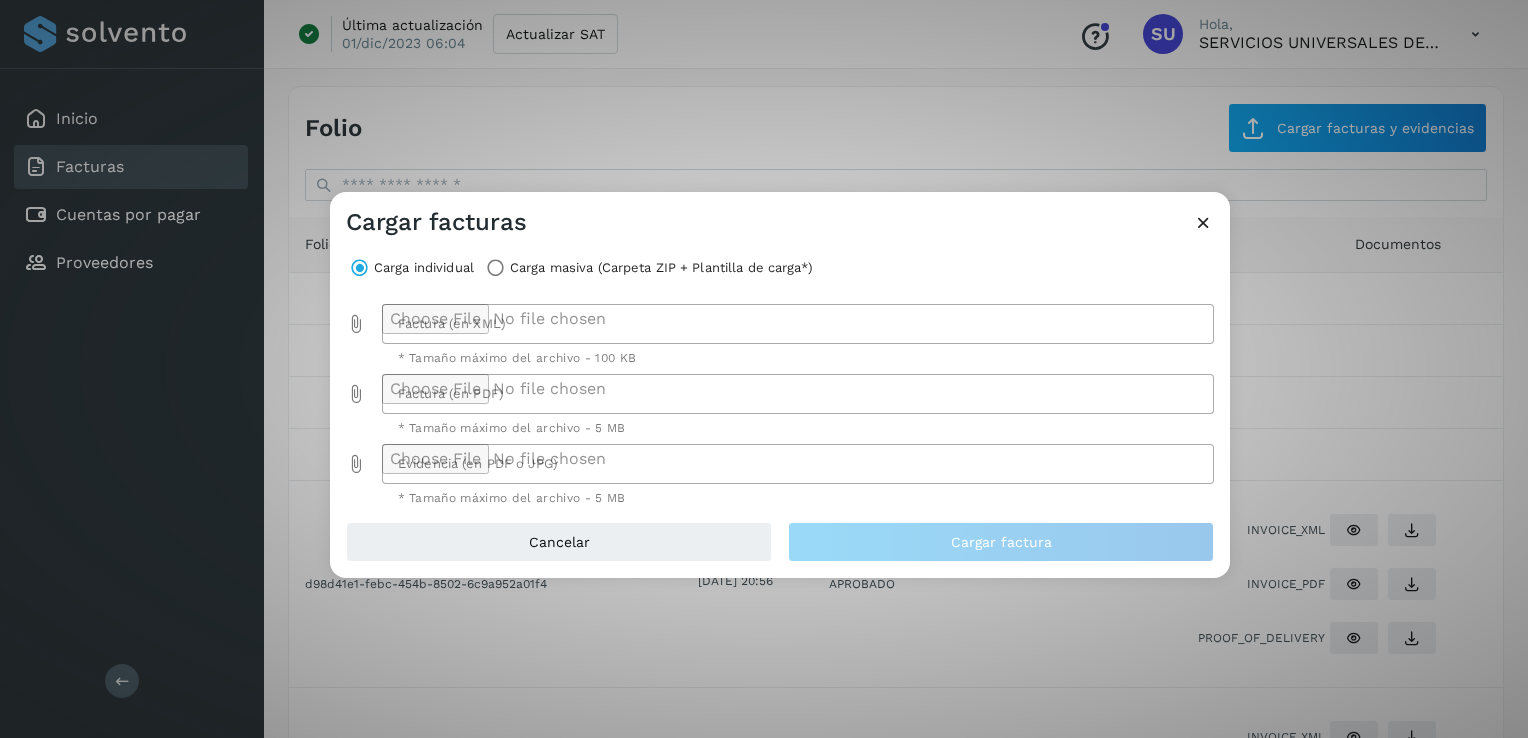 click at bounding box center (356, 324) 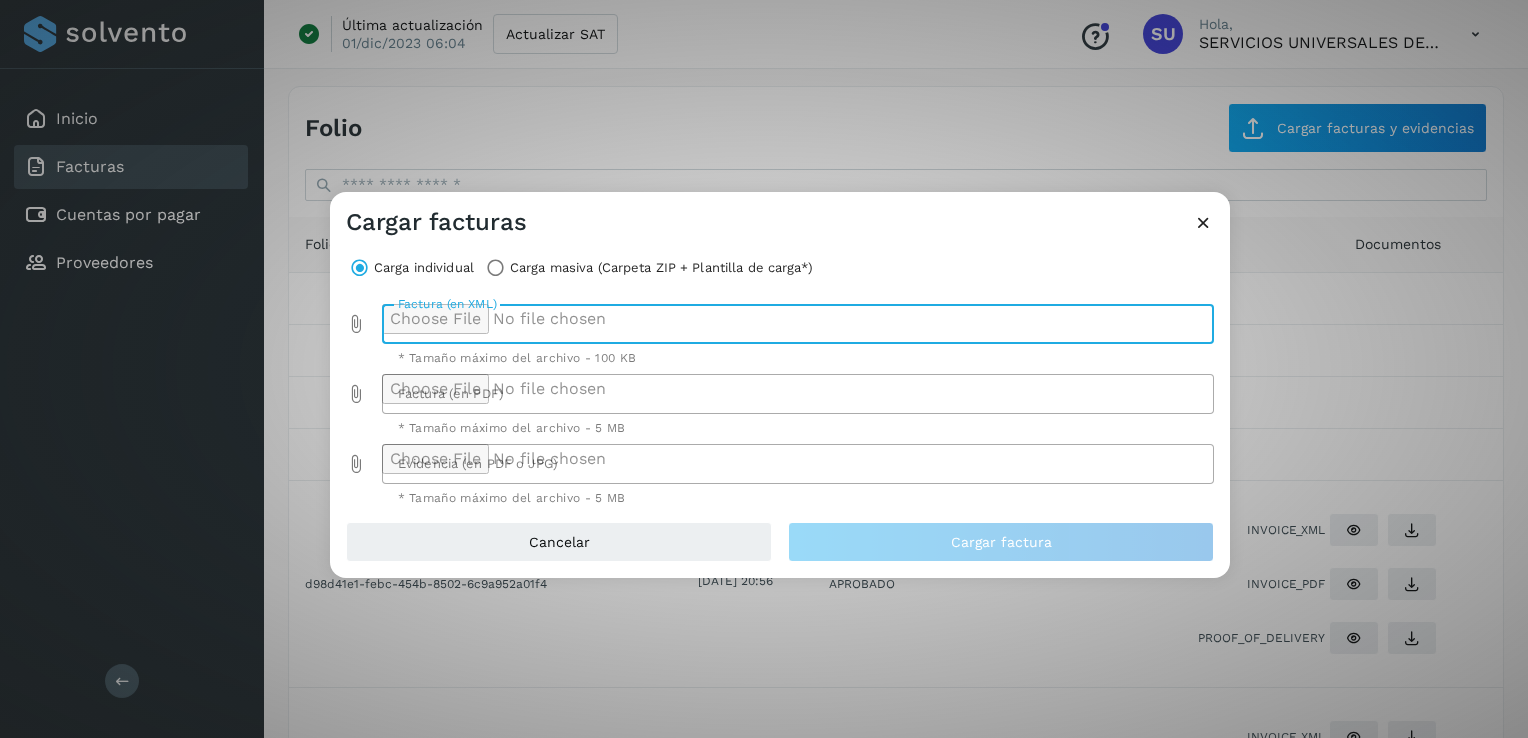 type on "**********" 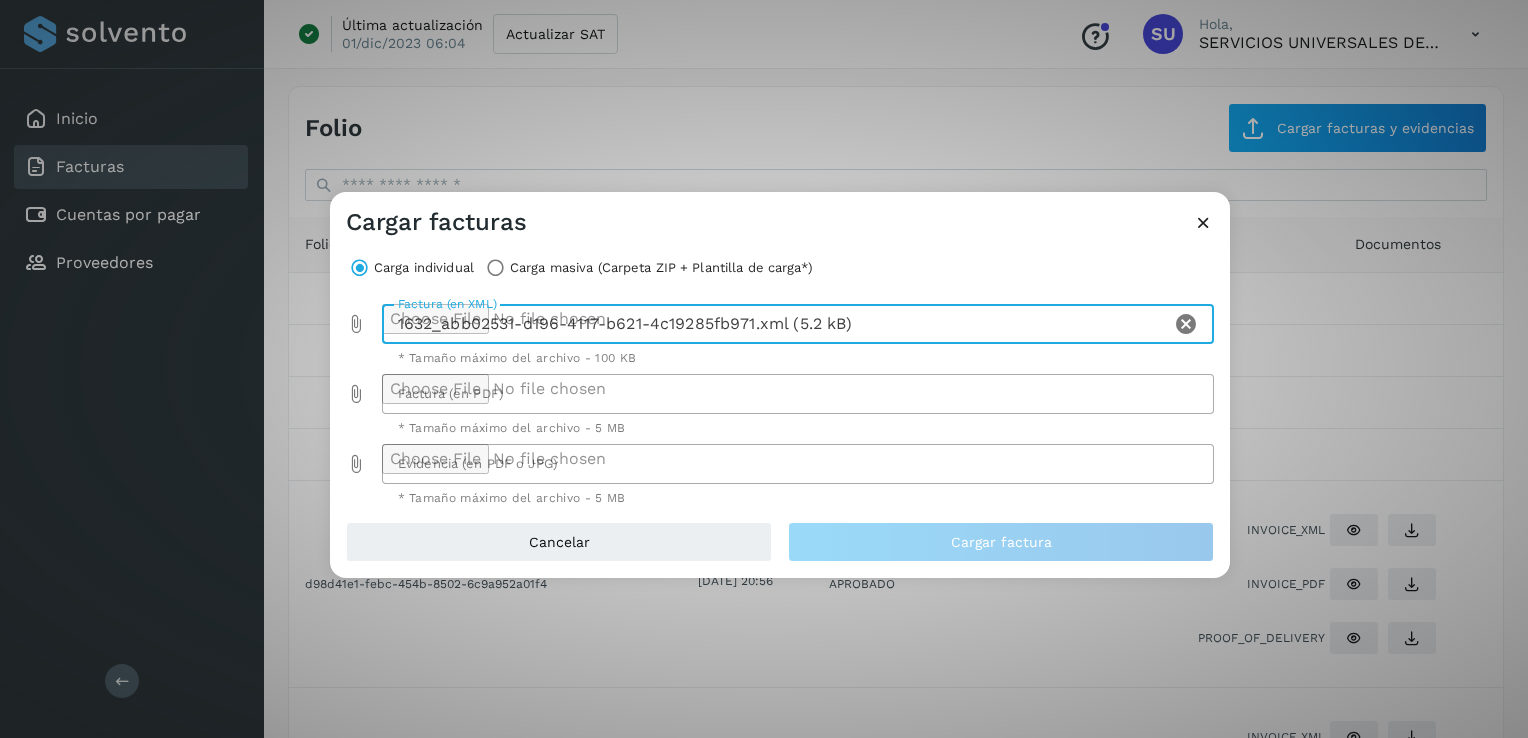 click at bounding box center (356, 394) 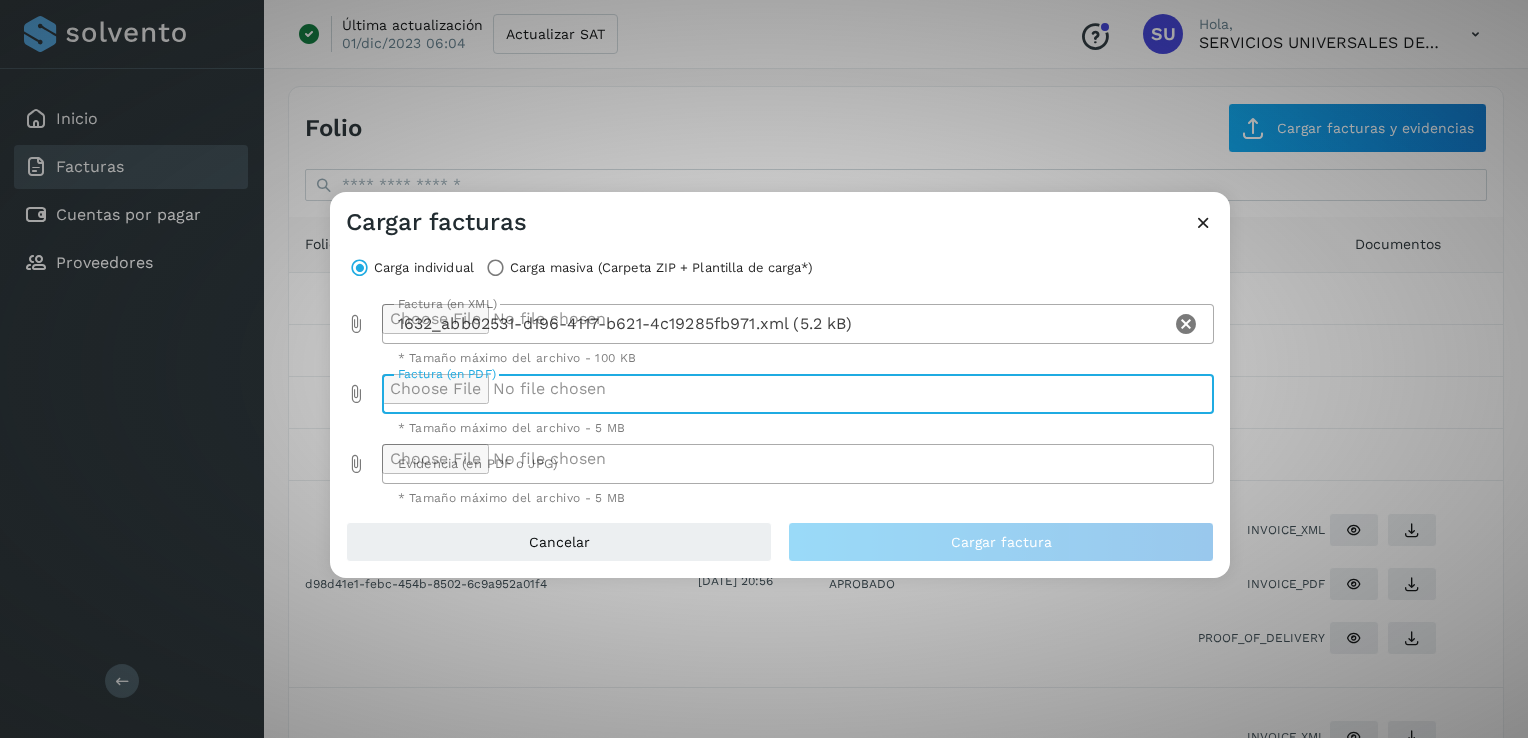 type on "**********" 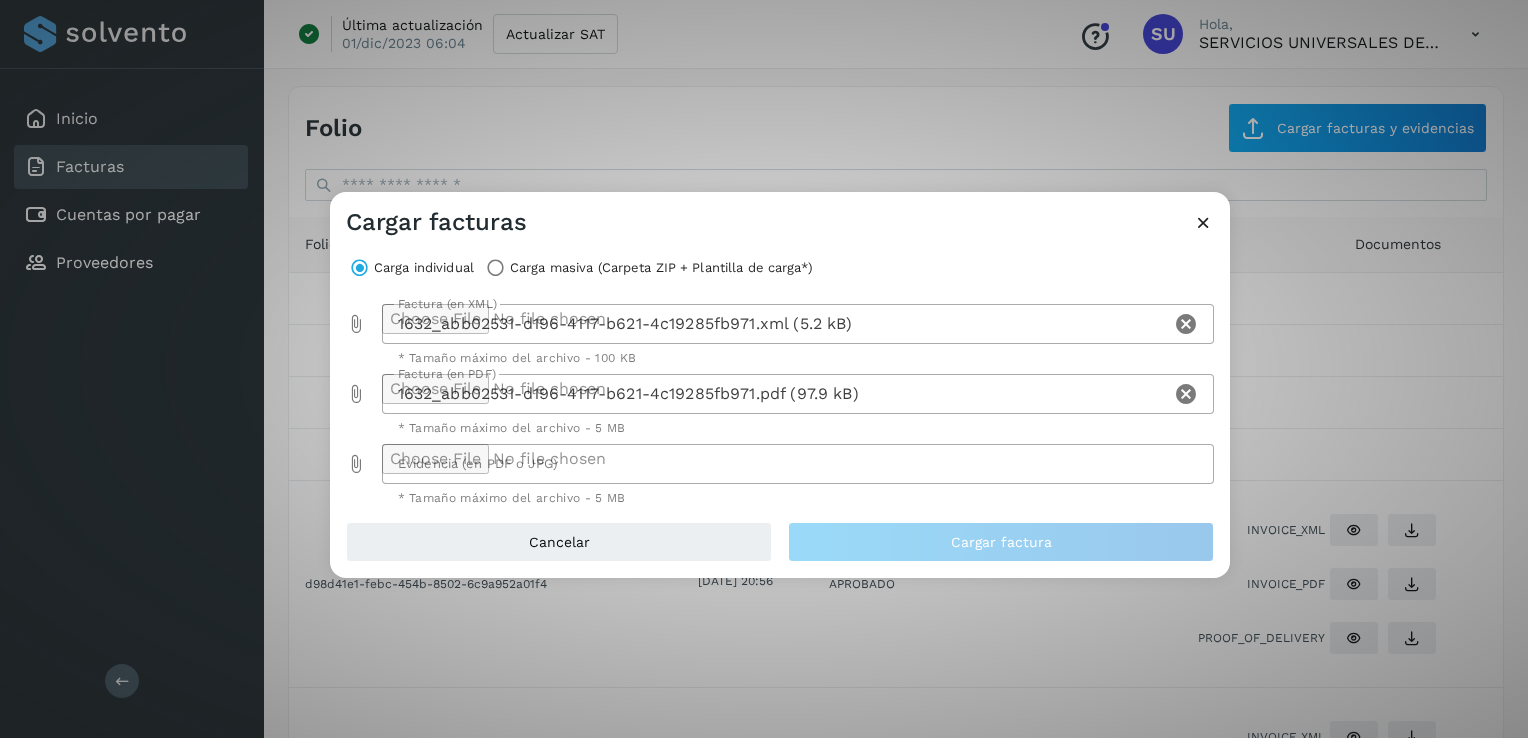 click at bounding box center (356, 464) 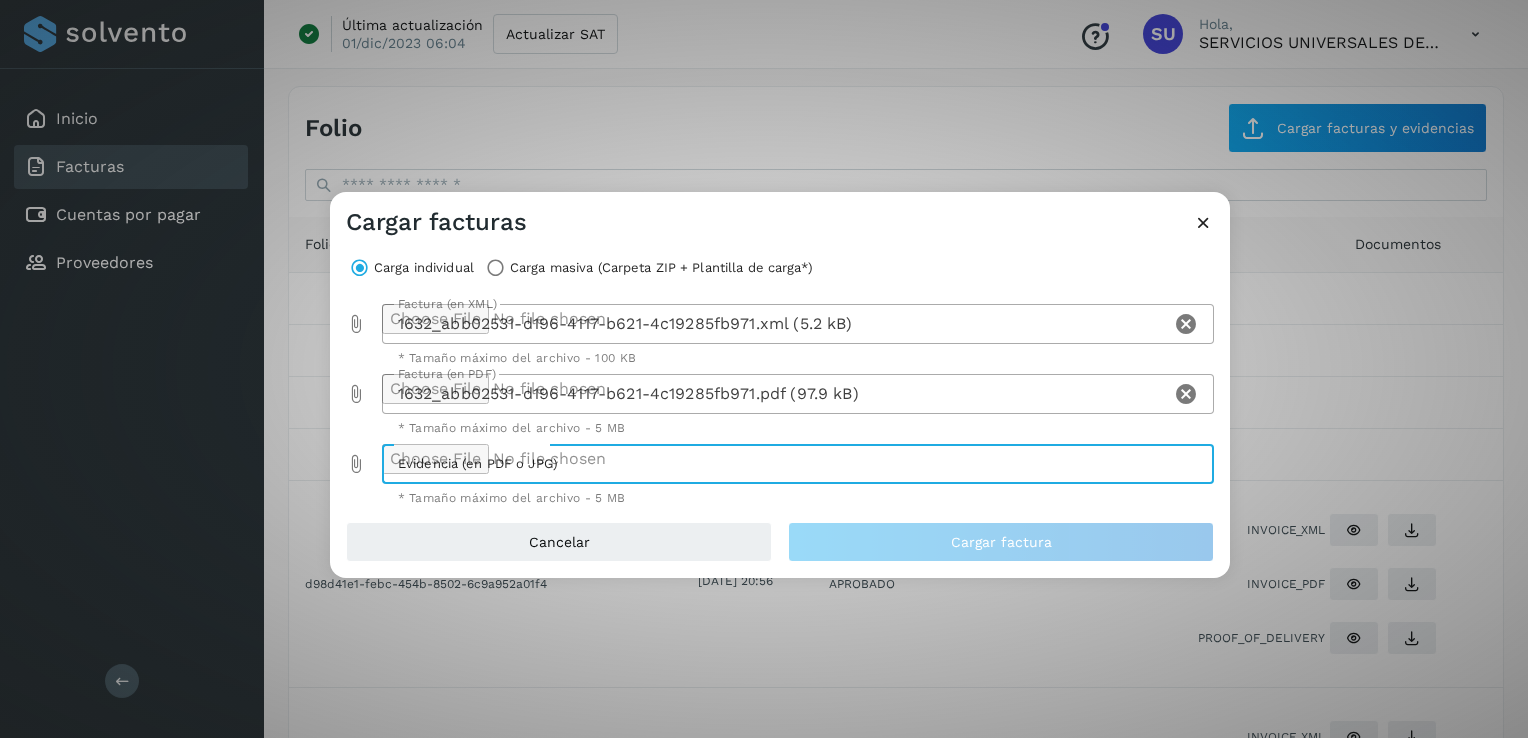 type on "**********" 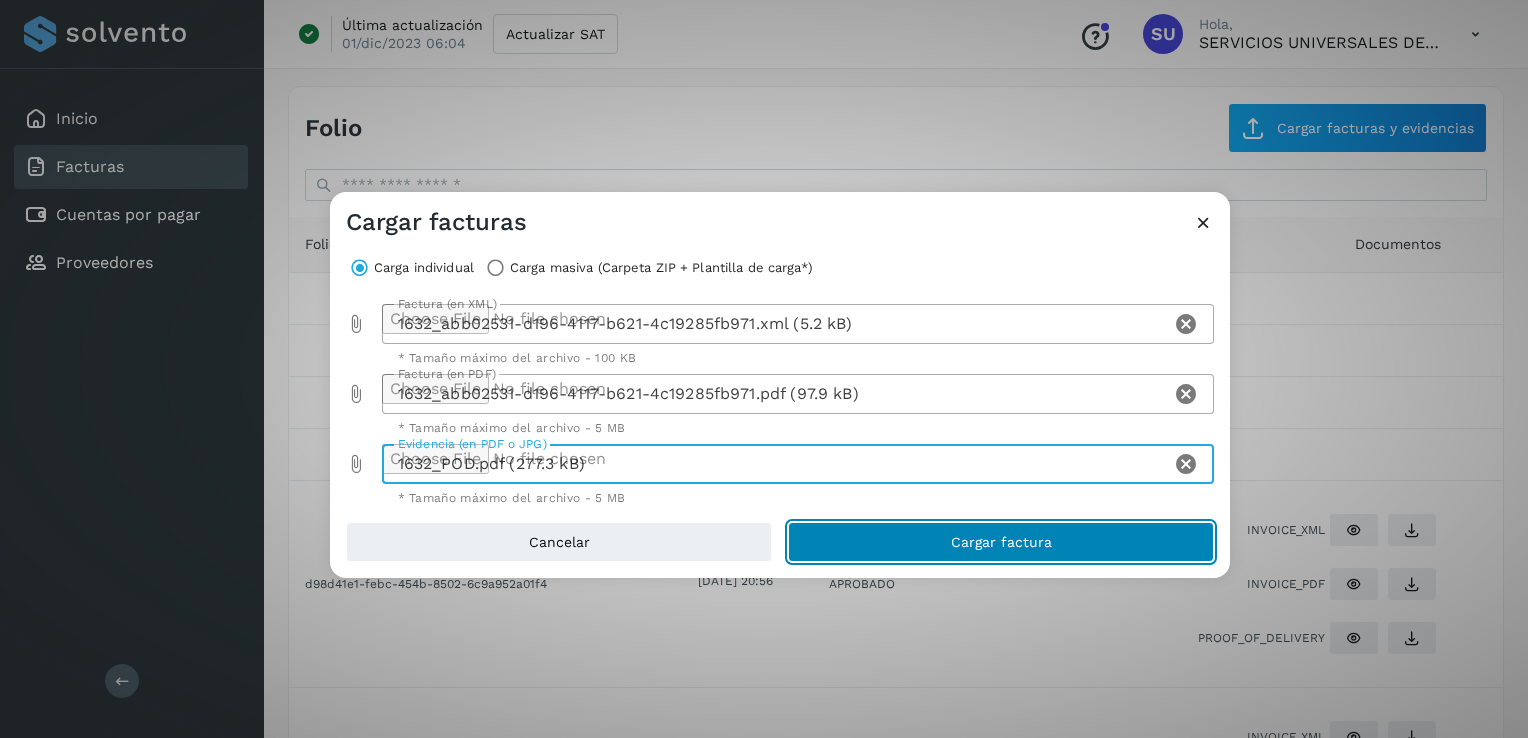 click on "Cargar factura" 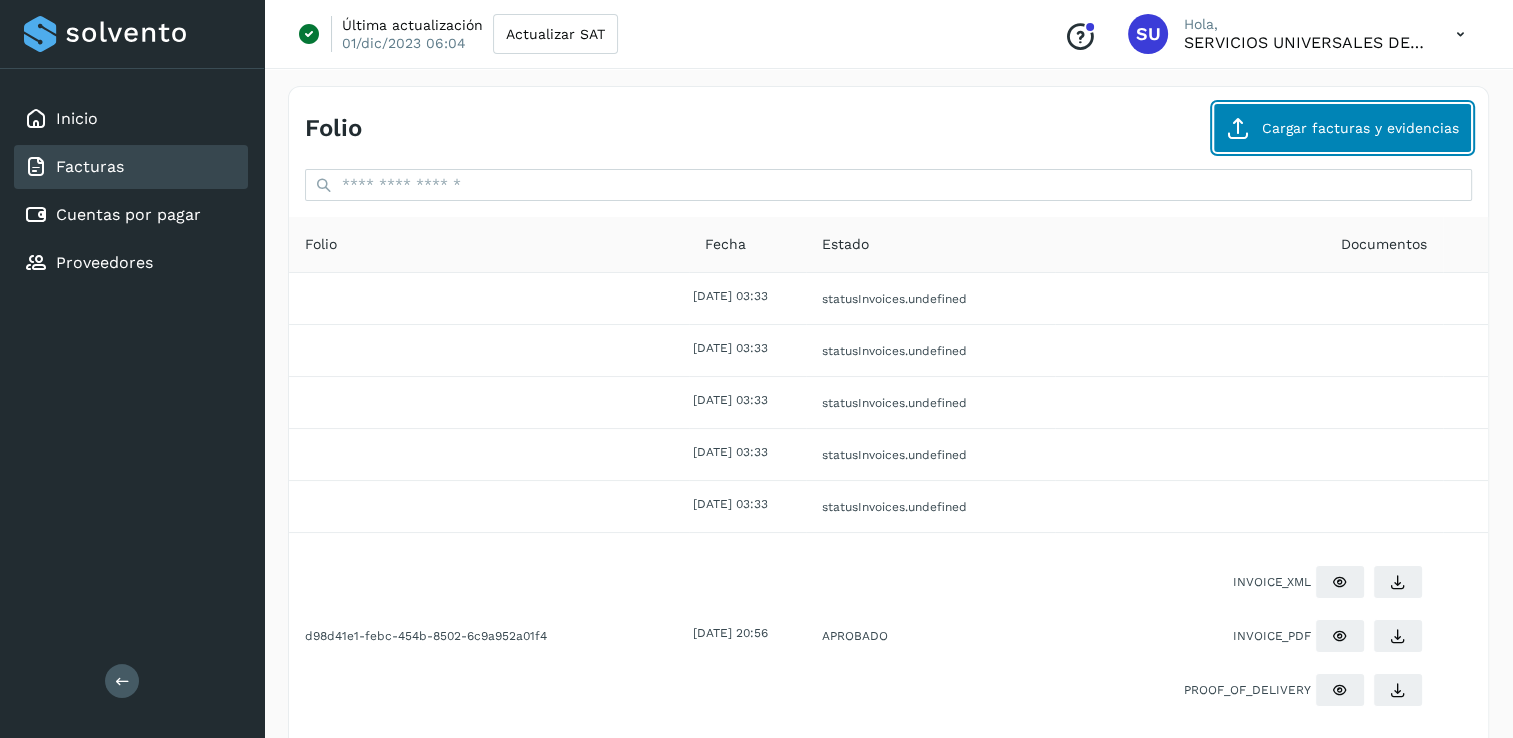 click on "Cargar facturas y evidencias" 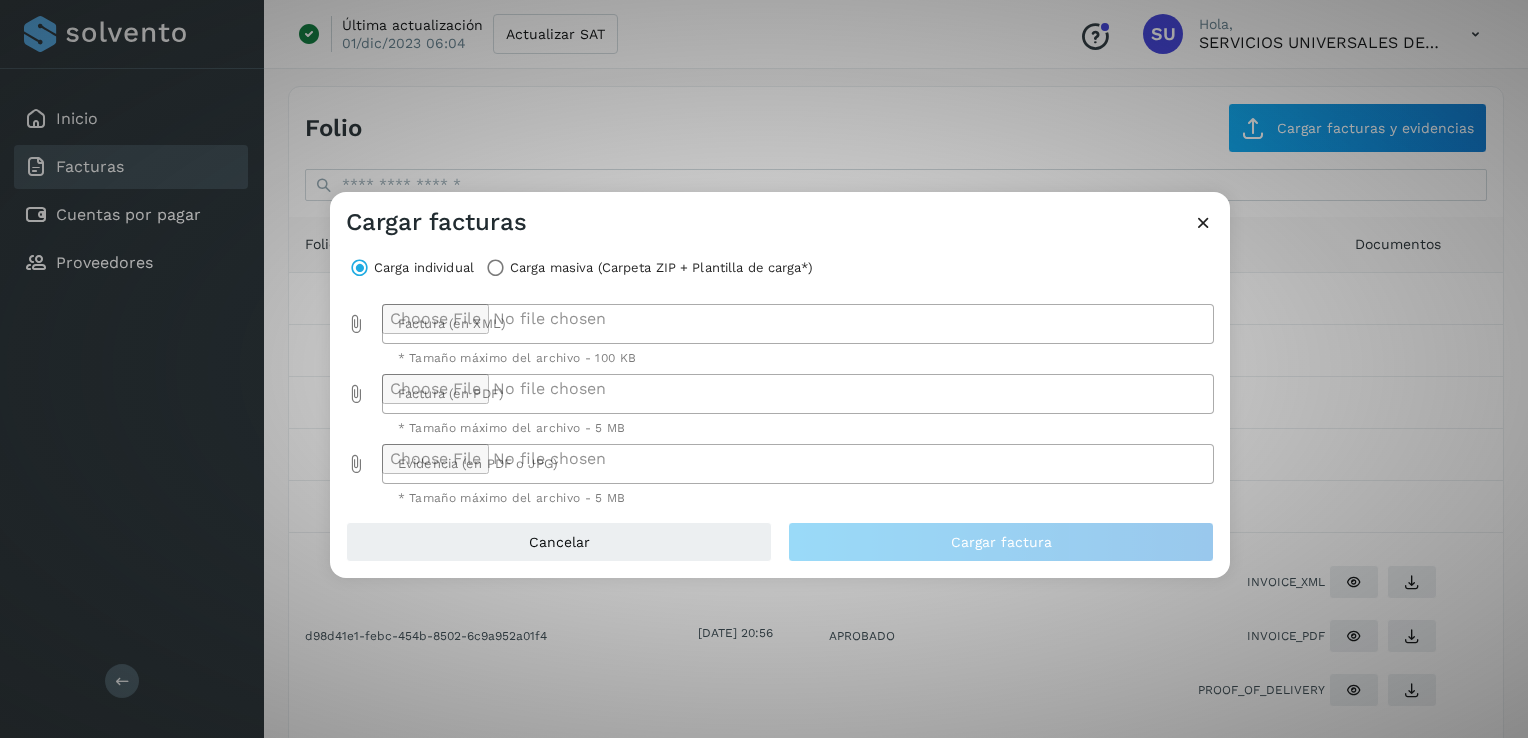 click at bounding box center [356, 324] 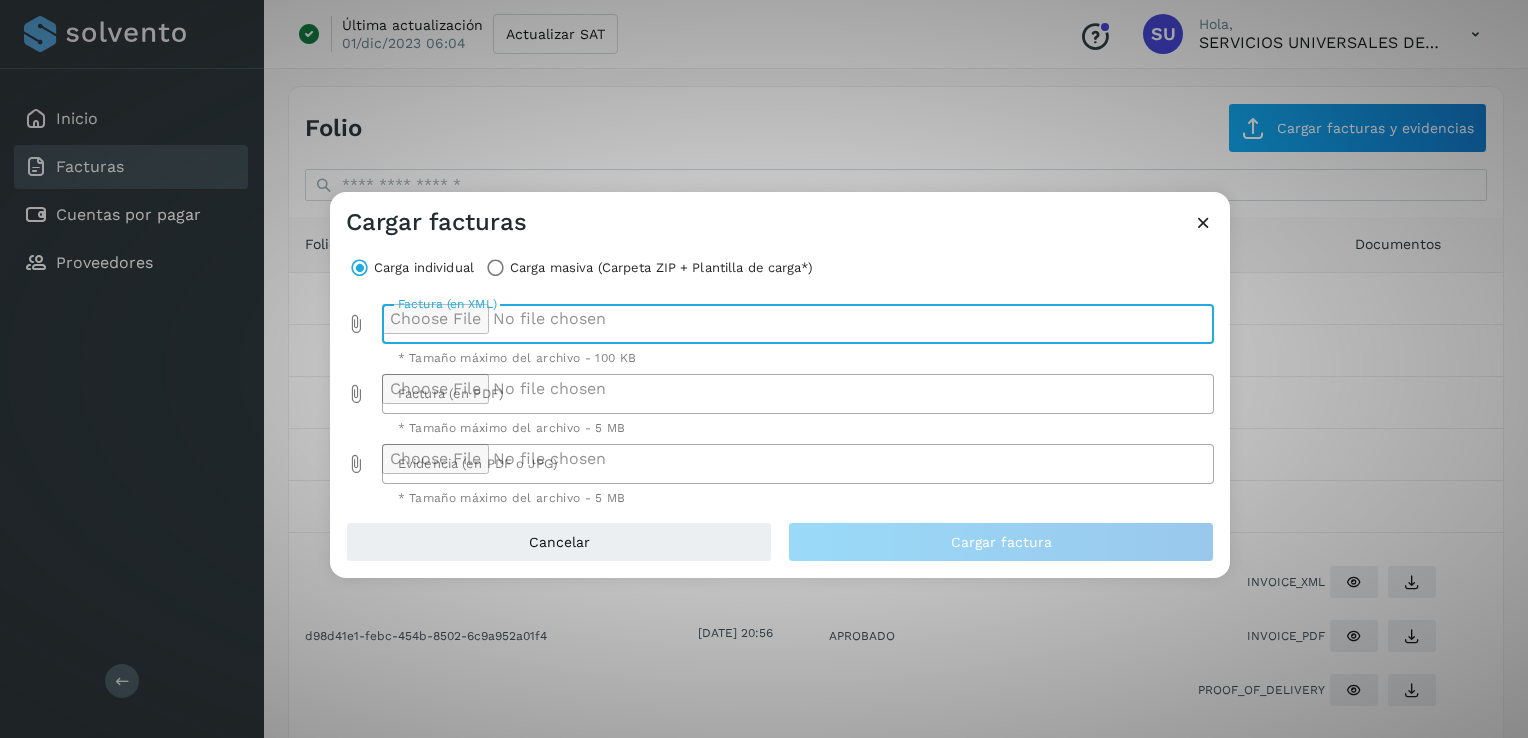 click at bounding box center (1203, 222) 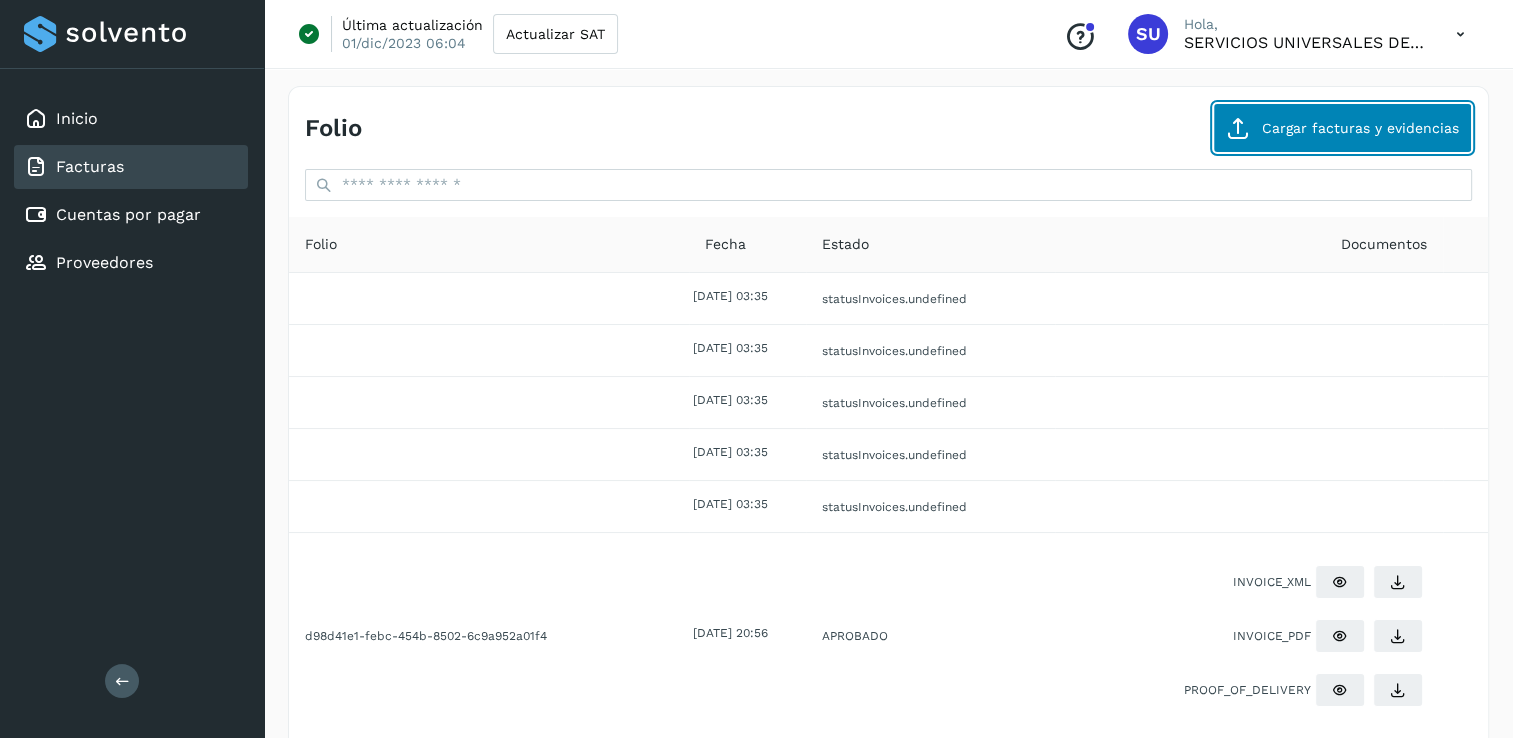 click on "Cargar facturas y evidencias" at bounding box center (1342, 128) 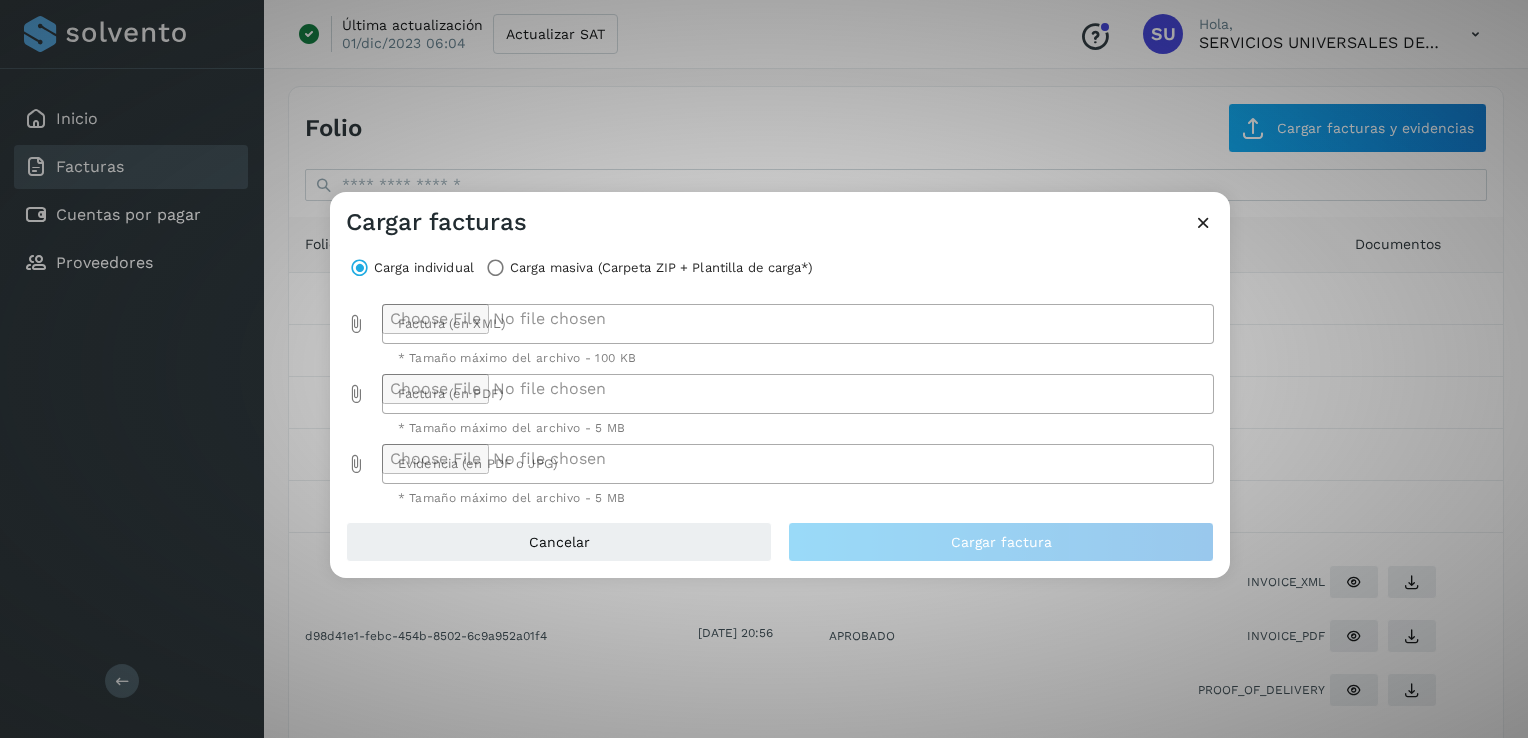 click at bounding box center [356, 324] 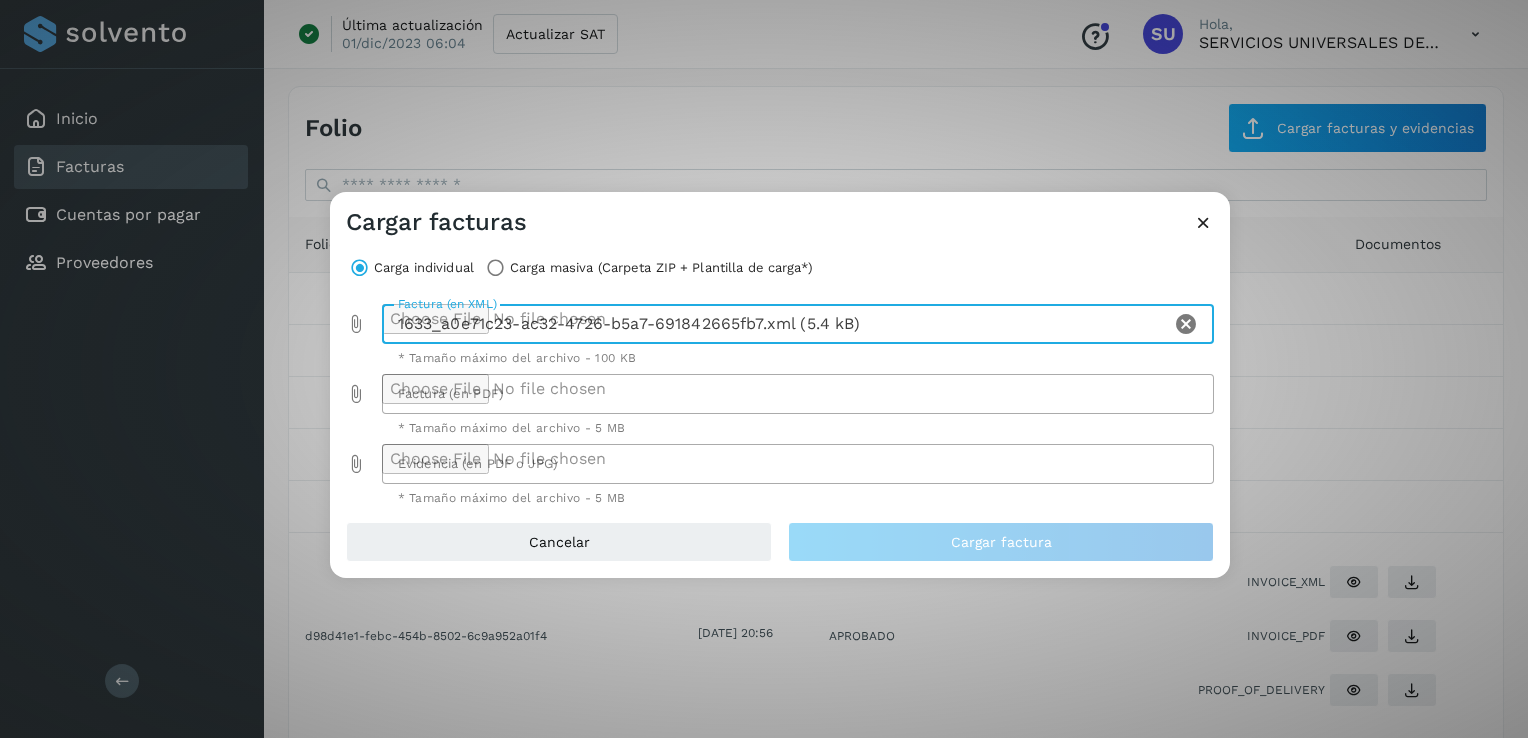 click at bounding box center [356, 394] 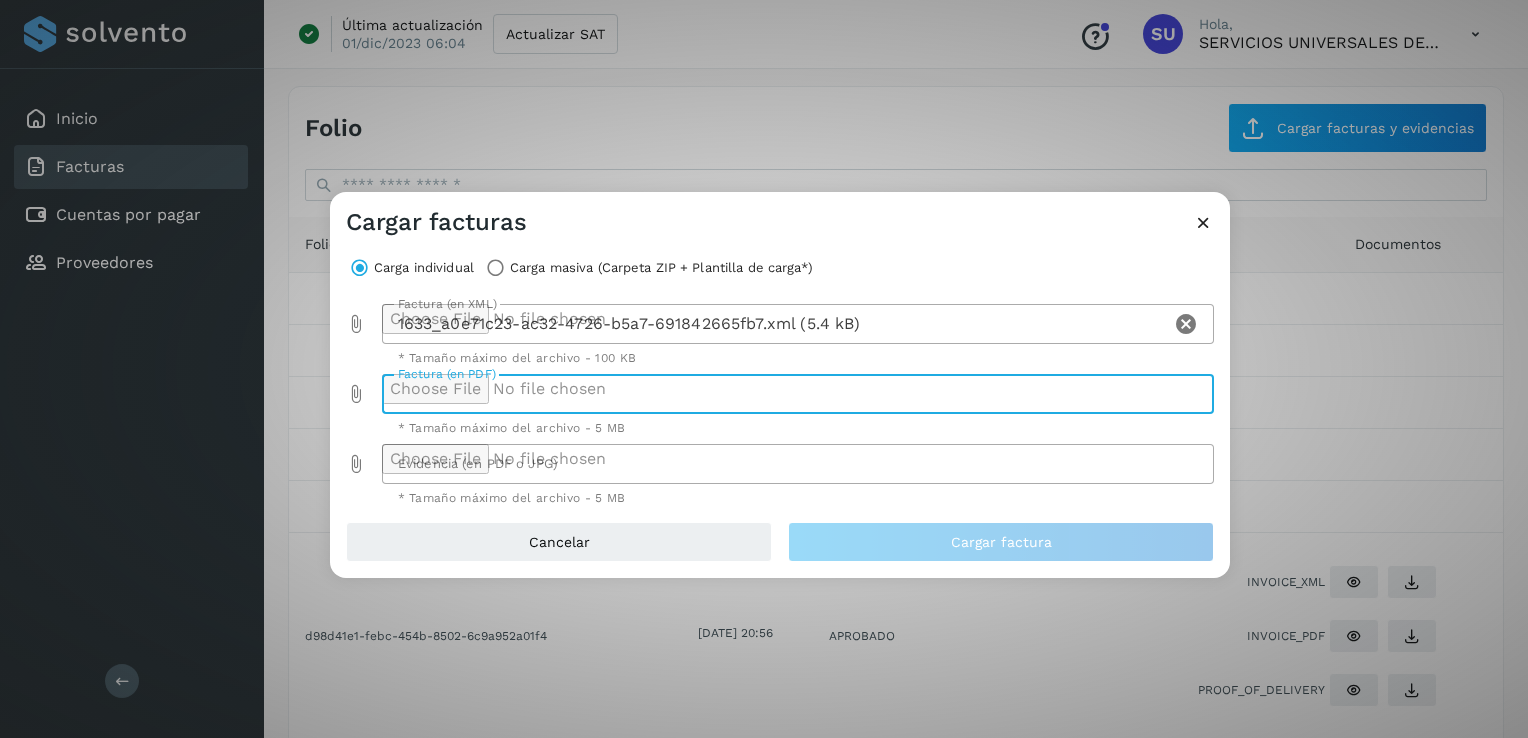 type on "**********" 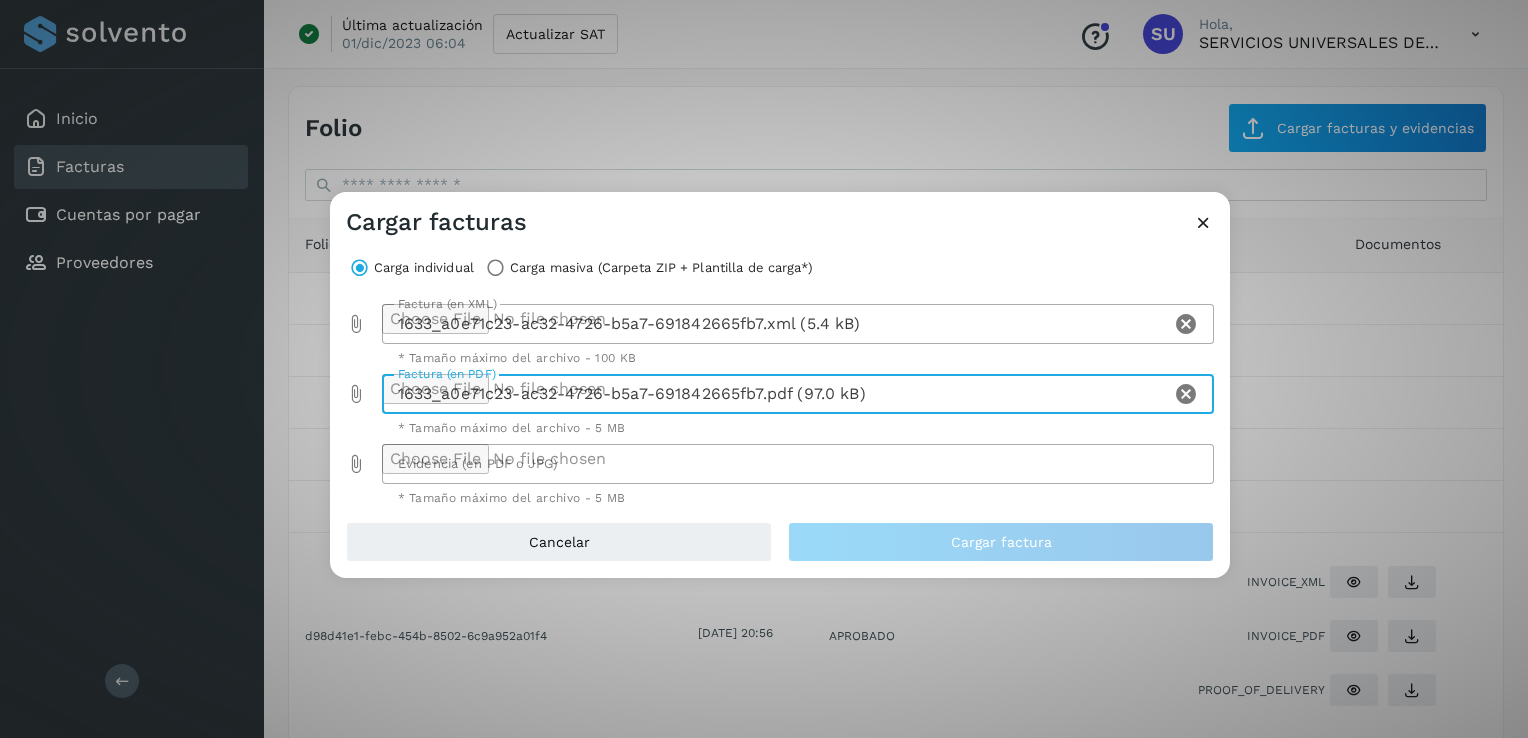 click at bounding box center (356, 464) 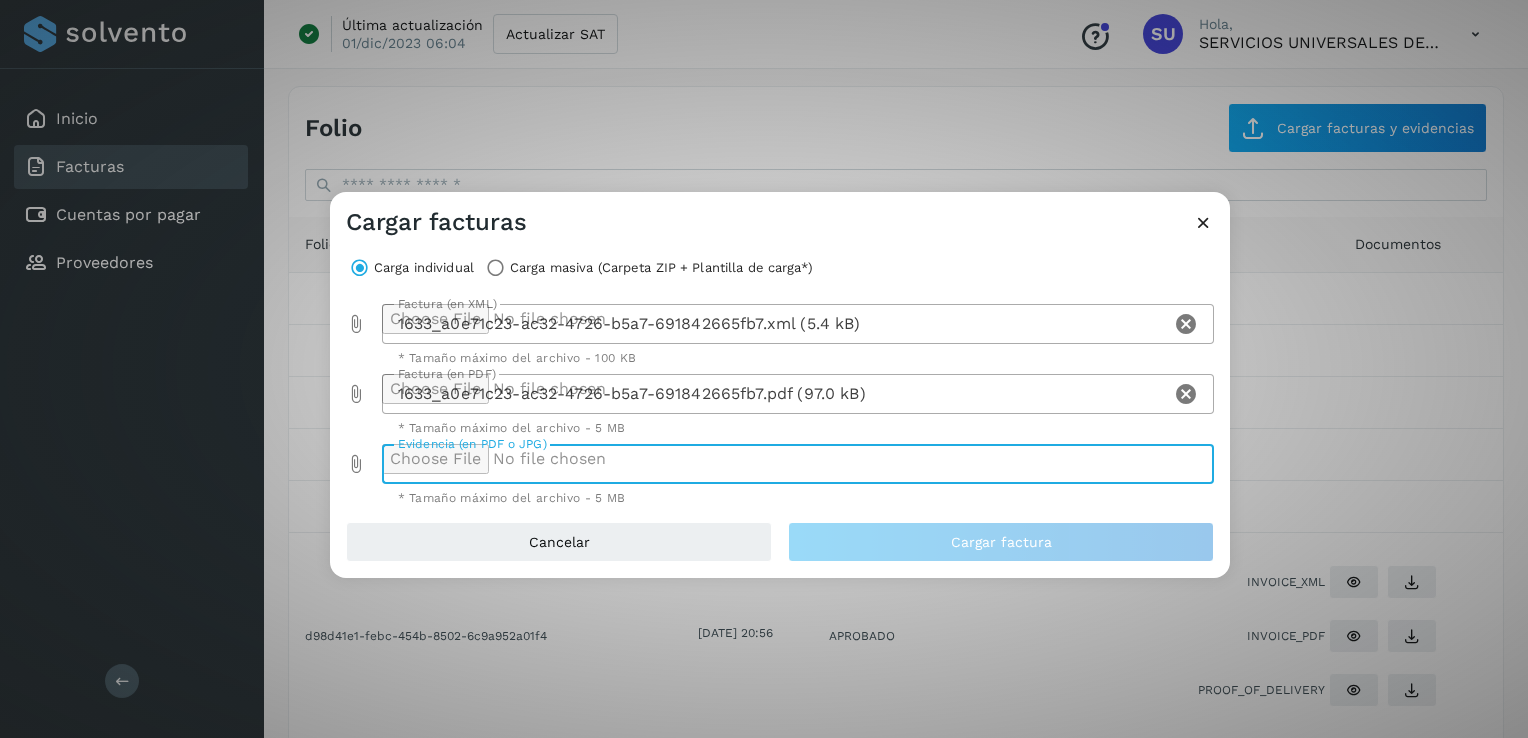 type on "**********" 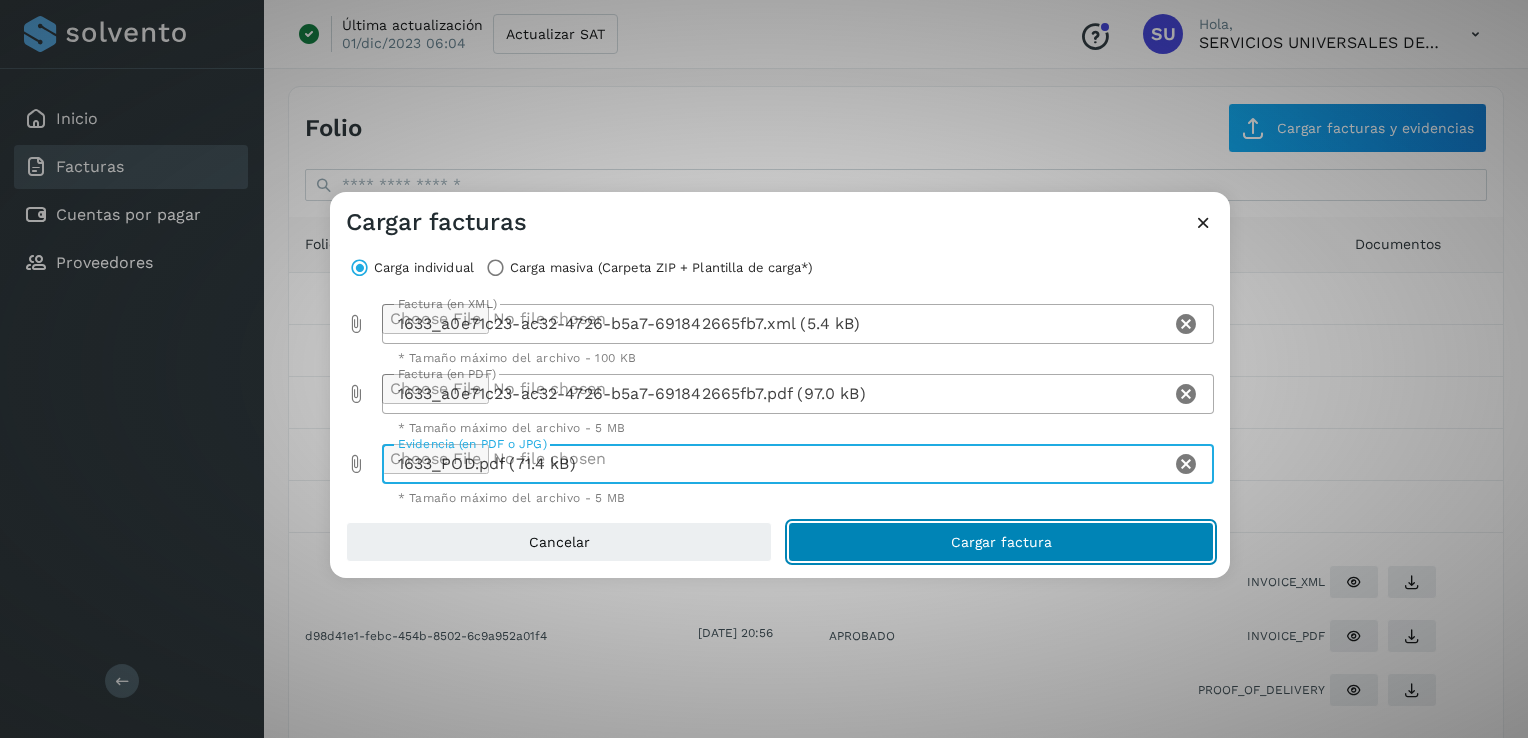 click on "Cargar factura" 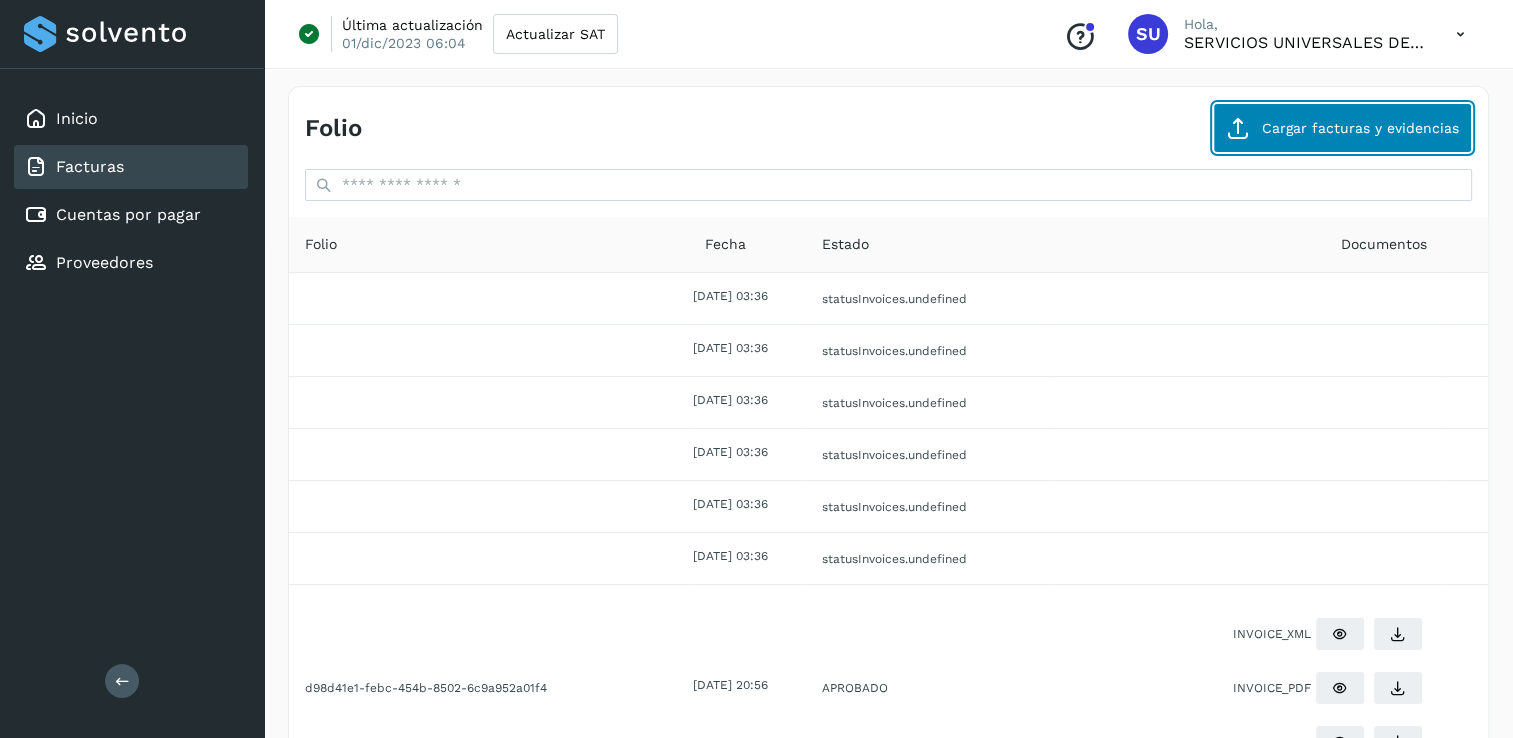 click on "Cargar facturas y evidencias" 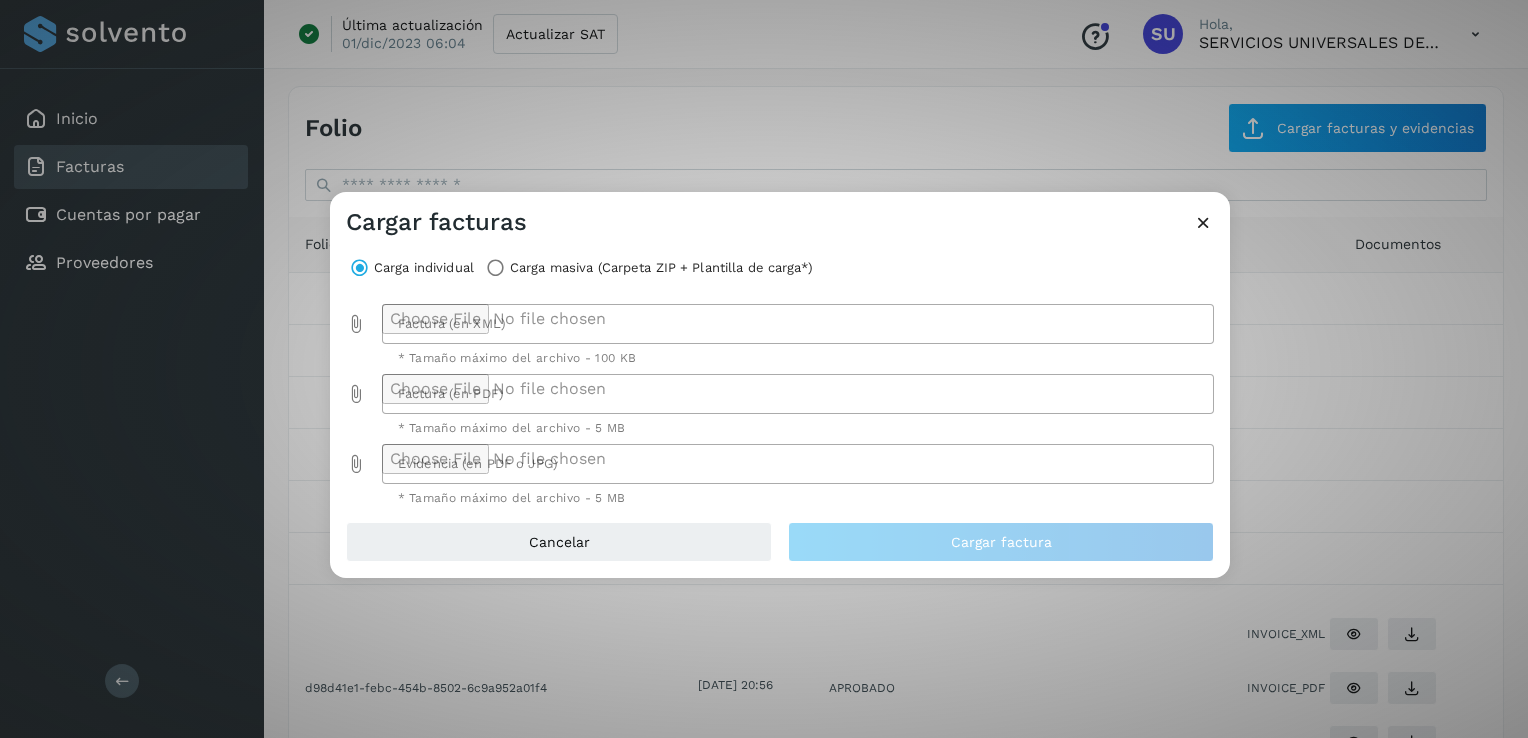 click at bounding box center (356, 324) 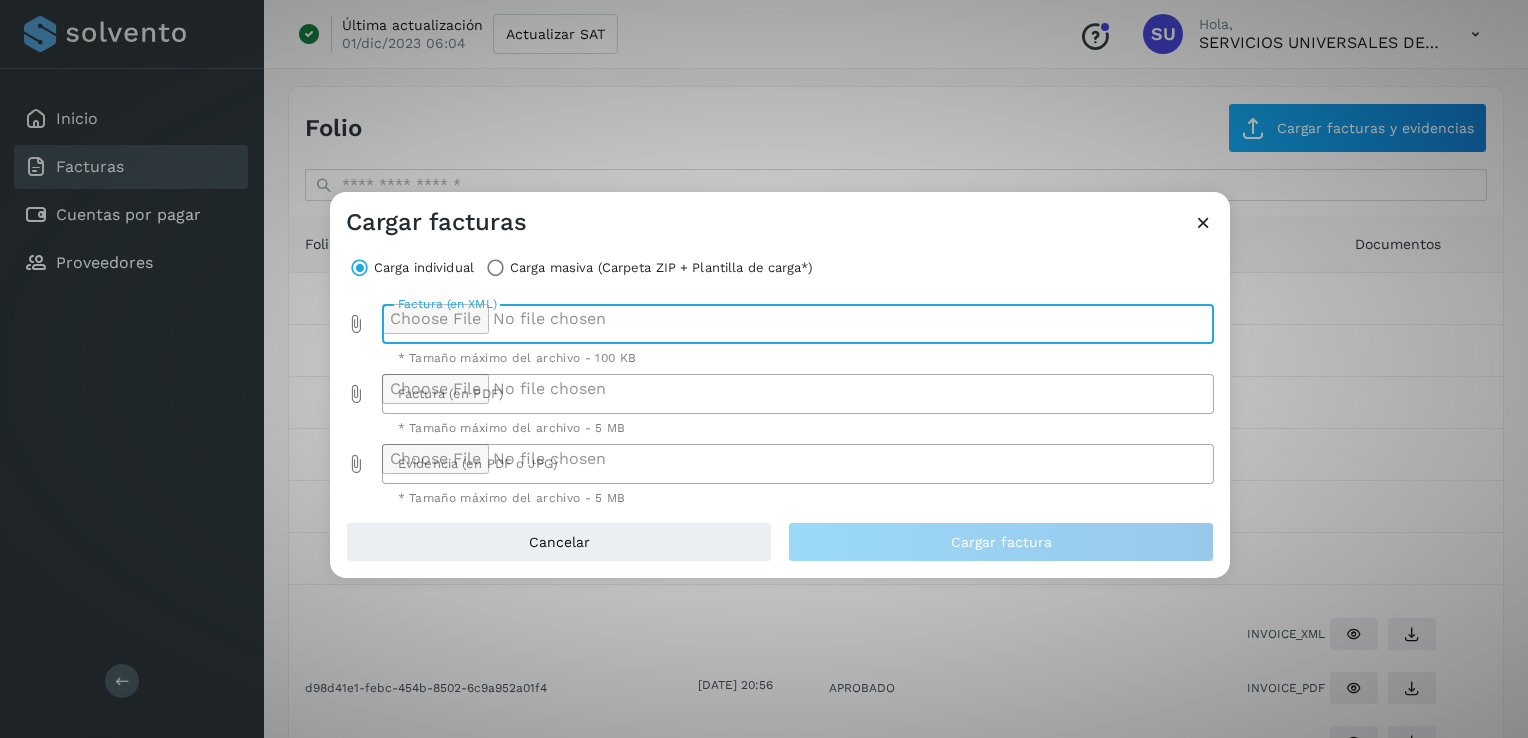 type on "**********" 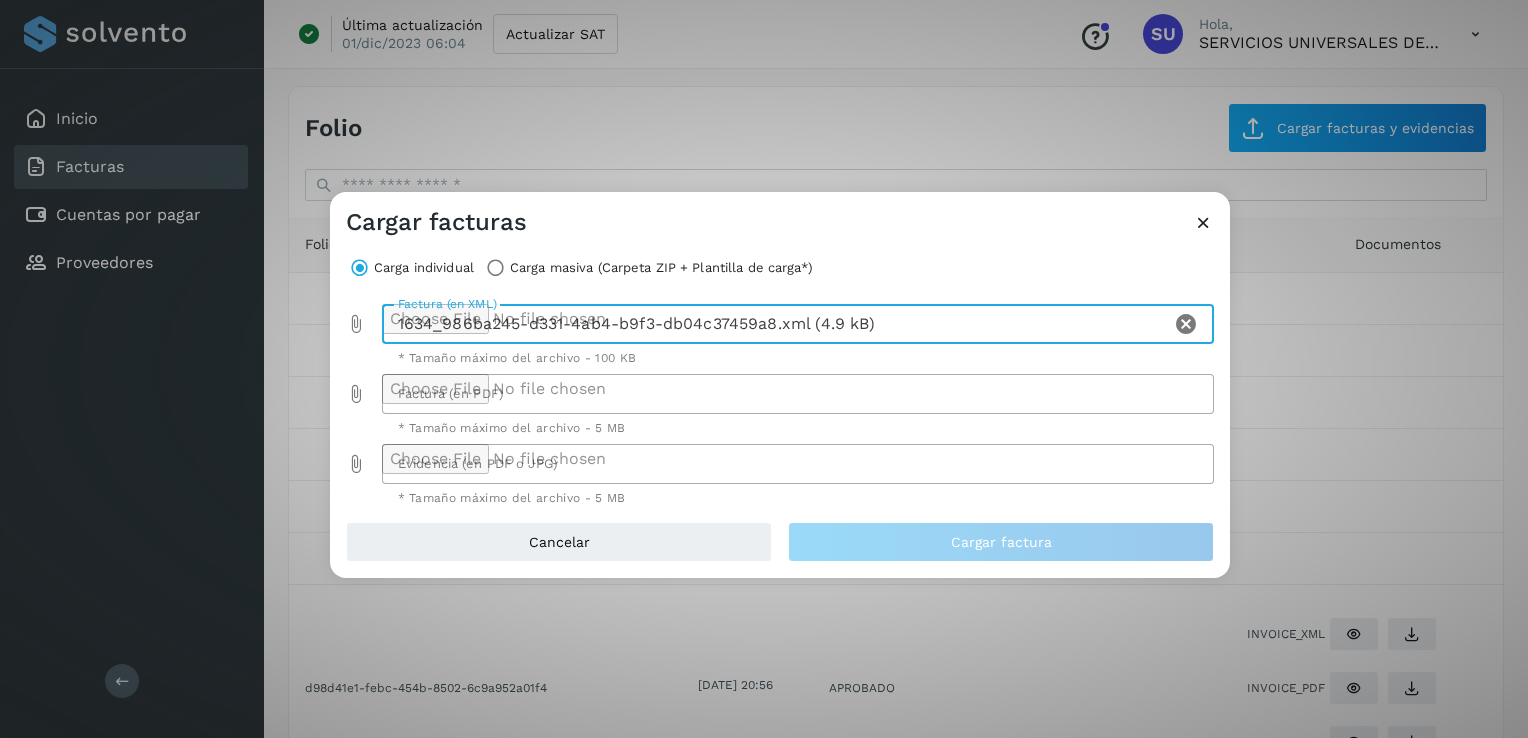 click at bounding box center (356, 394) 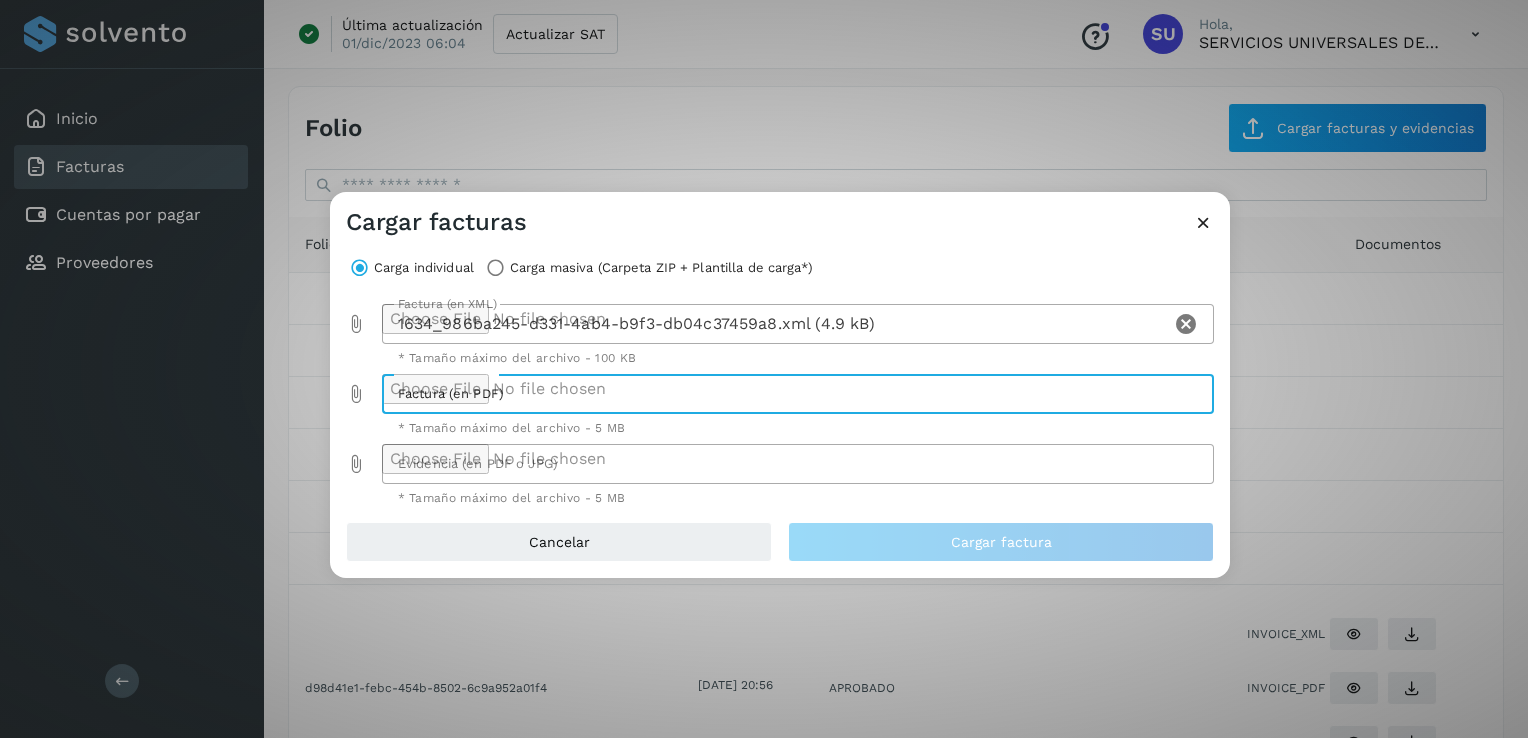type on "**********" 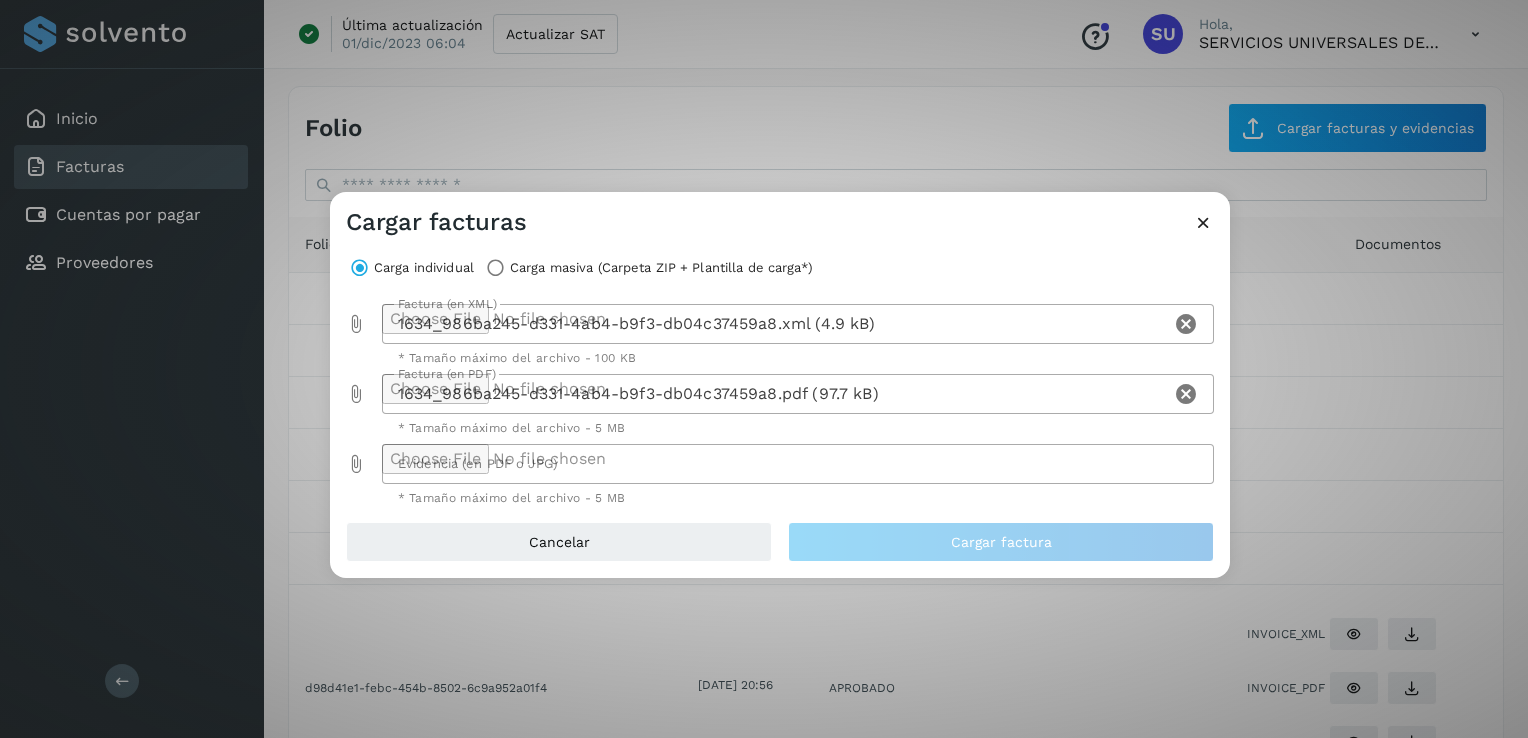 click at bounding box center [356, 464] 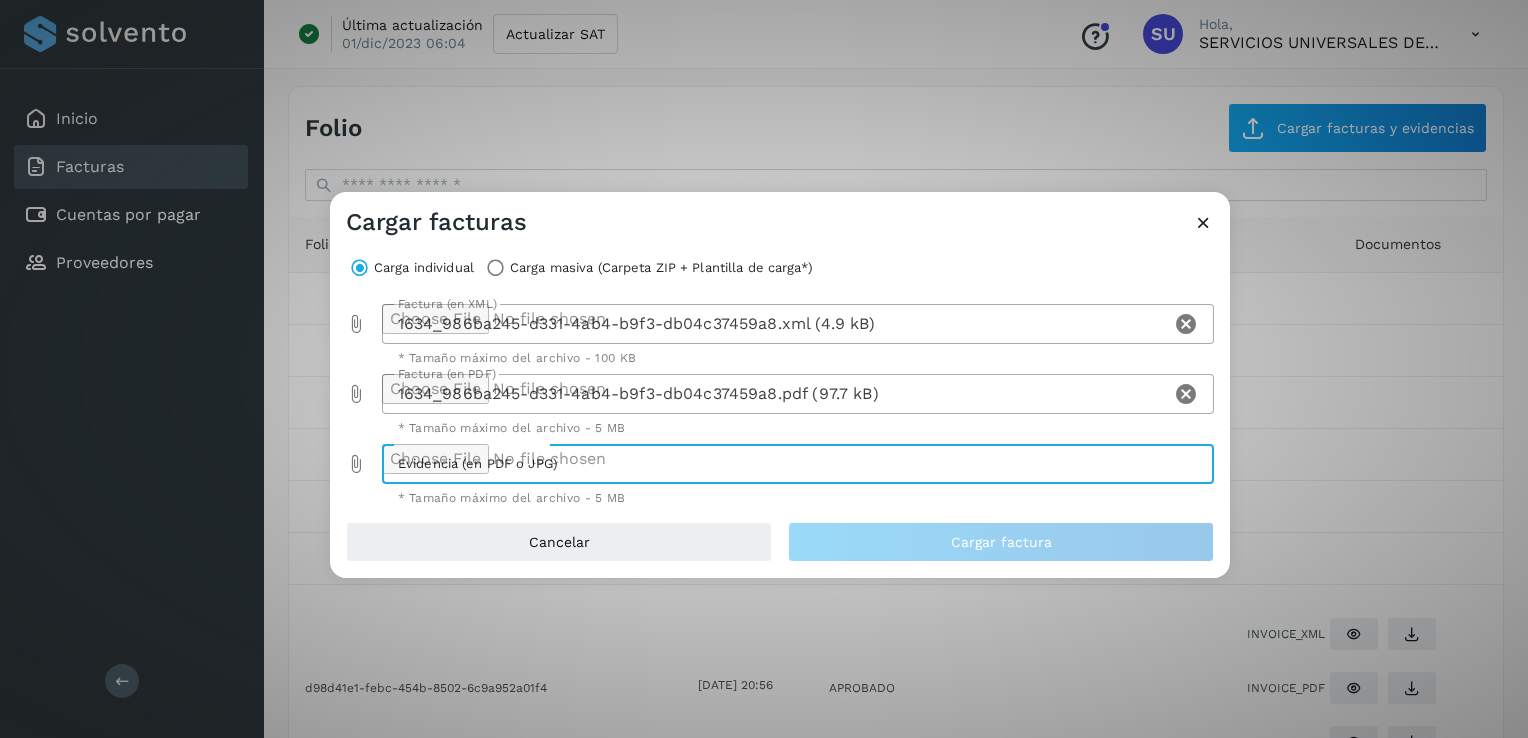 type on "**********" 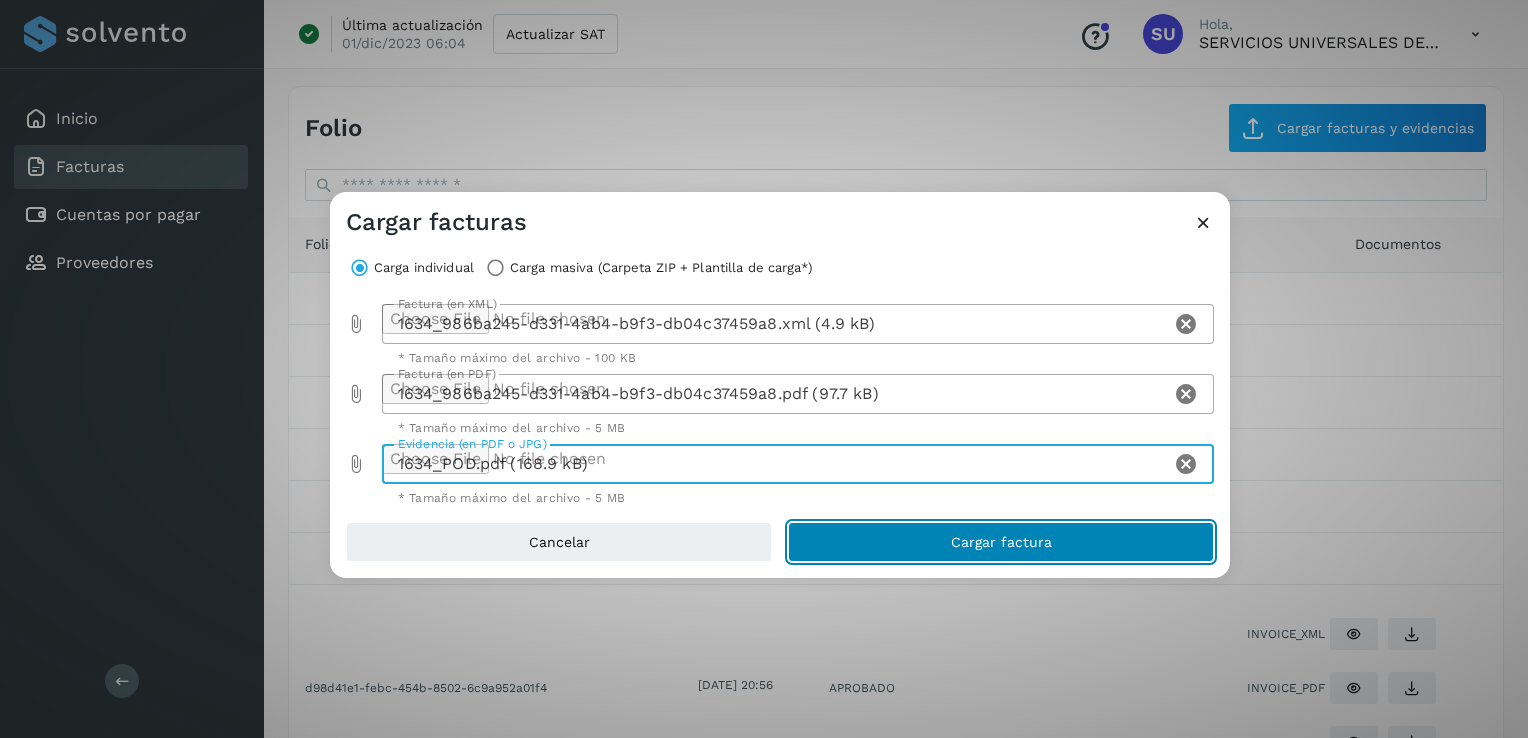 click on "Cargar factura" 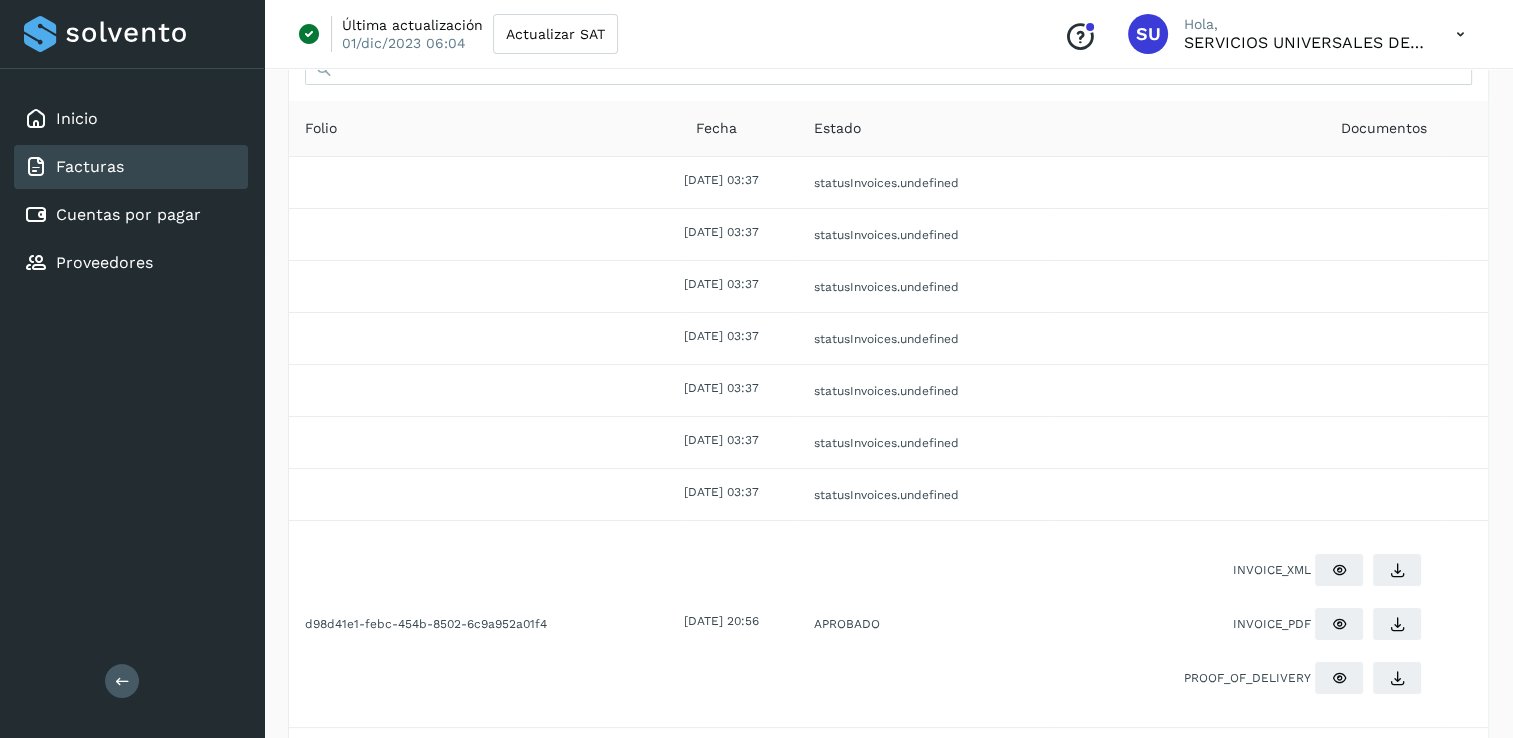 scroll, scrollTop: 0, scrollLeft: 0, axis: both 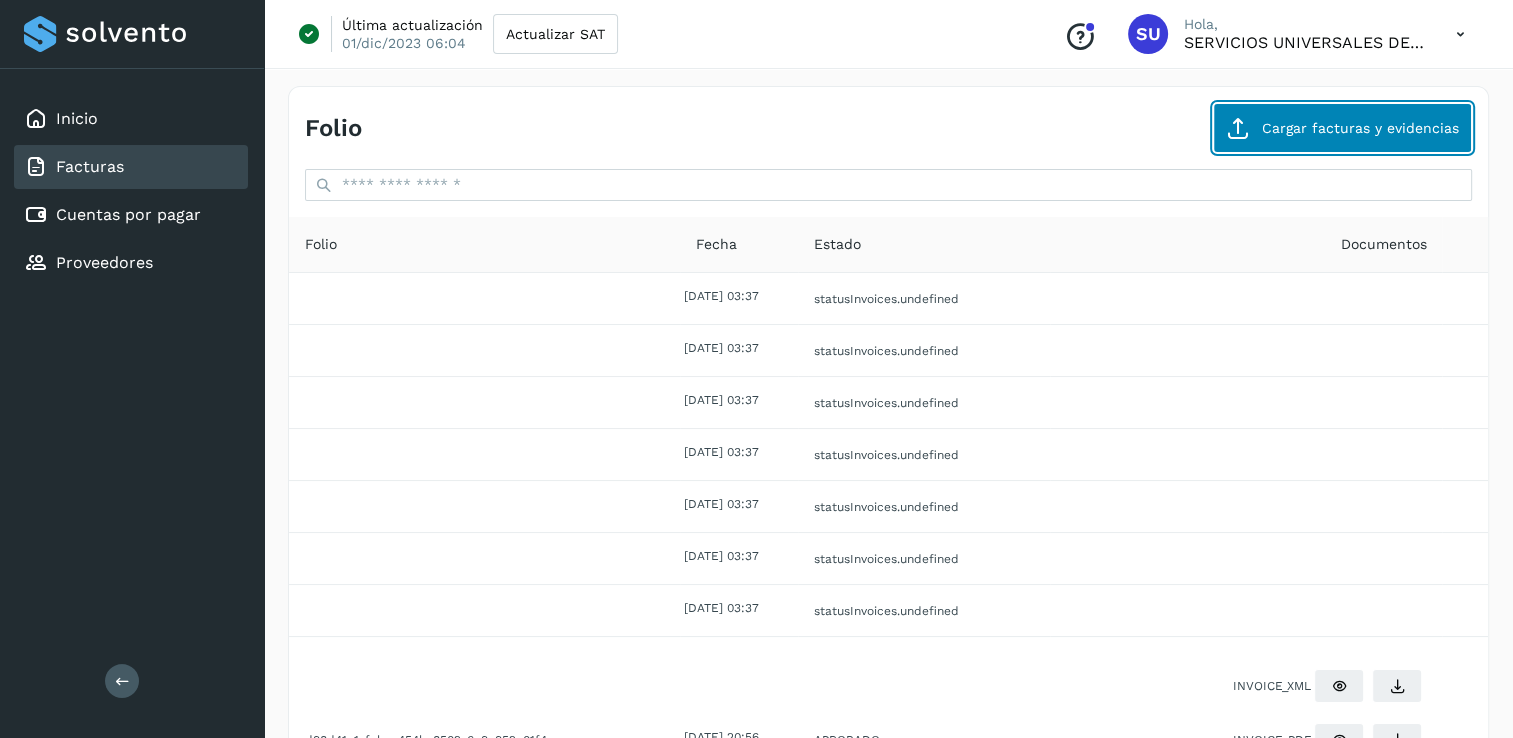 click on "Cargar facturas y evidencias" 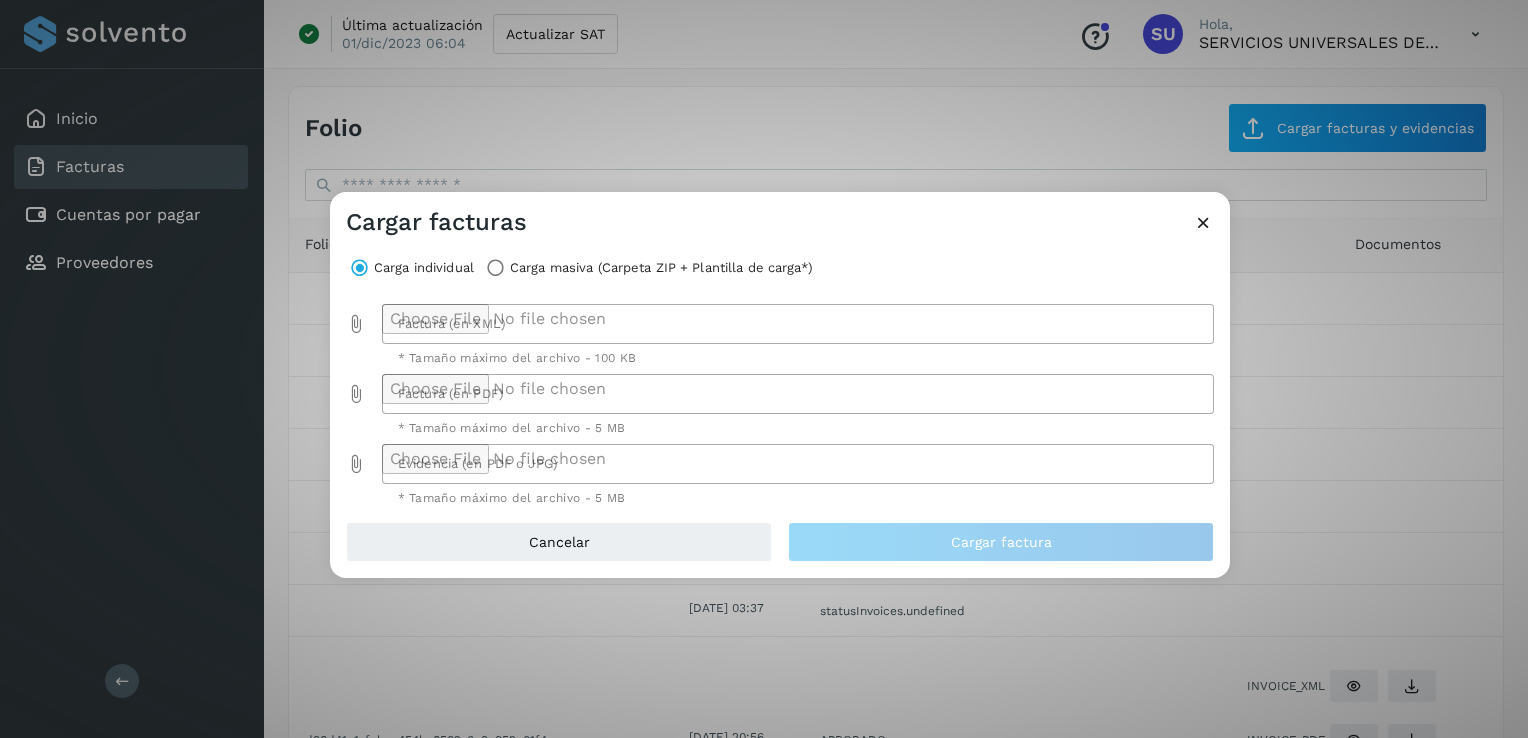 click at bounding box center [356, 324] 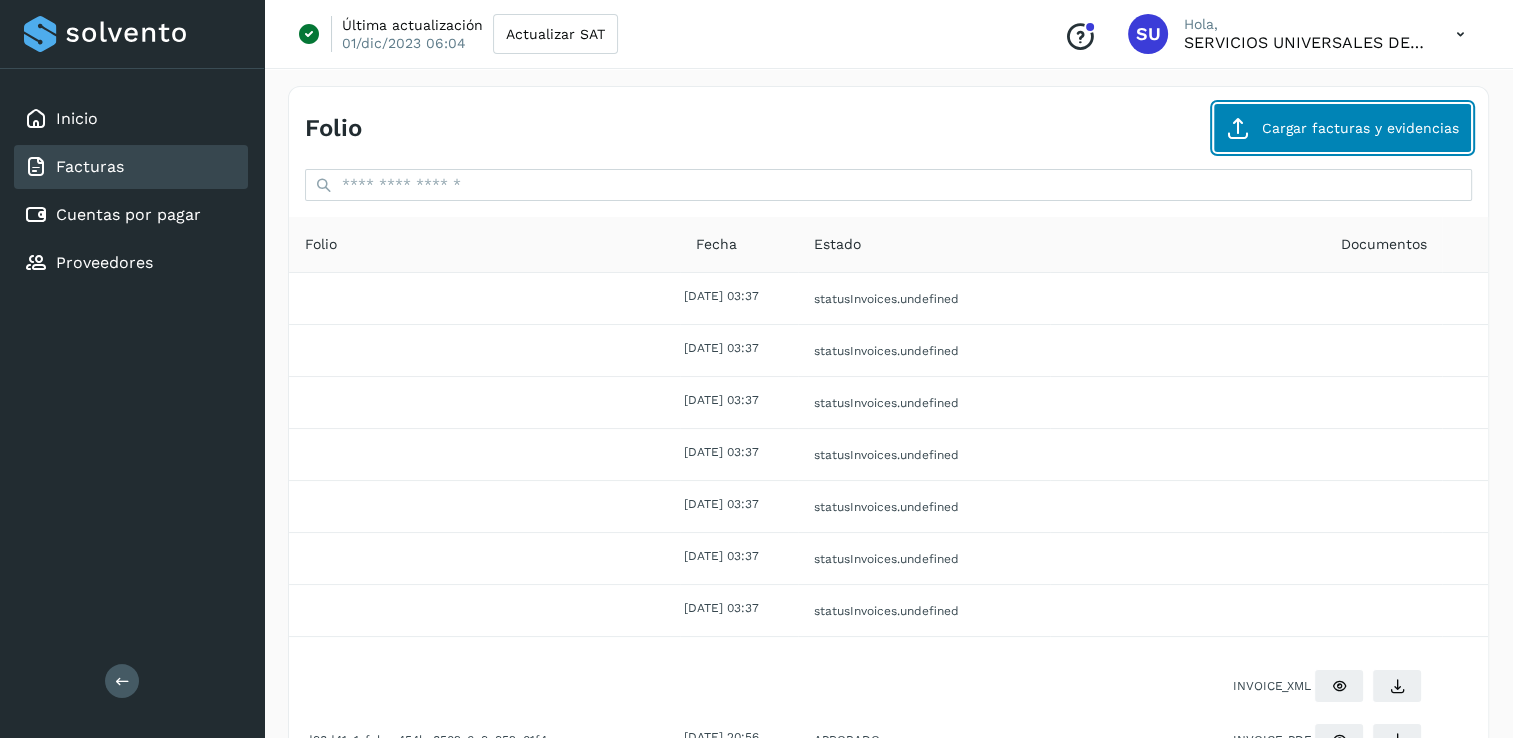 click on "Cargar facturas y evidencias" at bounding box center (1342, 128) 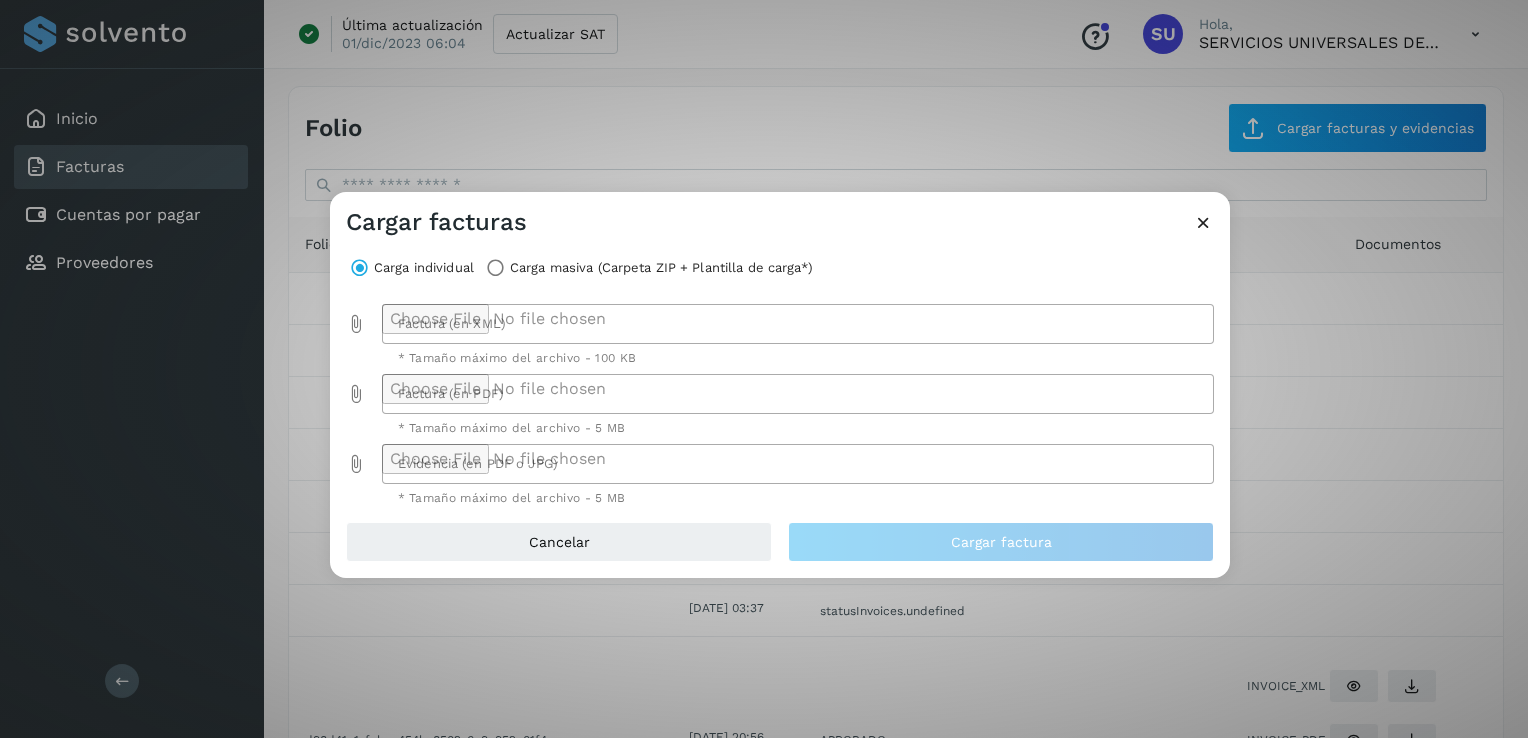 click at bounding box center (356, 324) 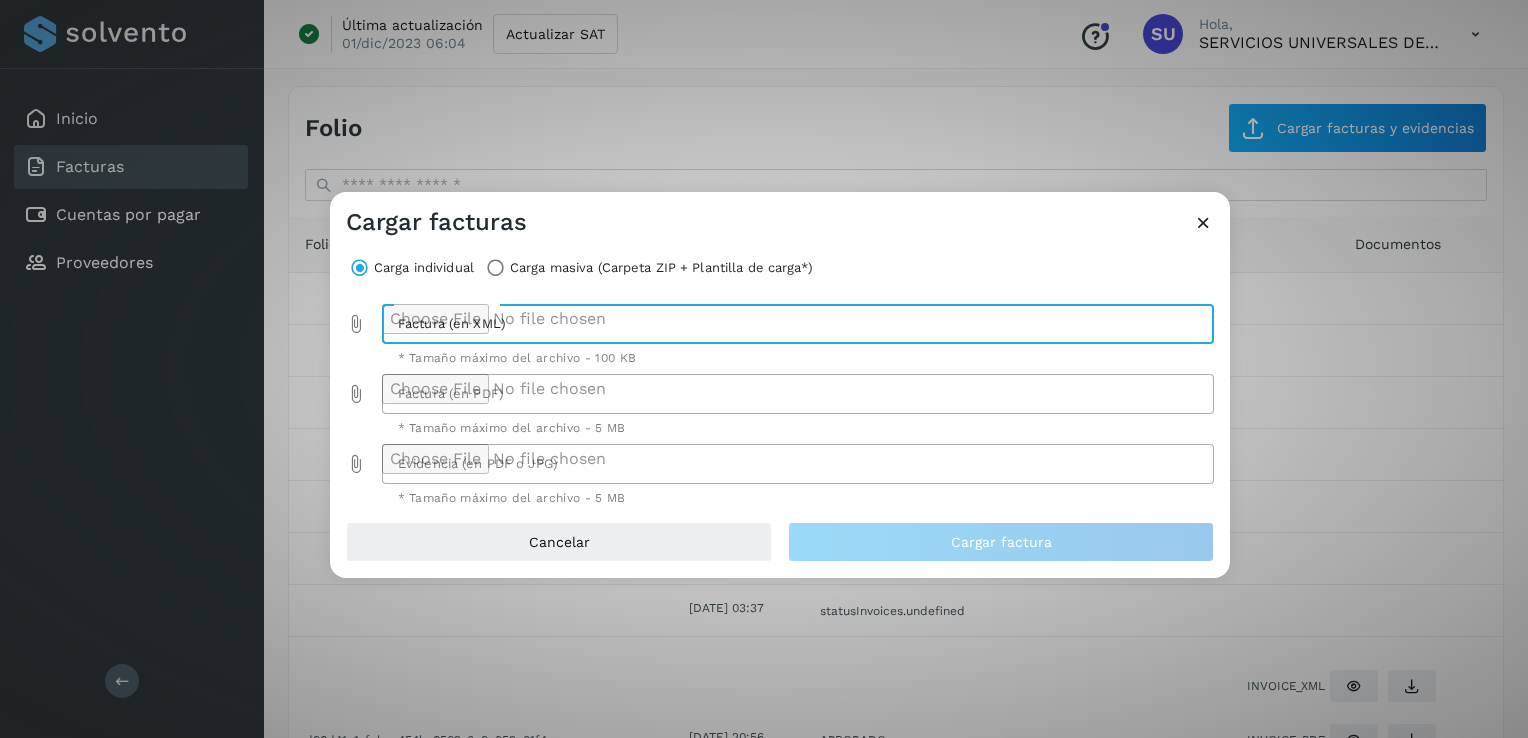 type on "**********" 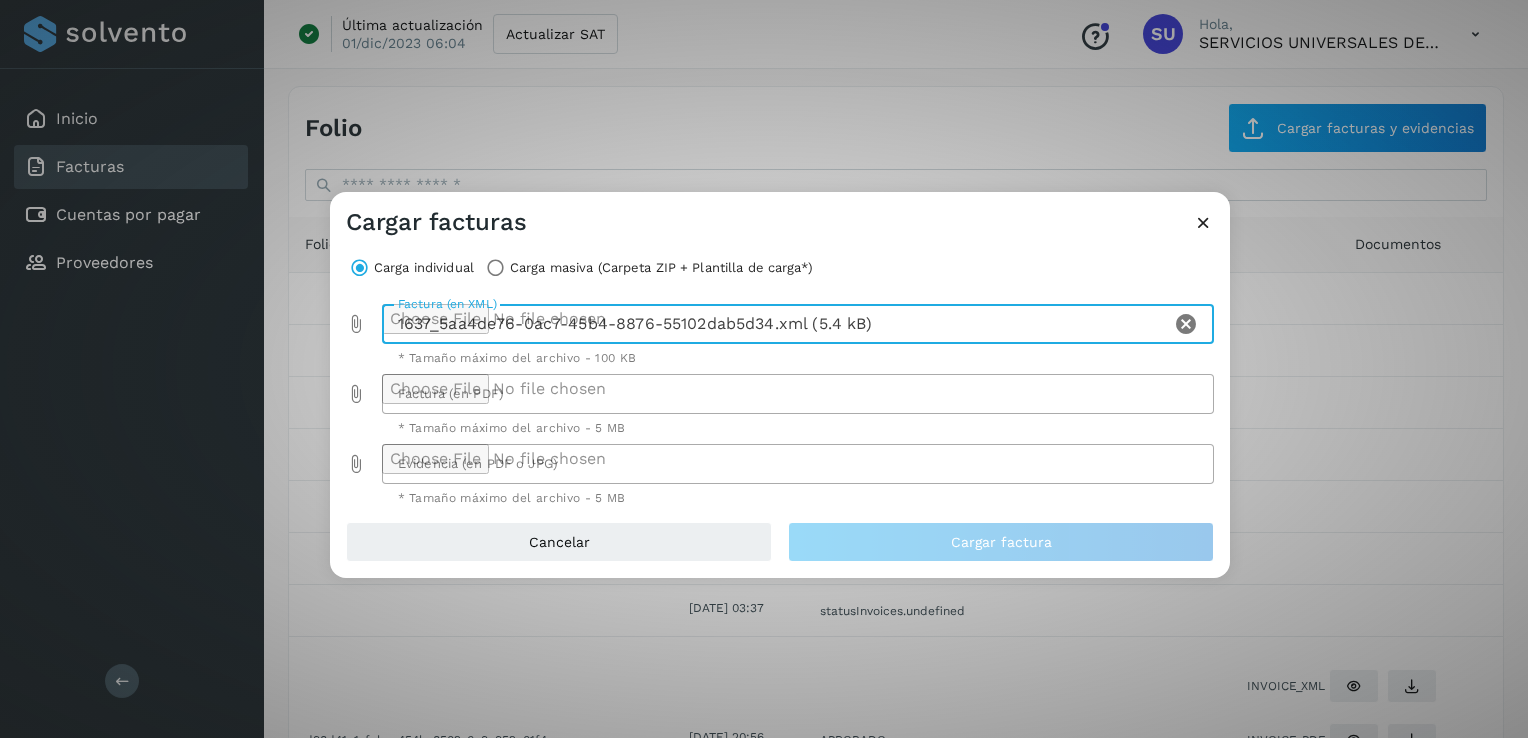 click at bounding box center (356, 394) 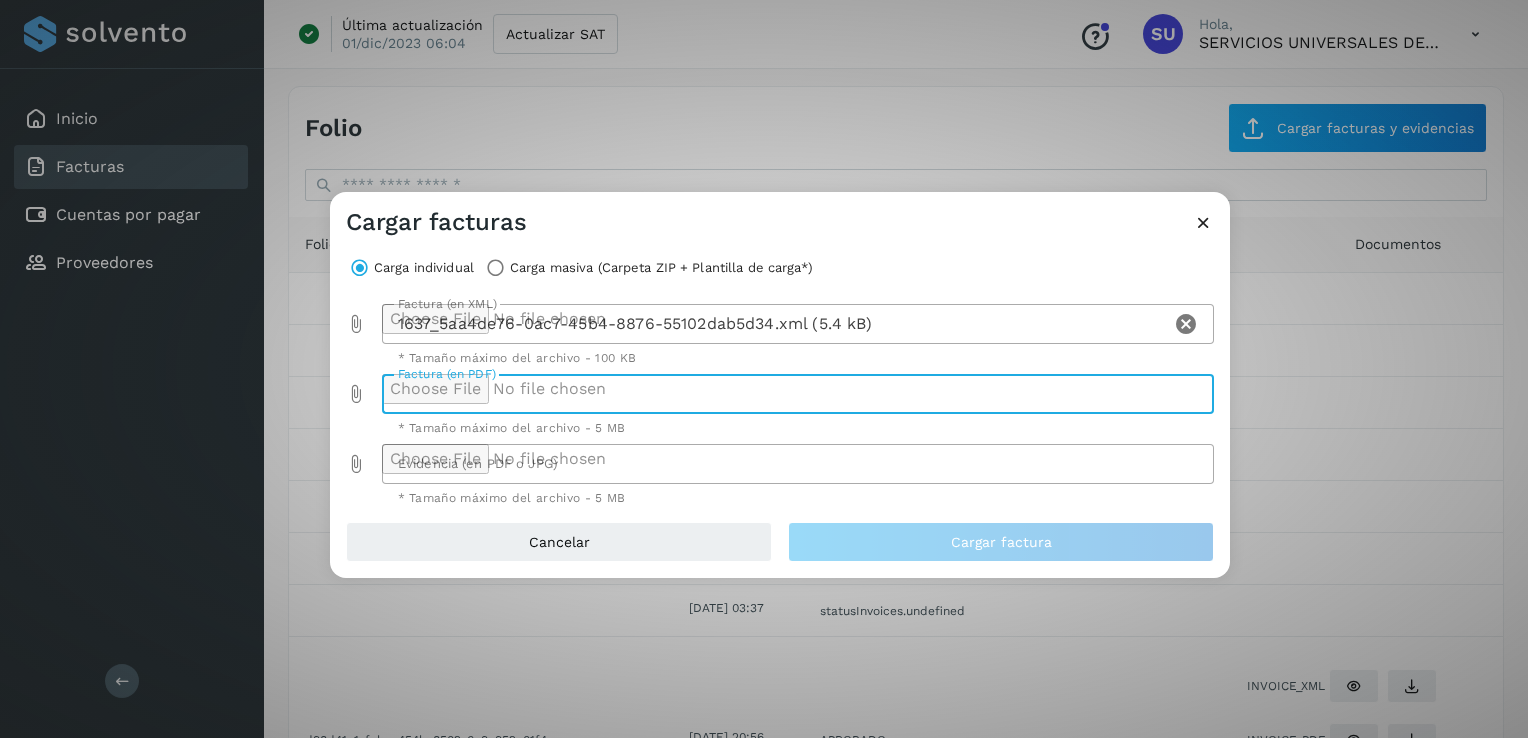 type on "**********" 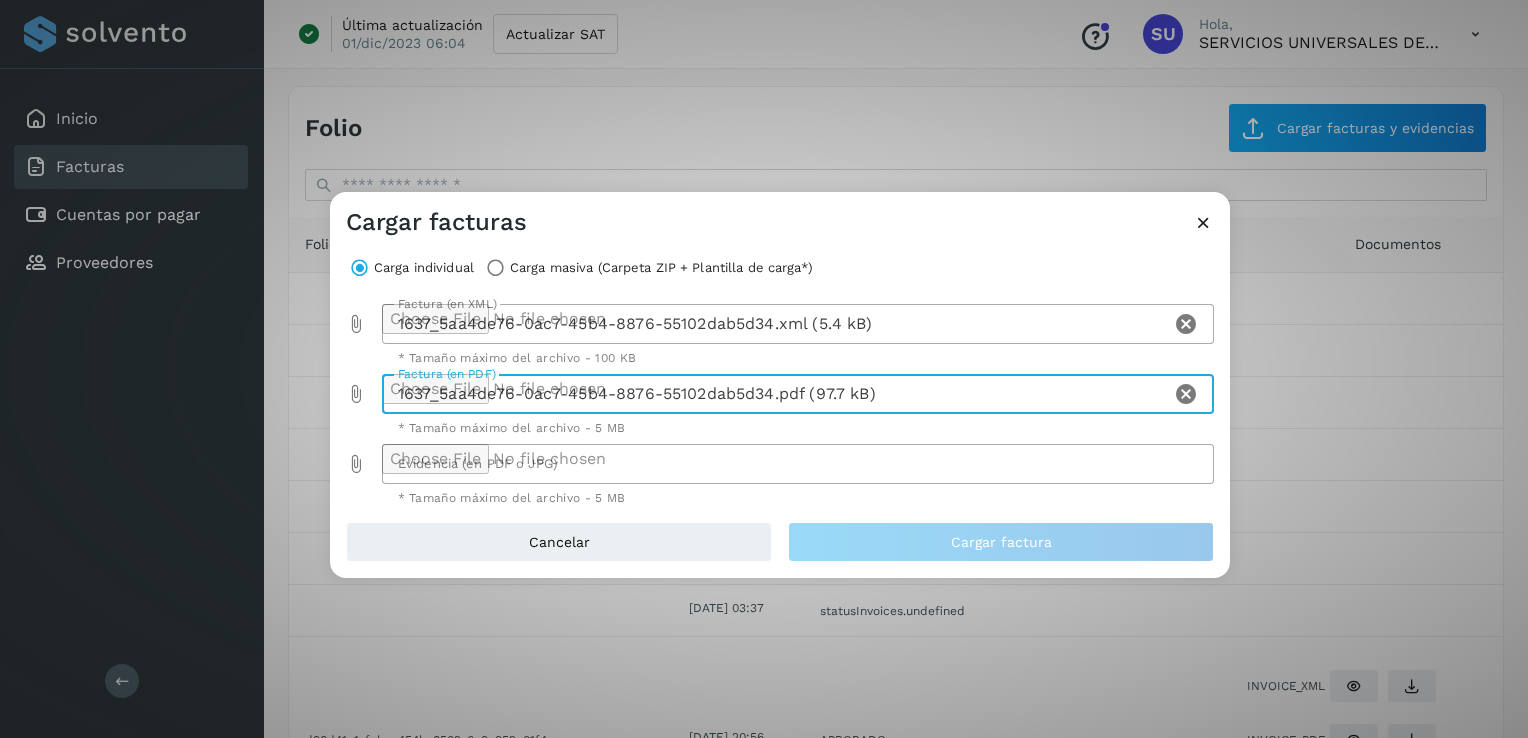 click at bounding box center [356, 464] 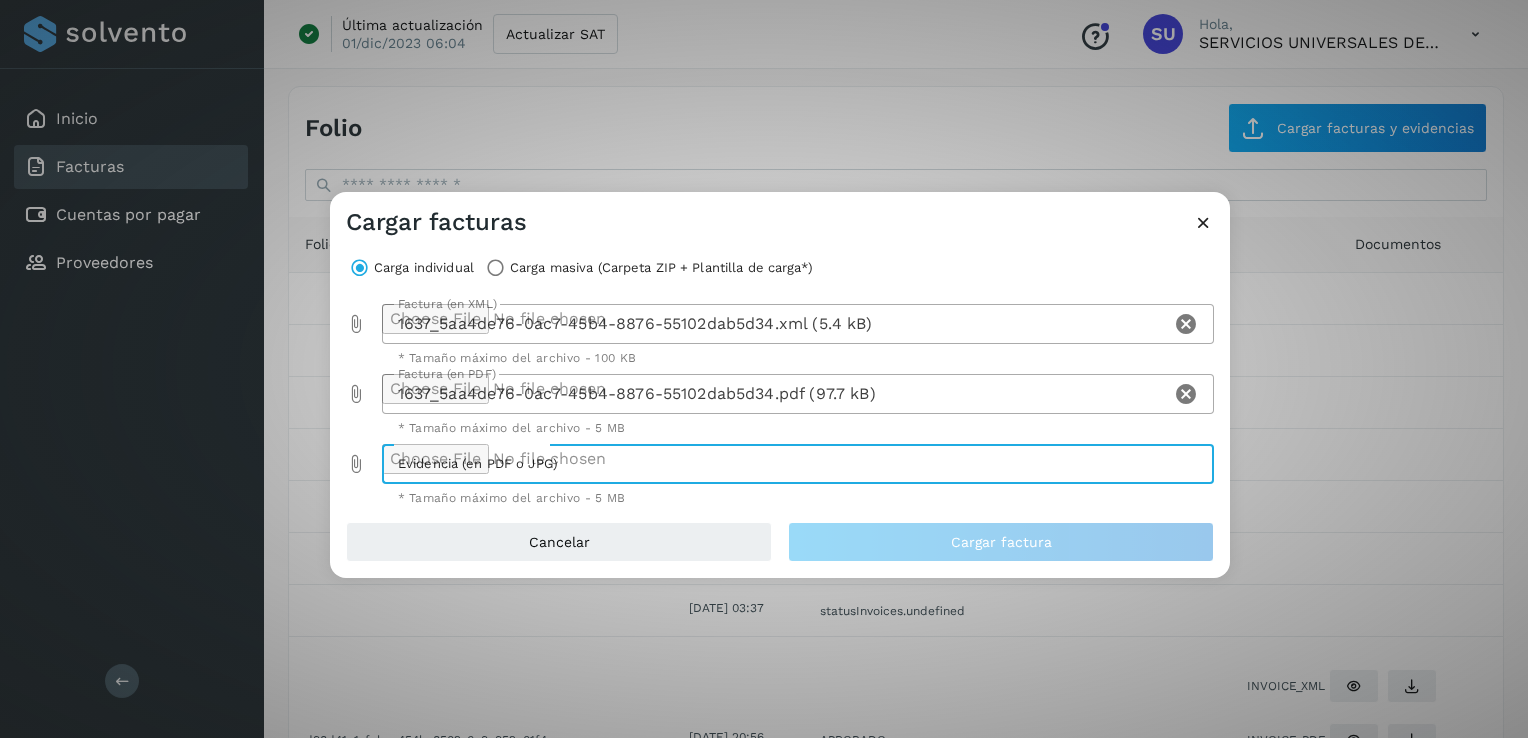 type on "**********" 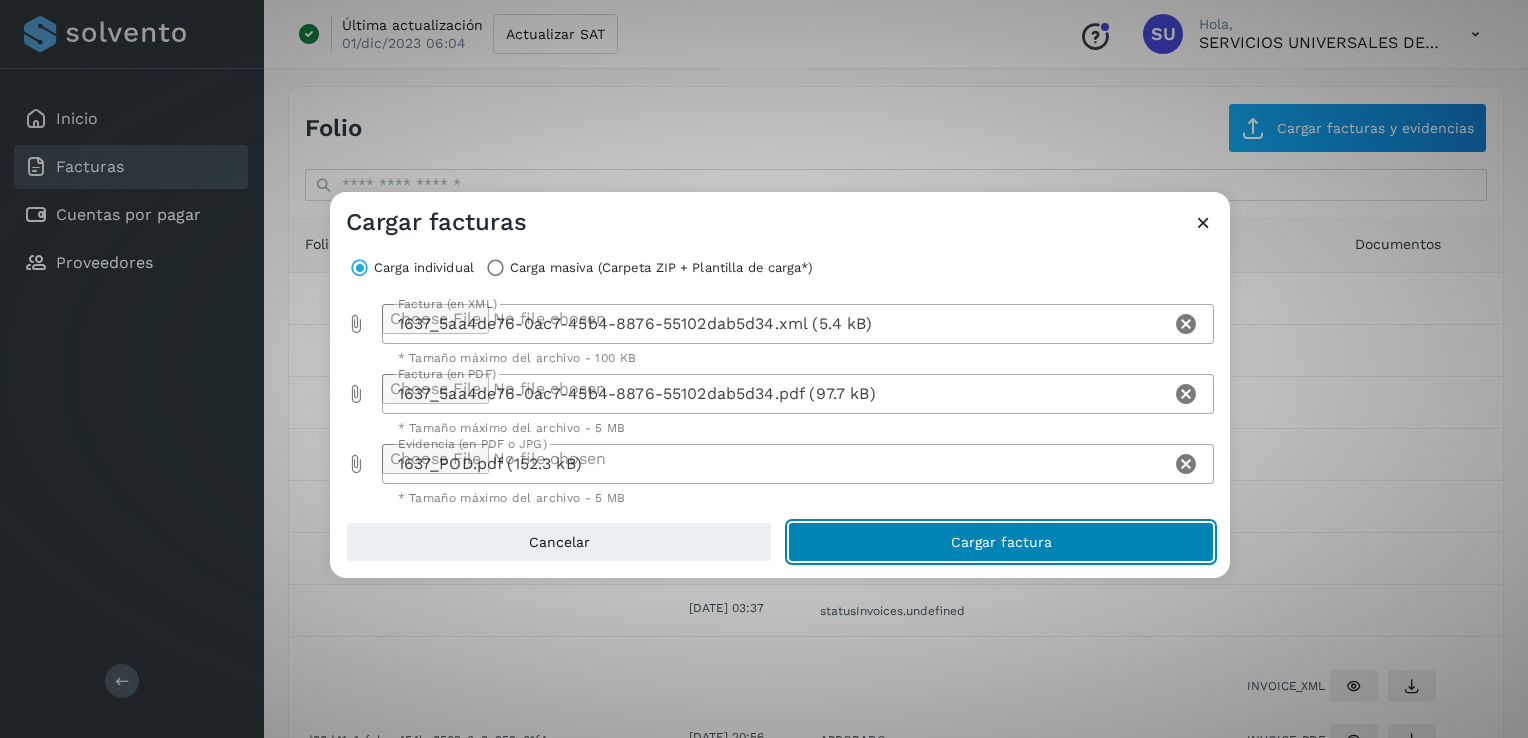 click on "Cargar factura" 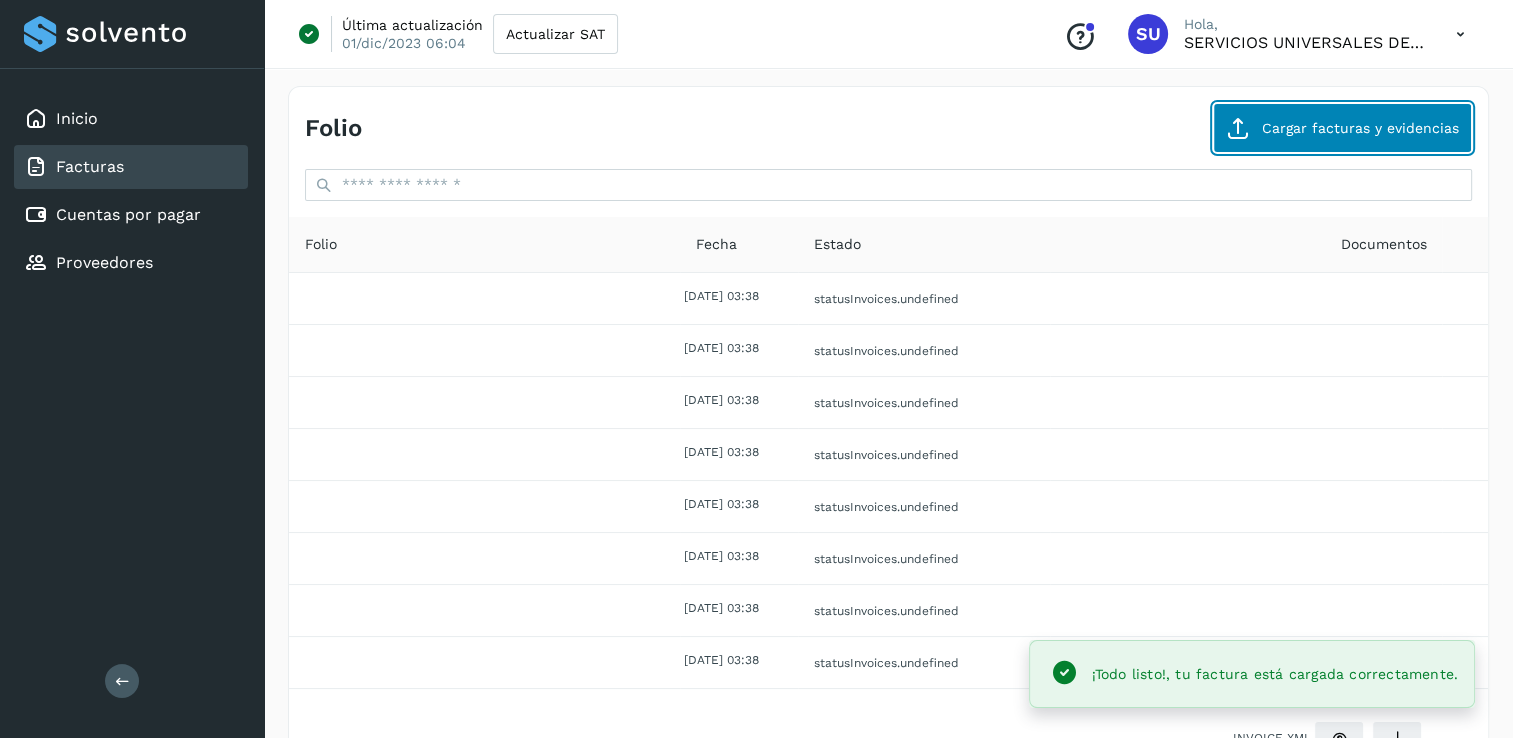 click on "Cargar facturas y evidencias" 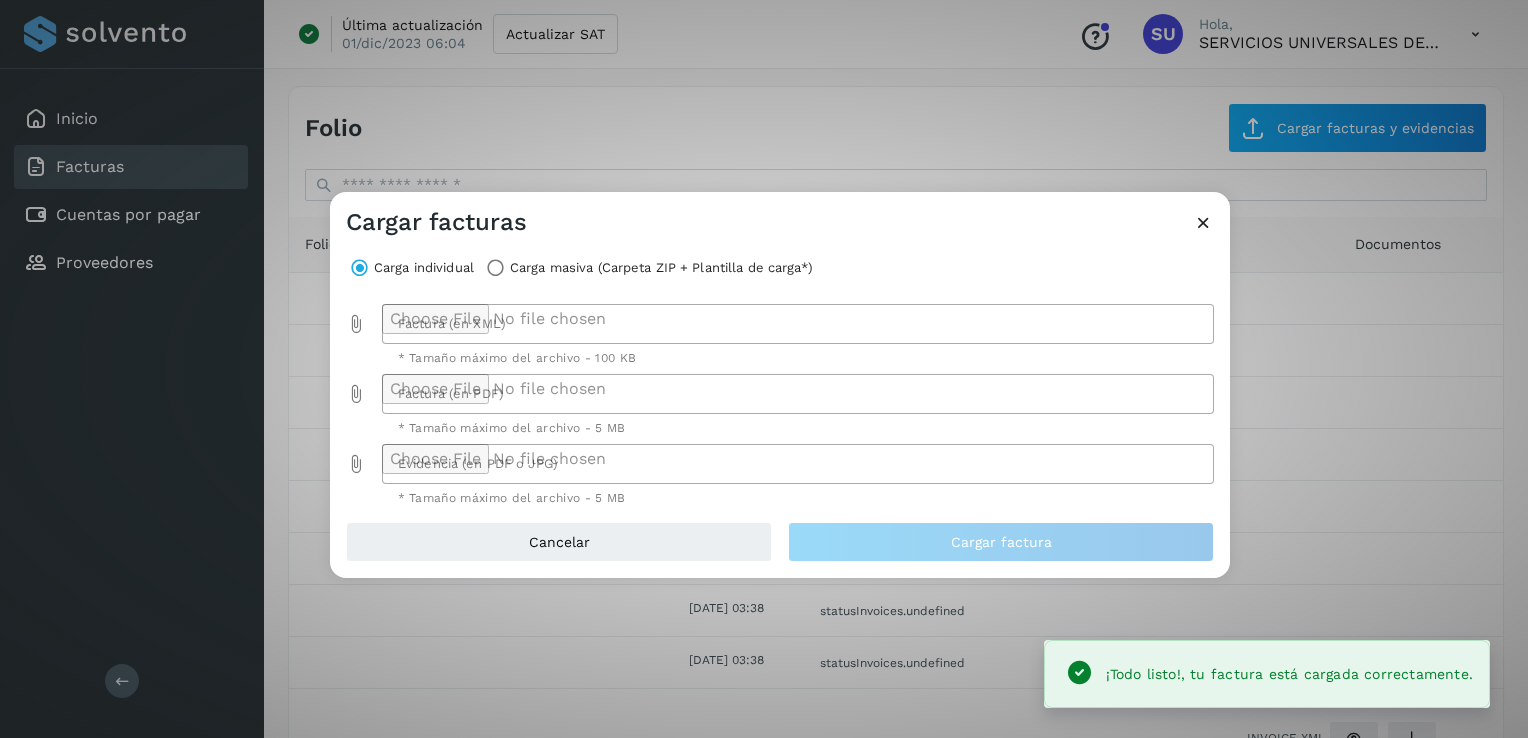 click at bounding box center [356, 324] 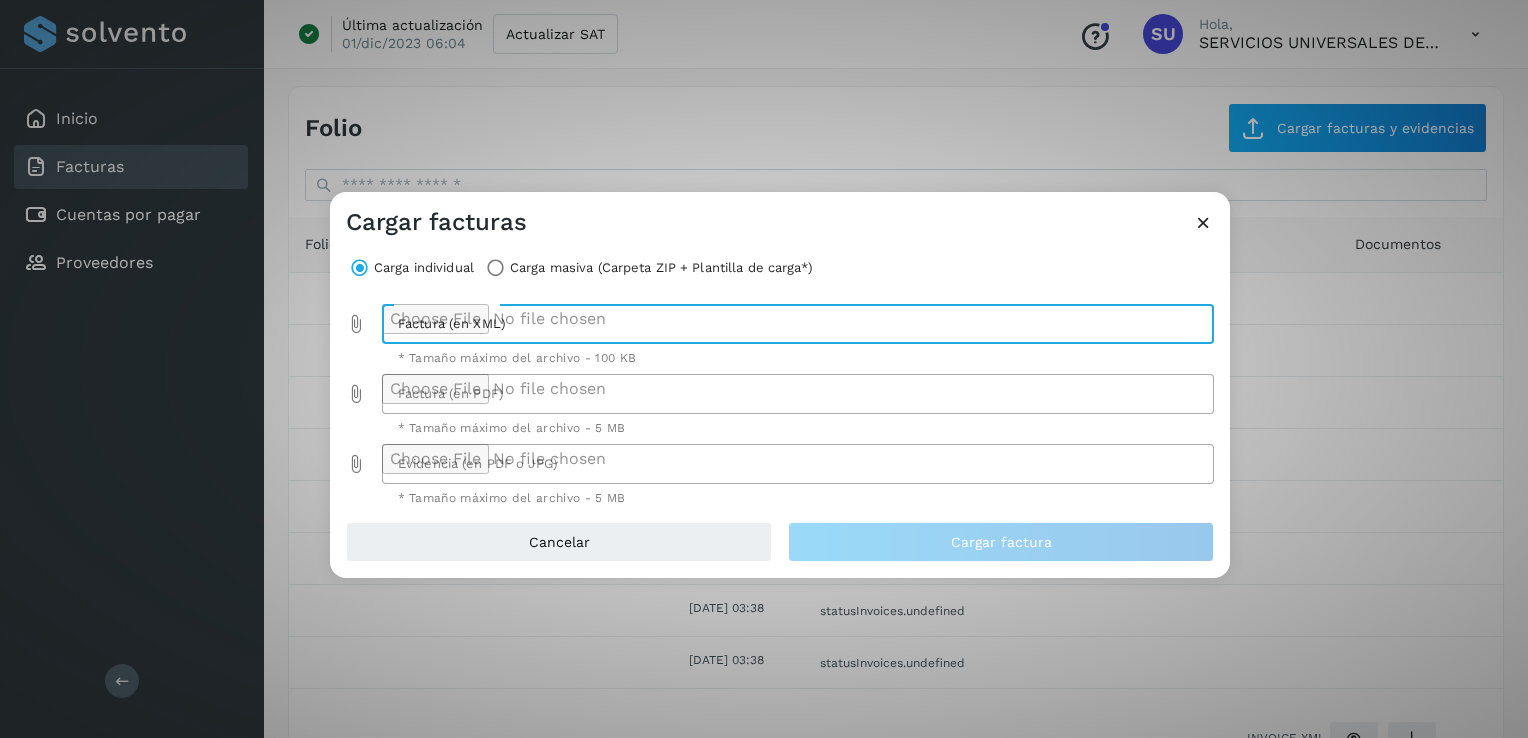 type on "**********" 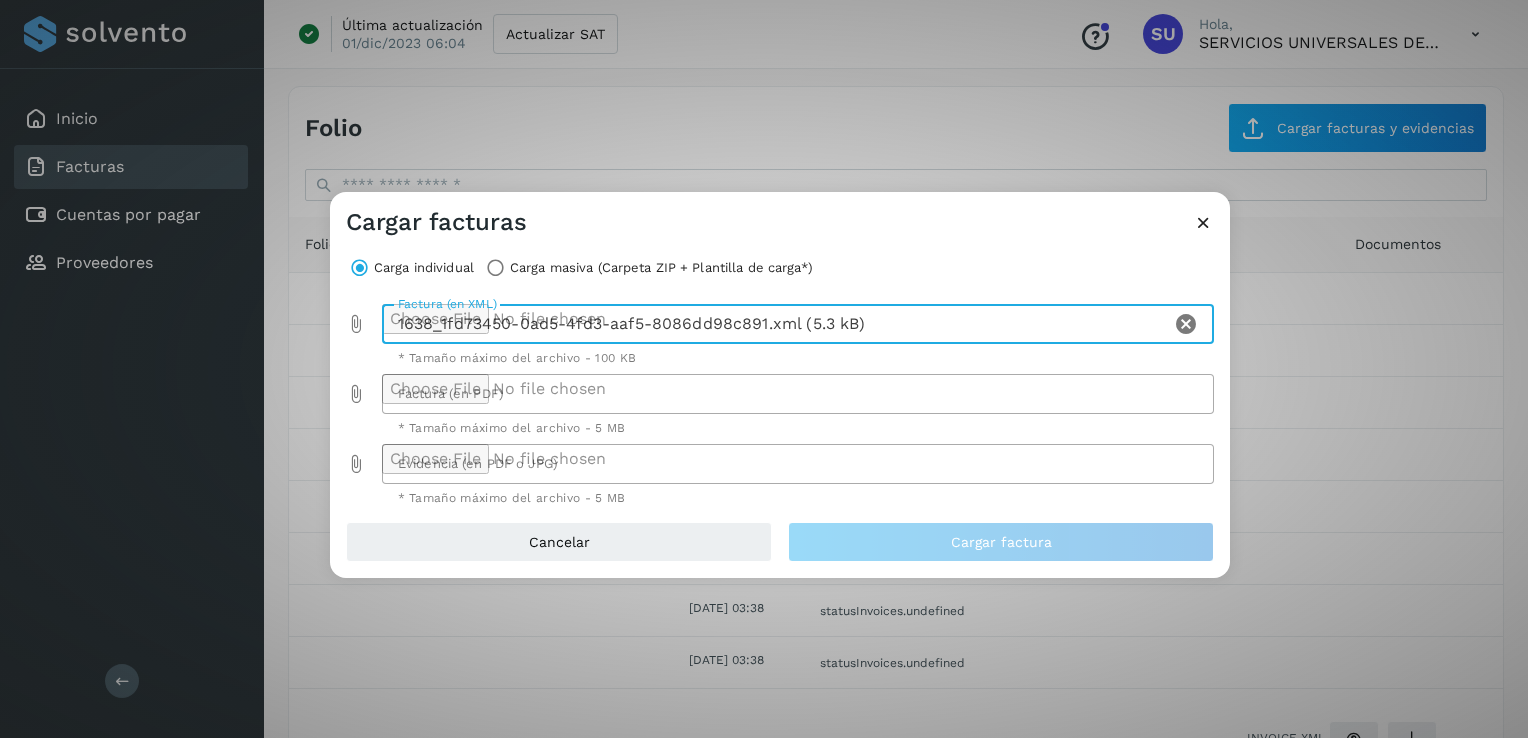 click at bounding box center (356, 394) 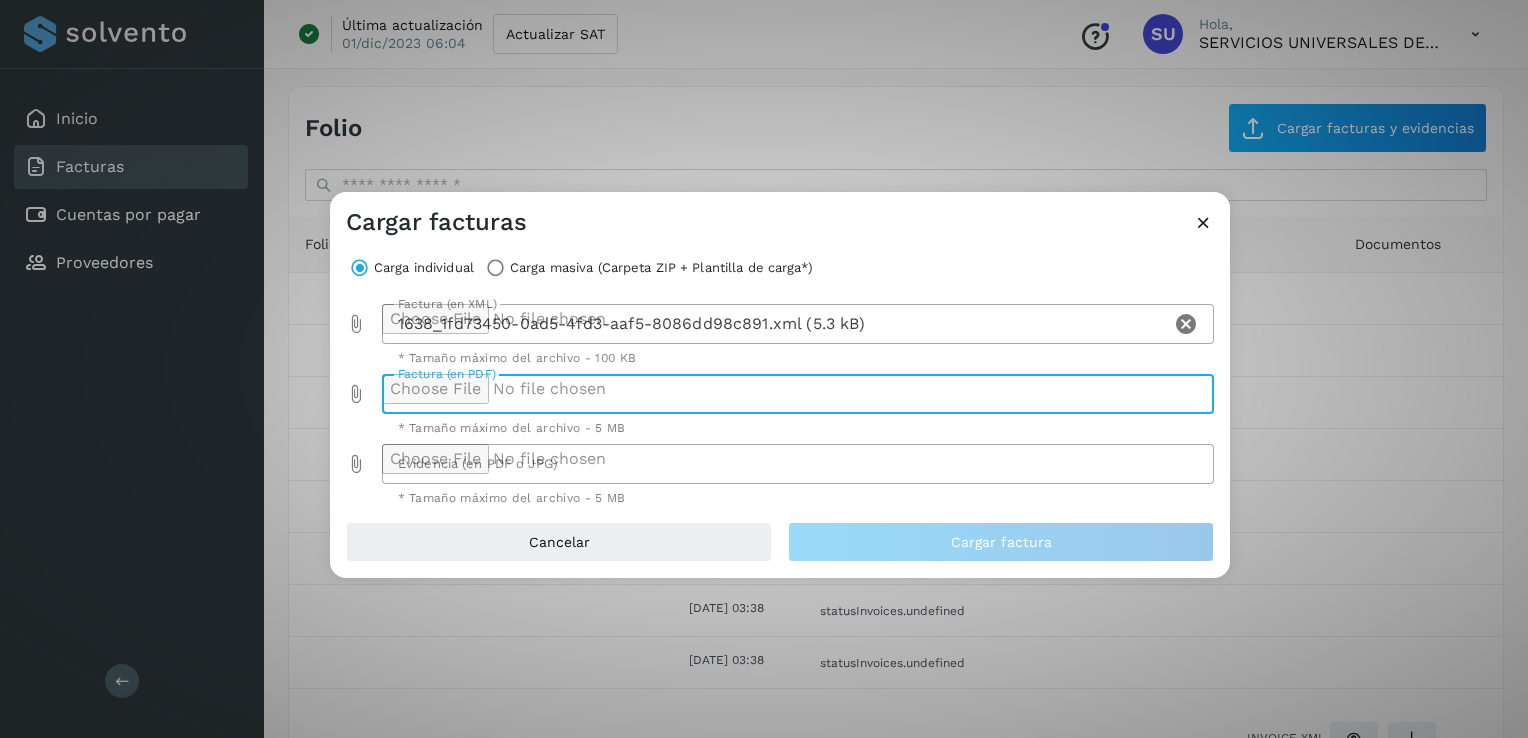 type on "**********" 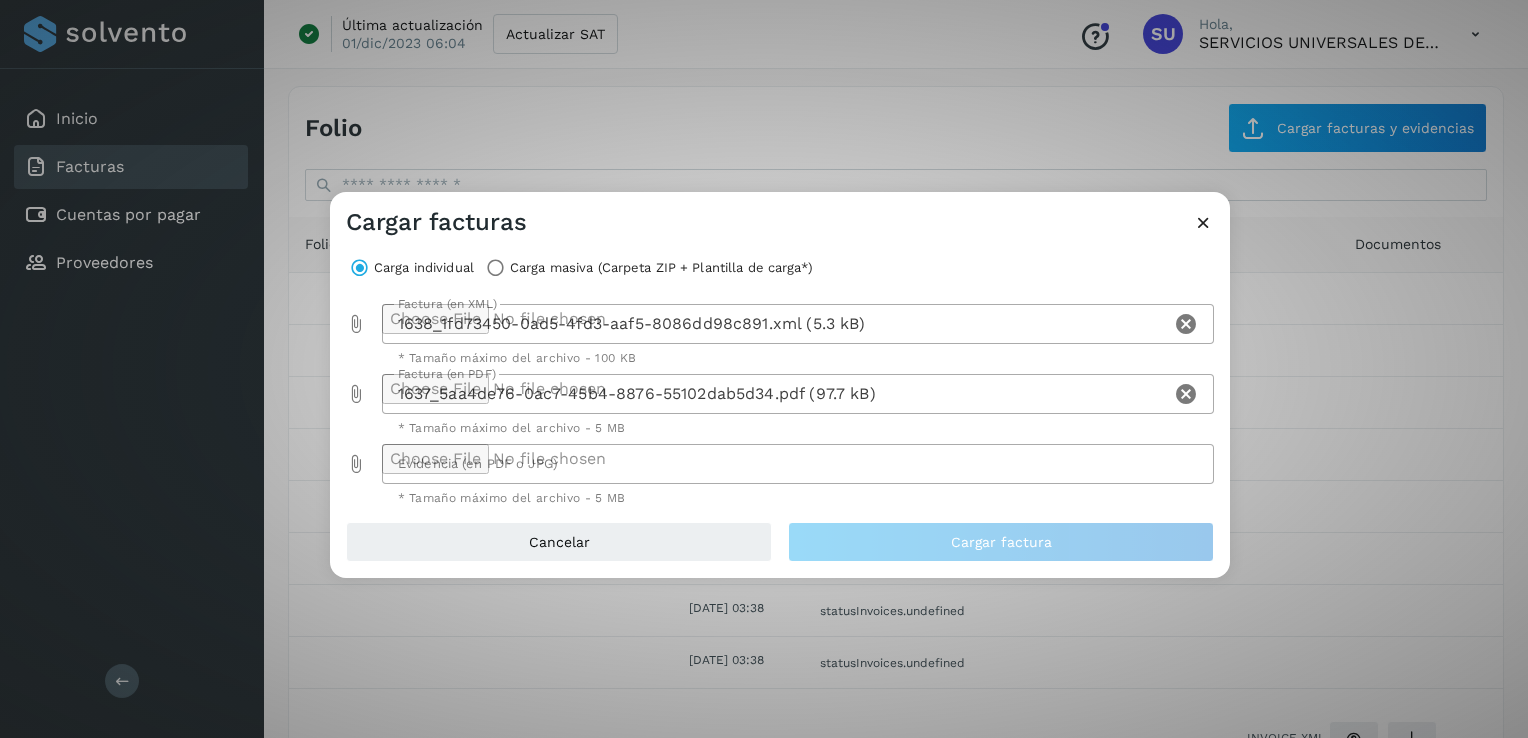 click at bounding box center (356, 464) 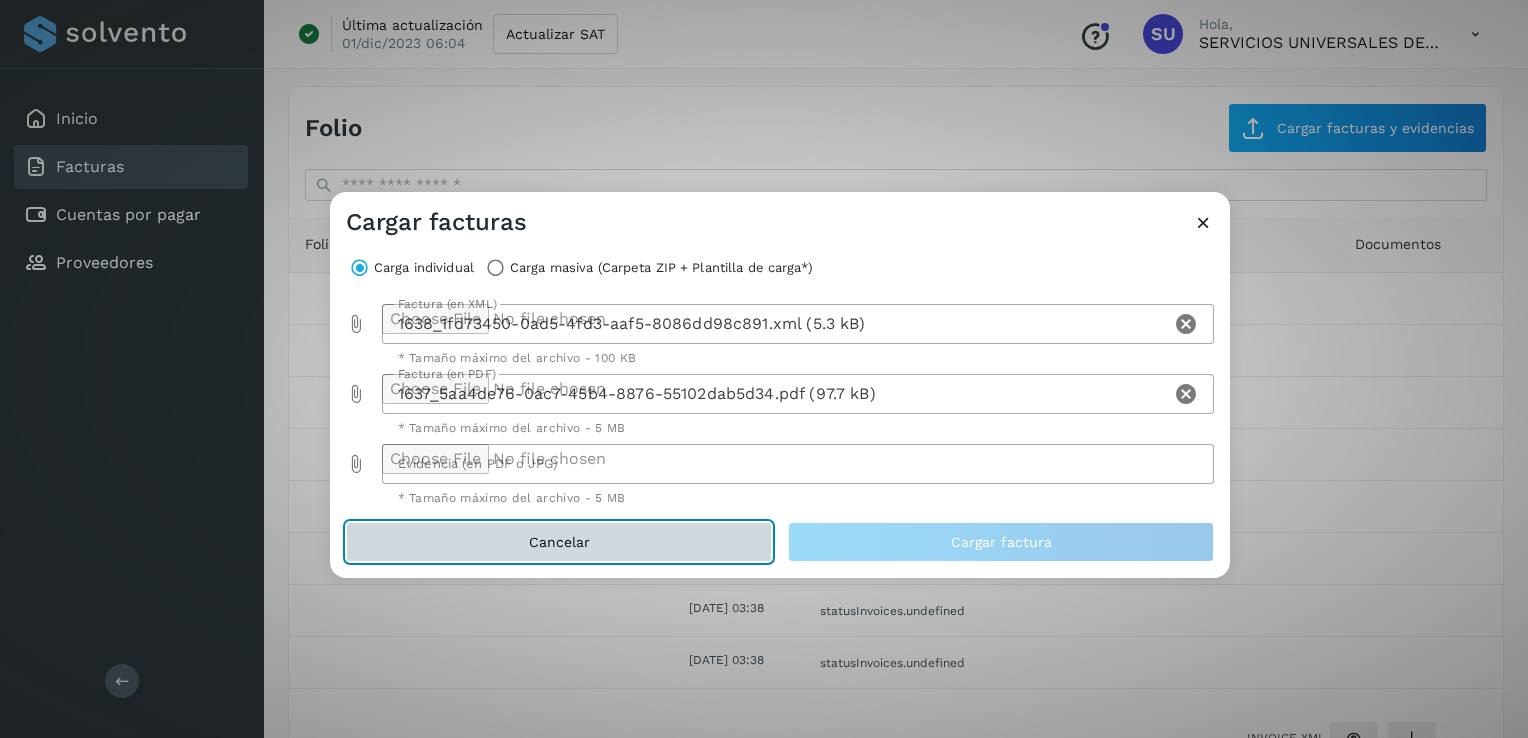 click on "Cancelar" 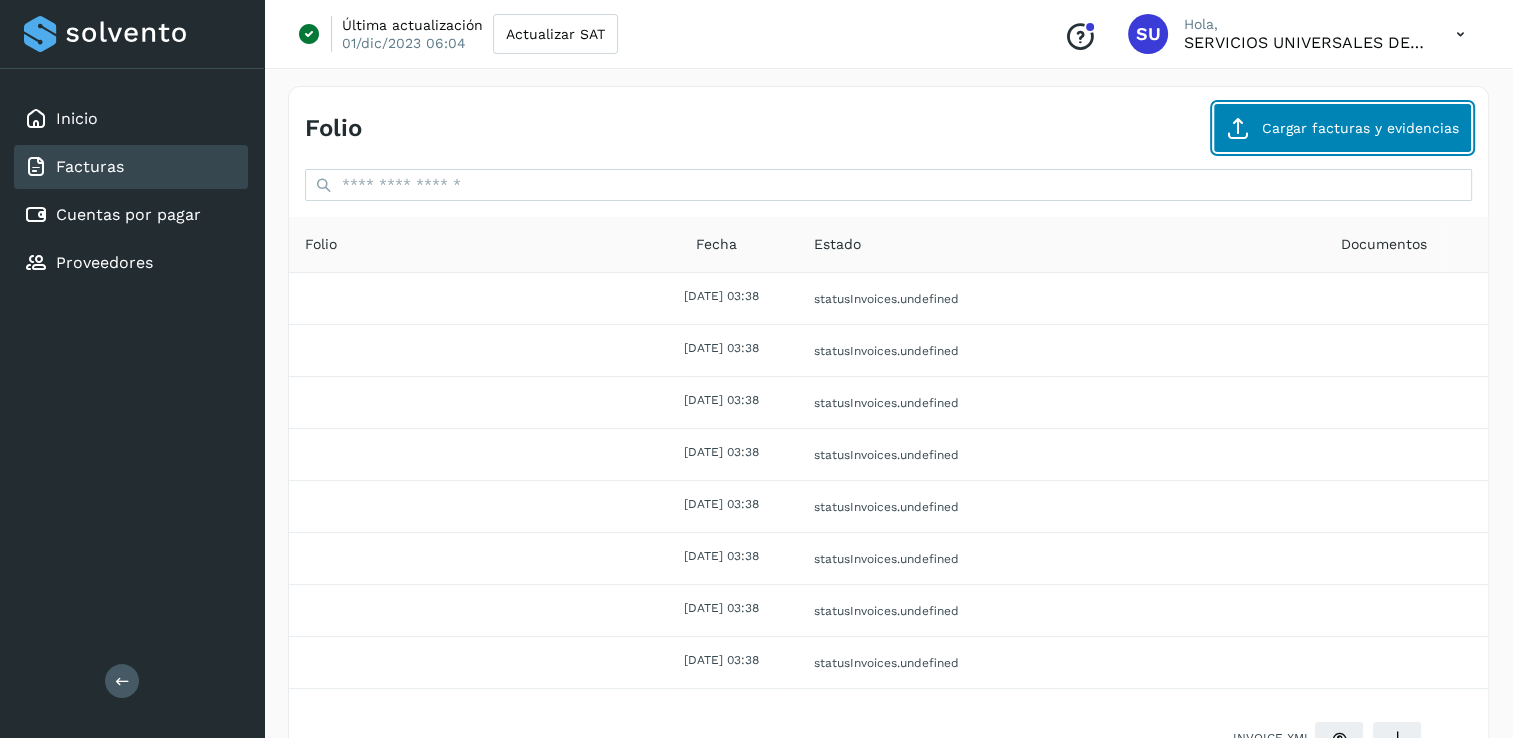 click on "Cargar facturas y evidencias" 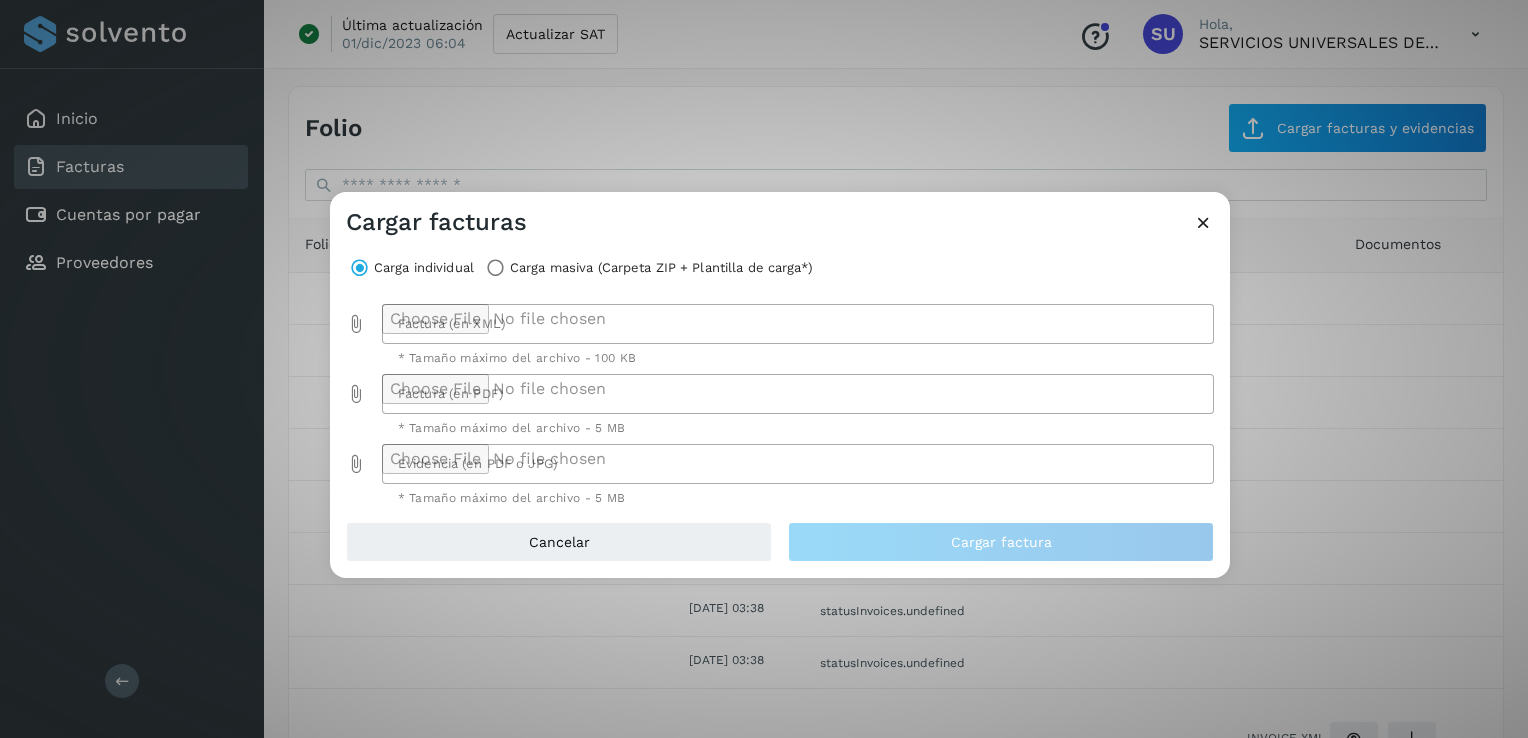 click at bounding box center [356, 324] 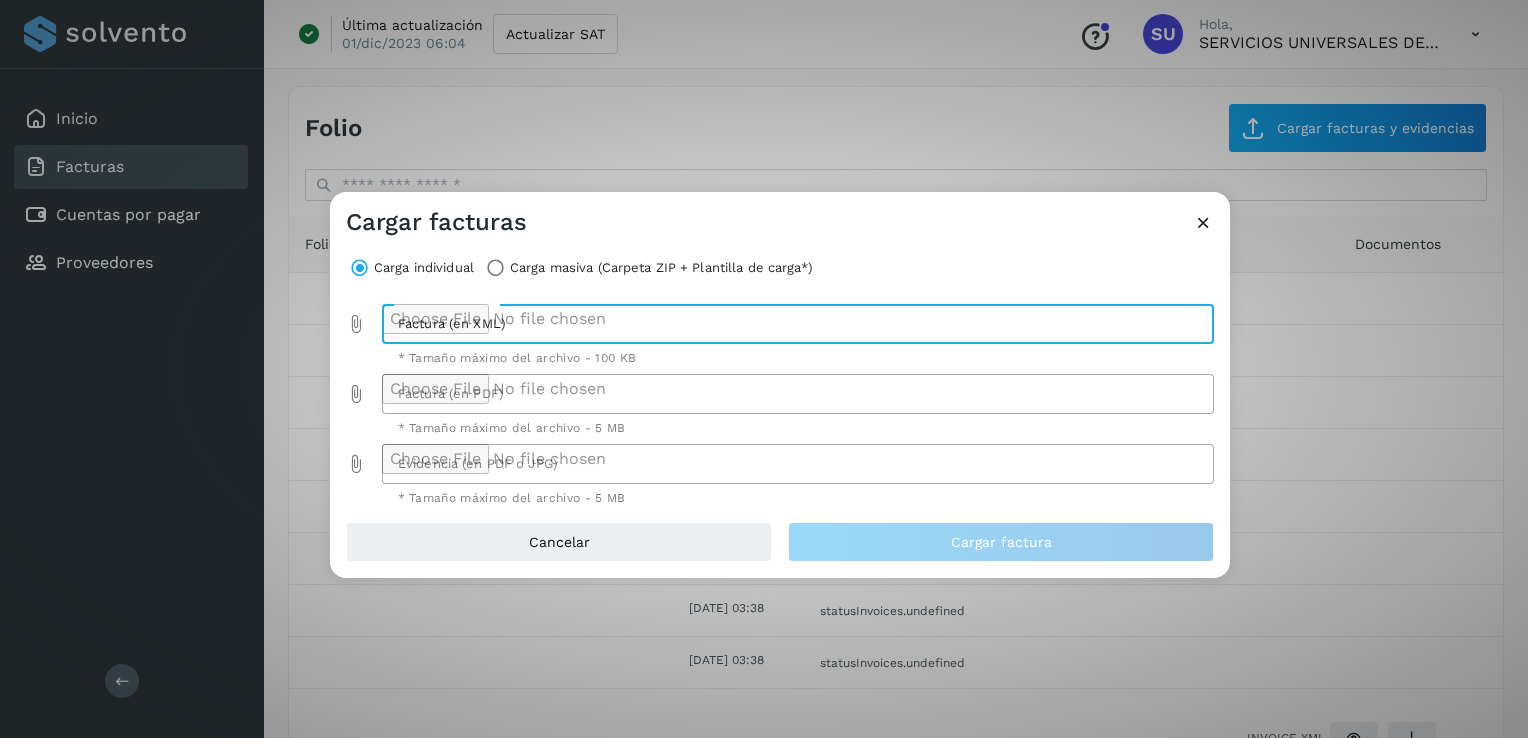 type on "**********" 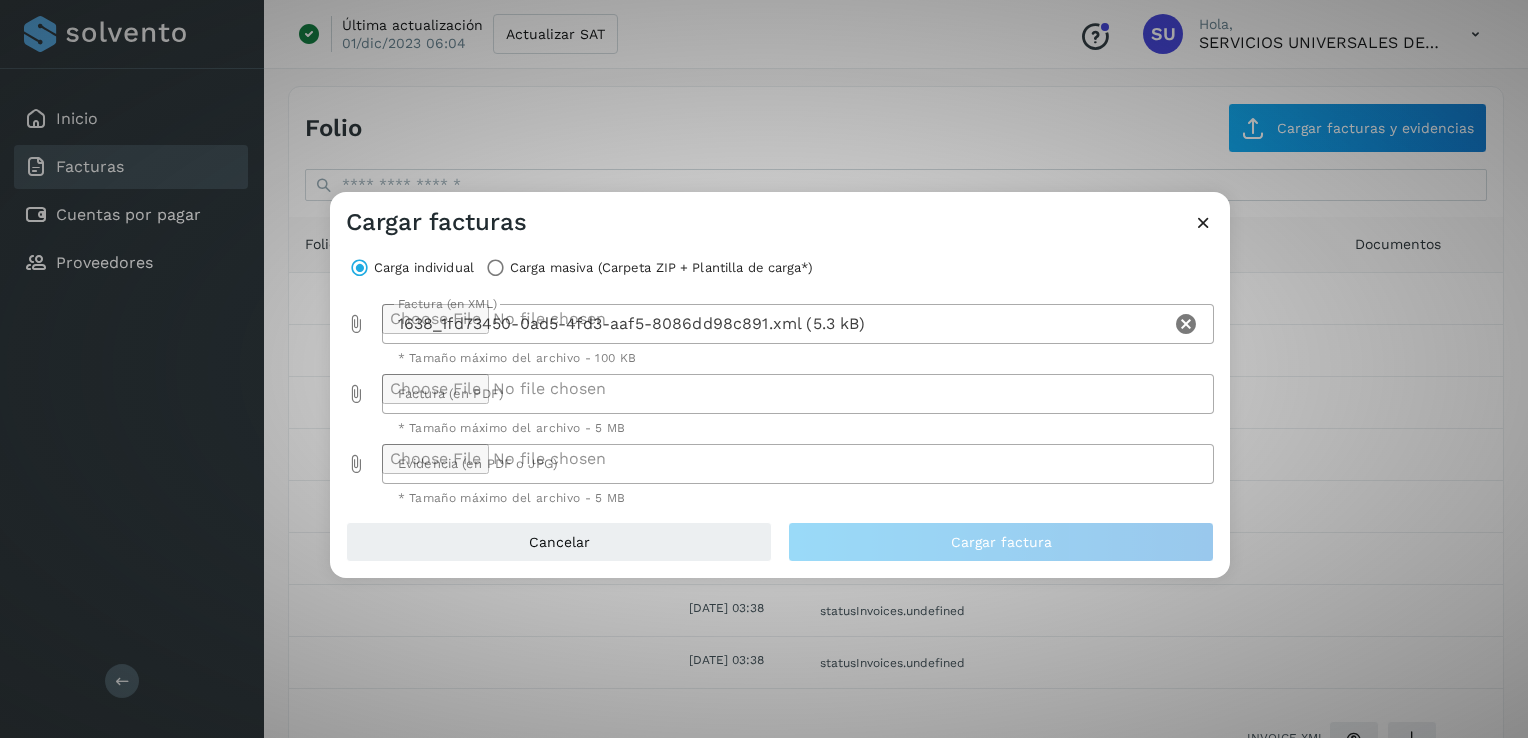 click at bounding box center (356, 394) 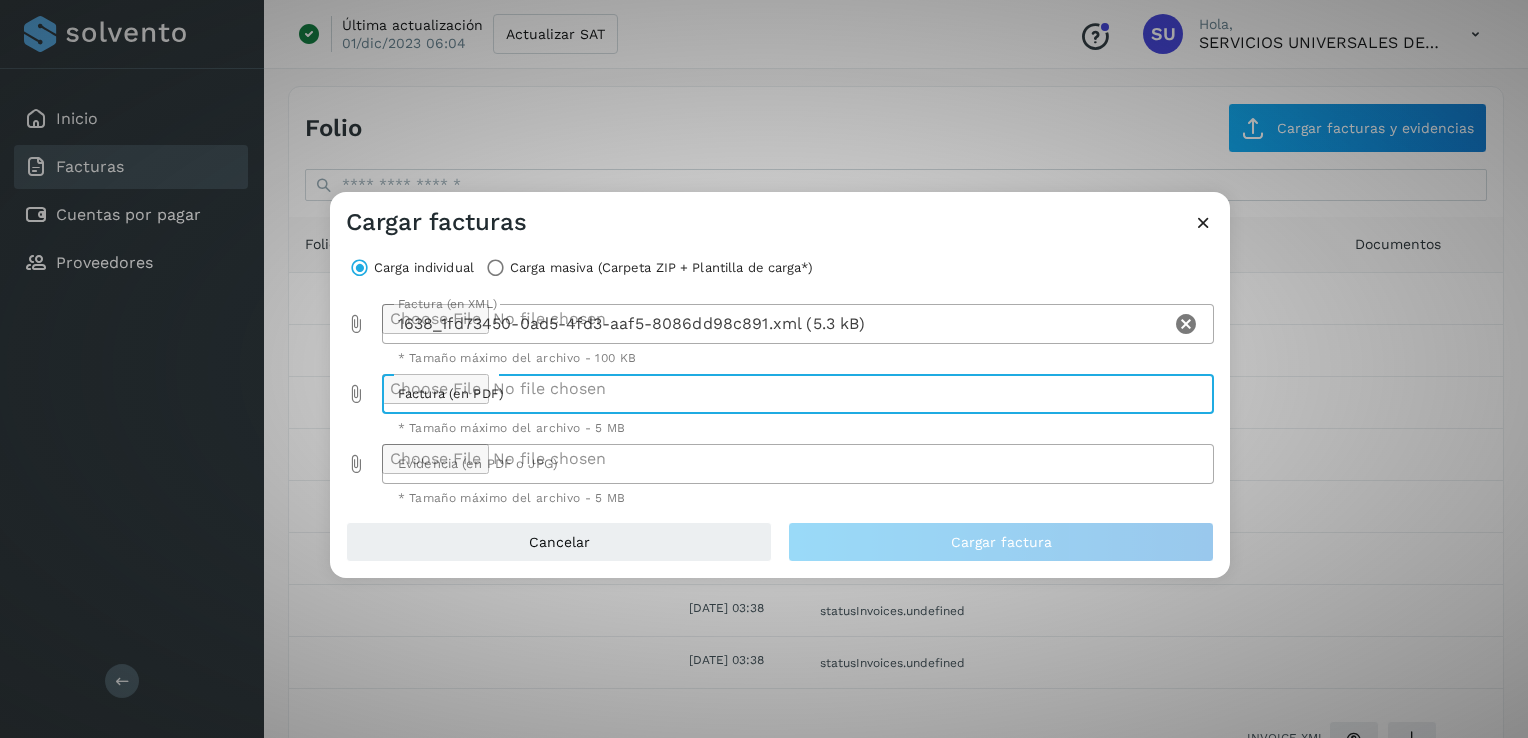 type on "**********" 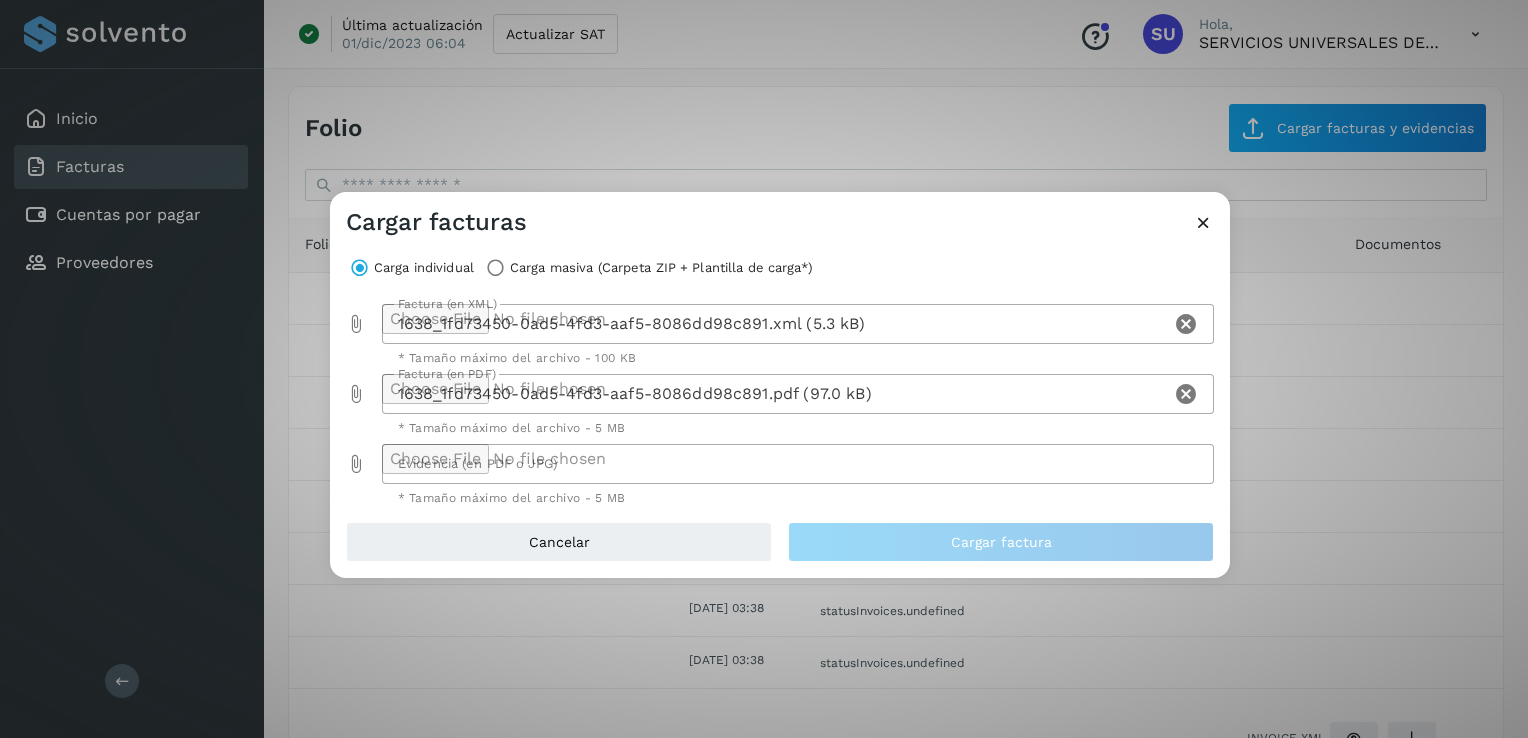 click at bounding box center (356, 464) 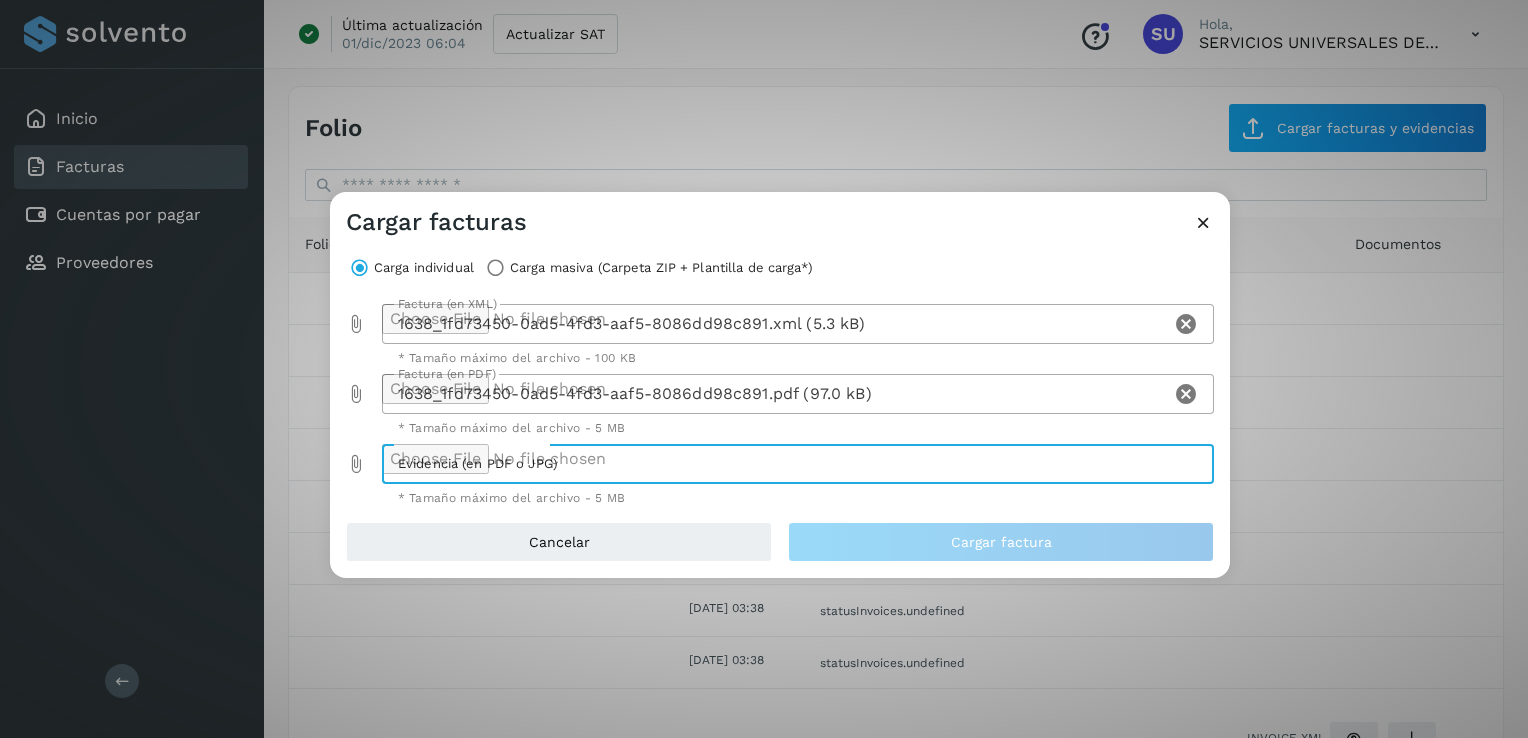 type on "**********" 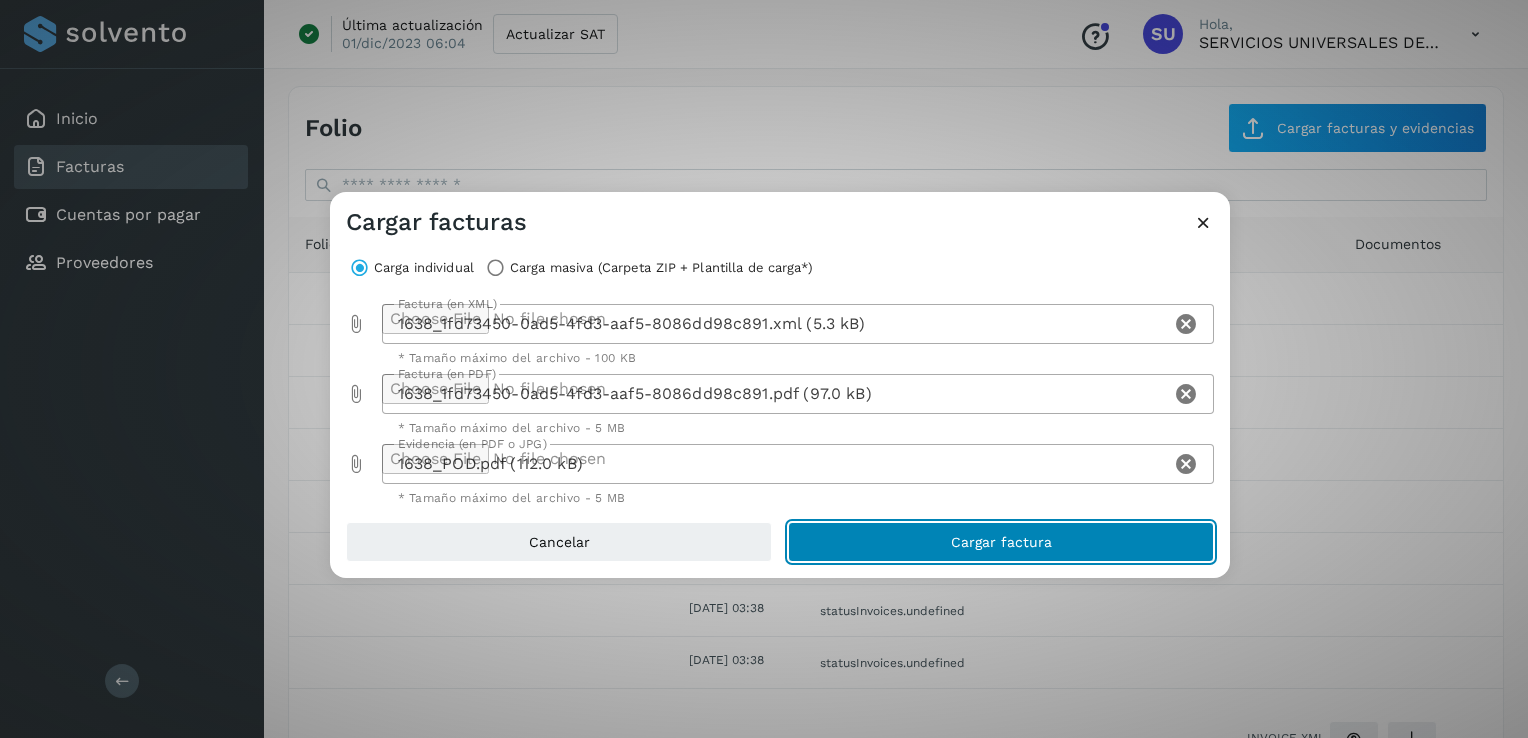 click on "Cargar factura" 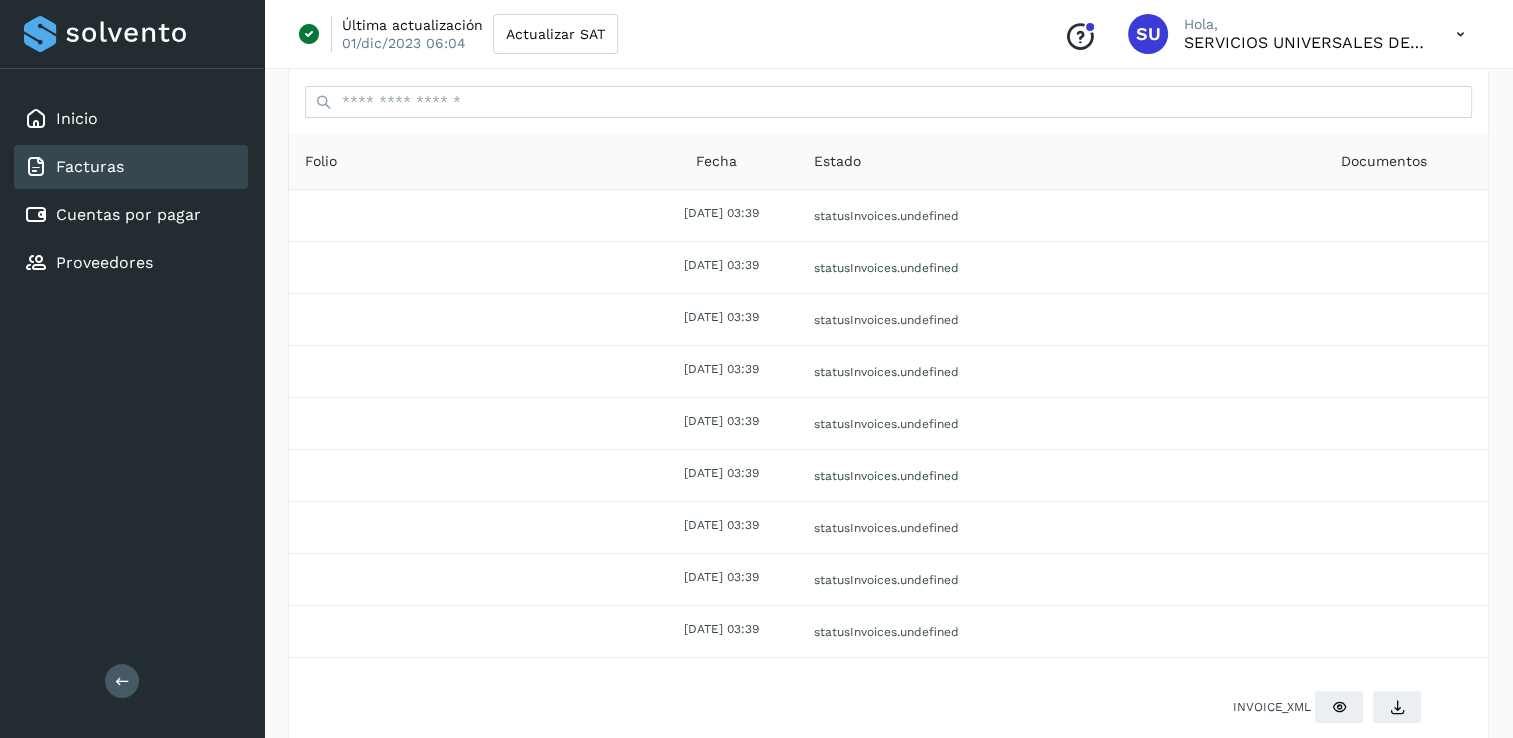 scroll, scrollTop: 0, scrollLeft: 0, axis: both 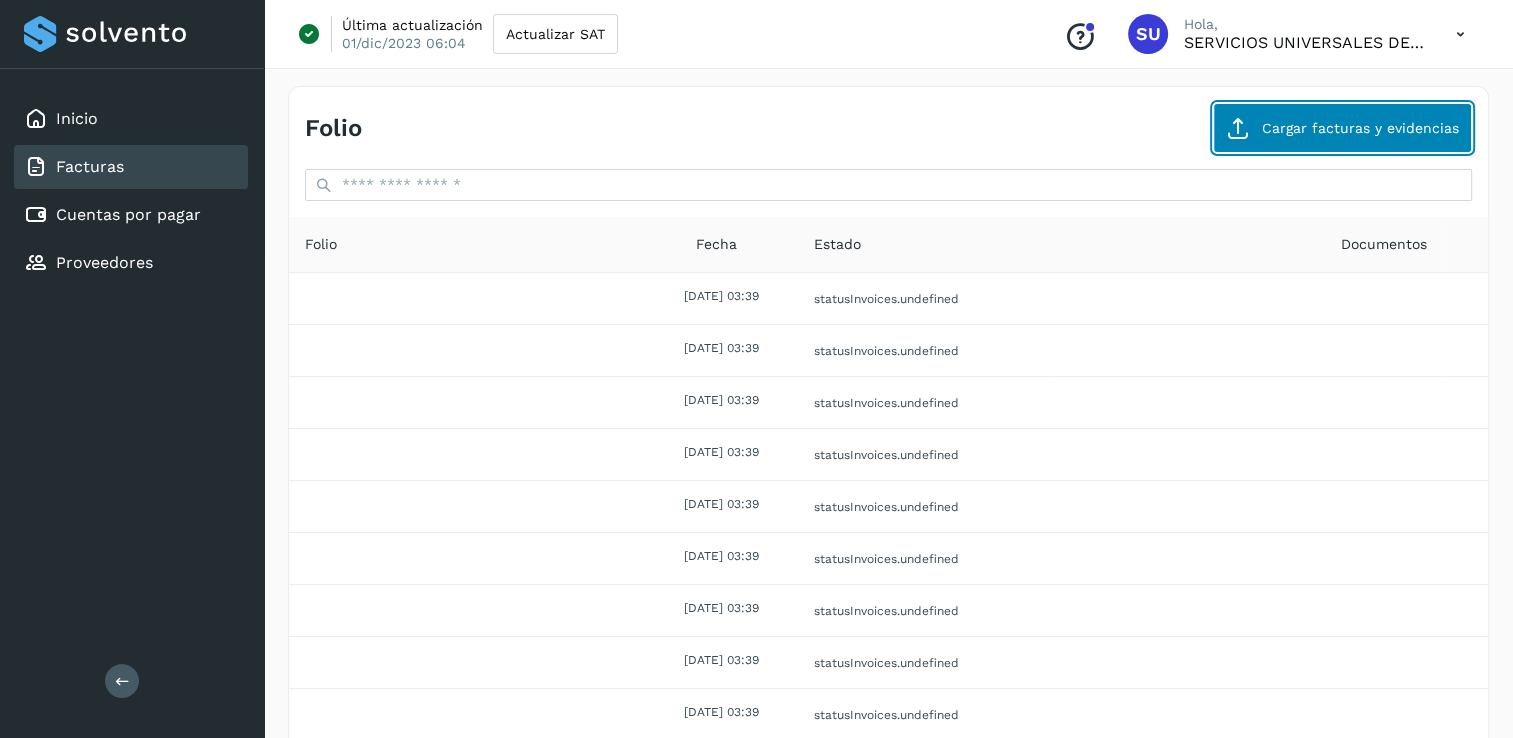 click on "Cargar facturas y evidencias" 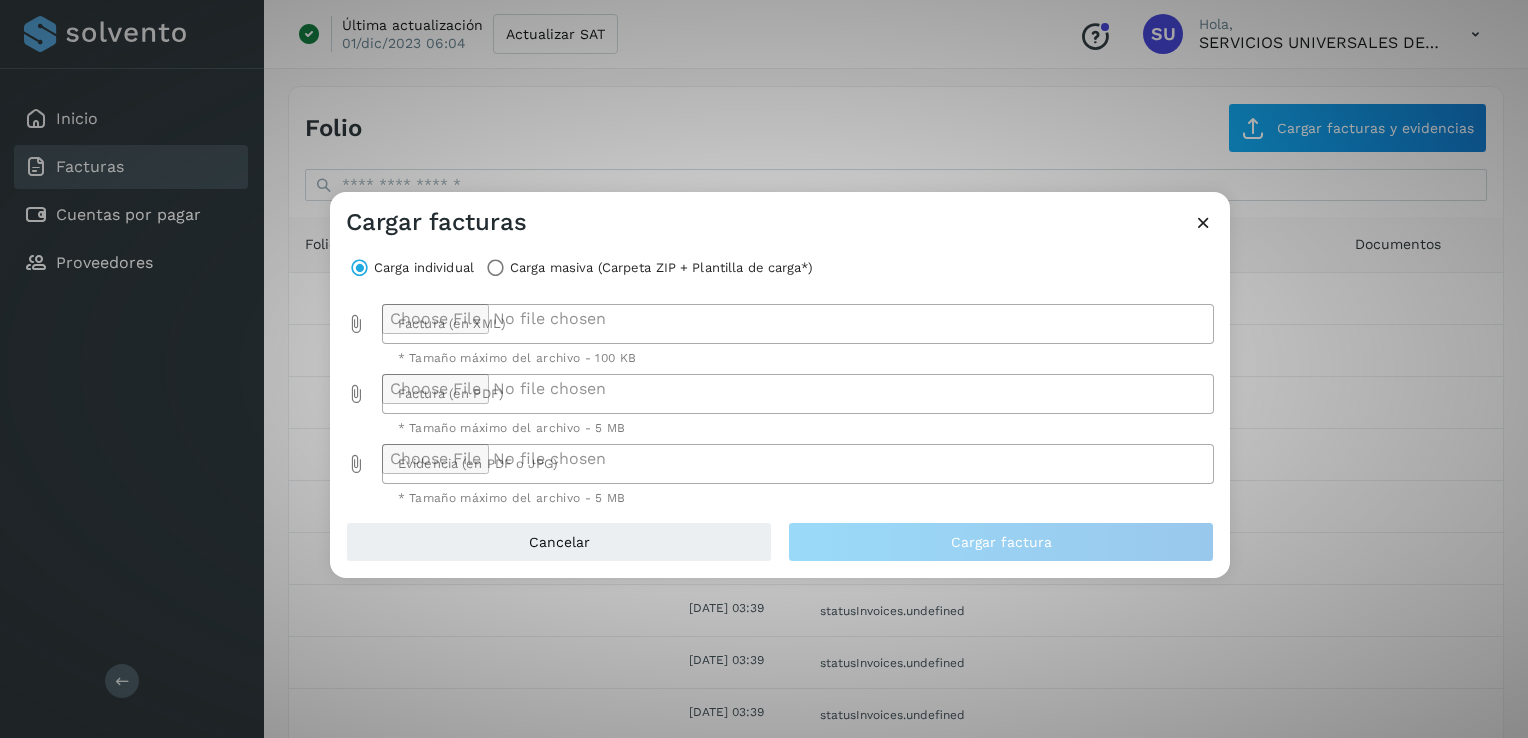 click at bounding box center (356, 324) 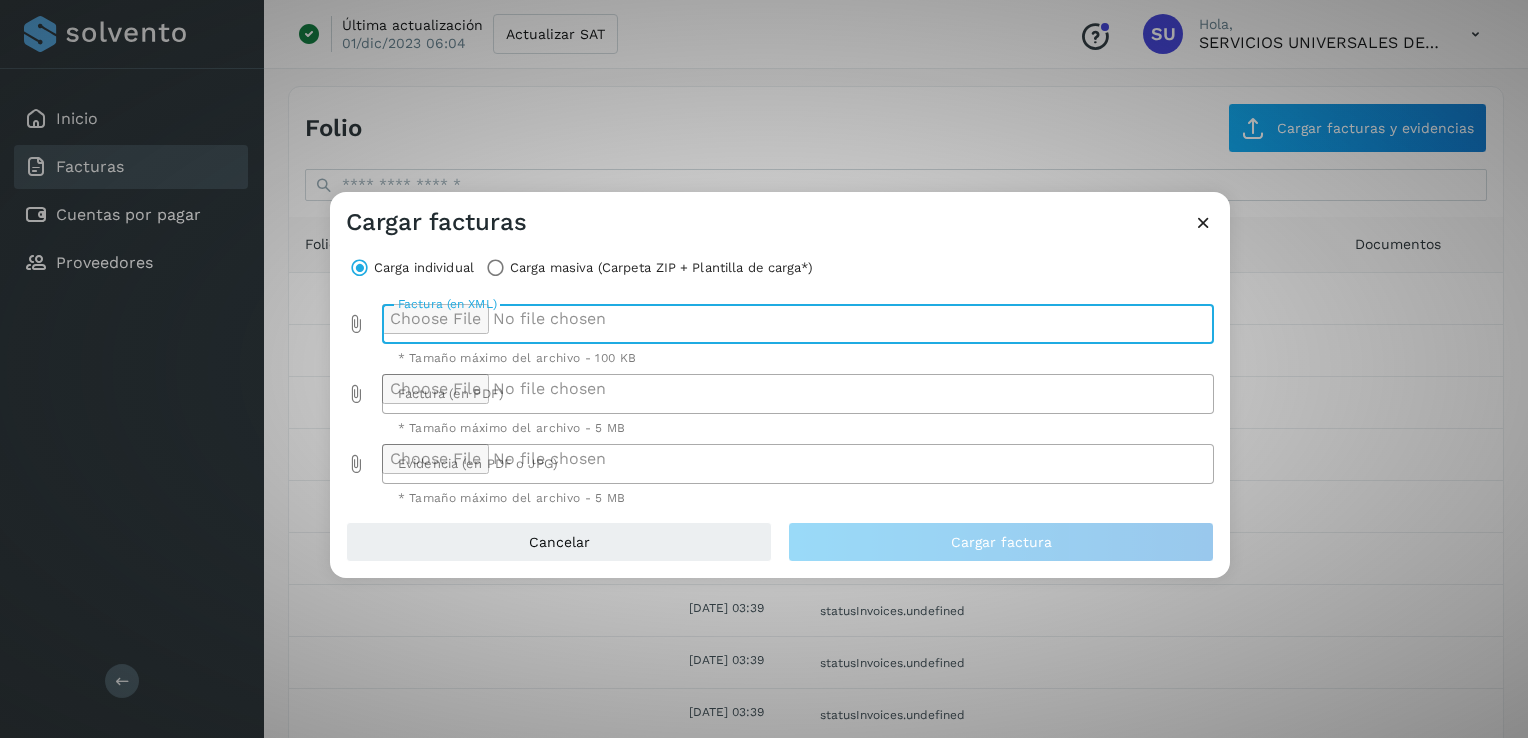 type on "**********" 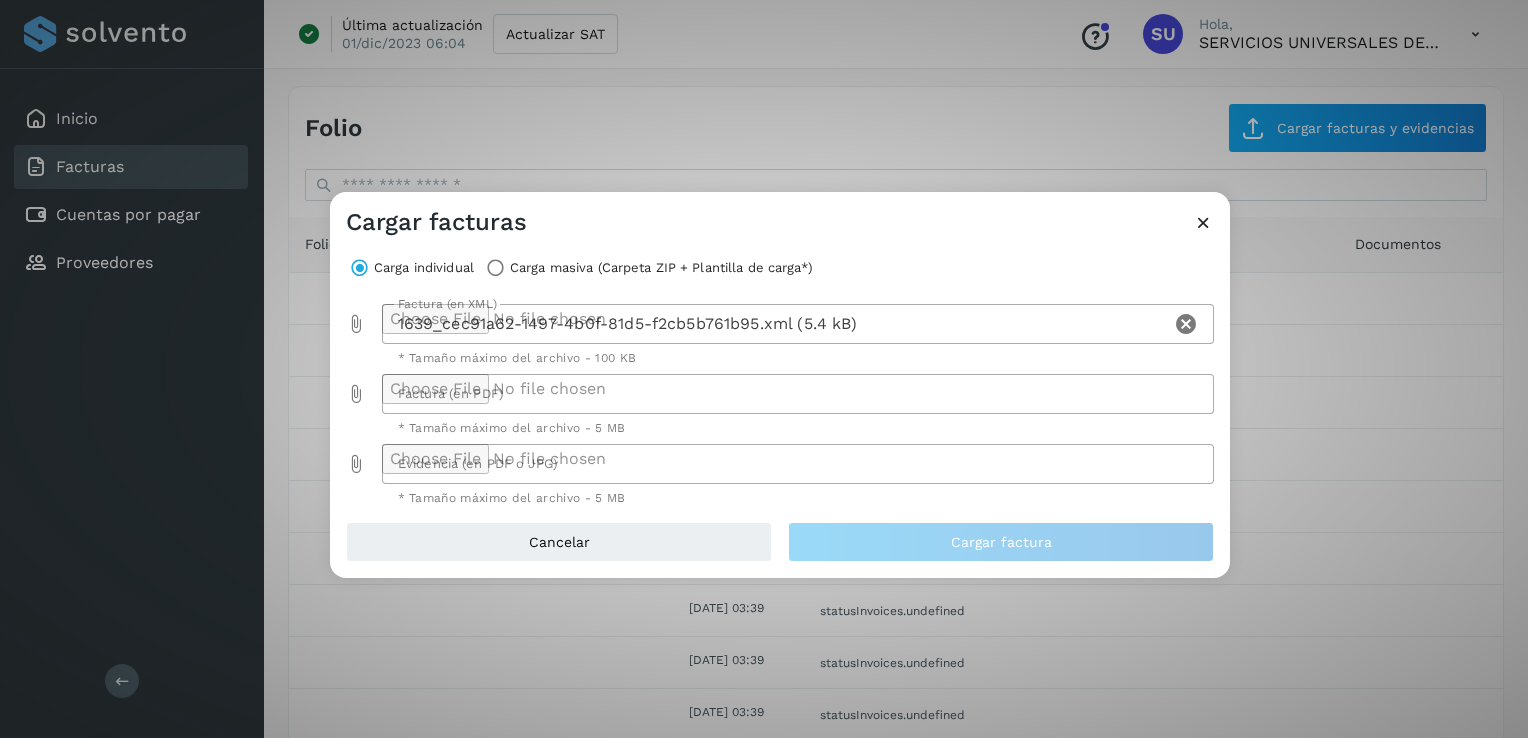 click at bounding box center [356, 394] 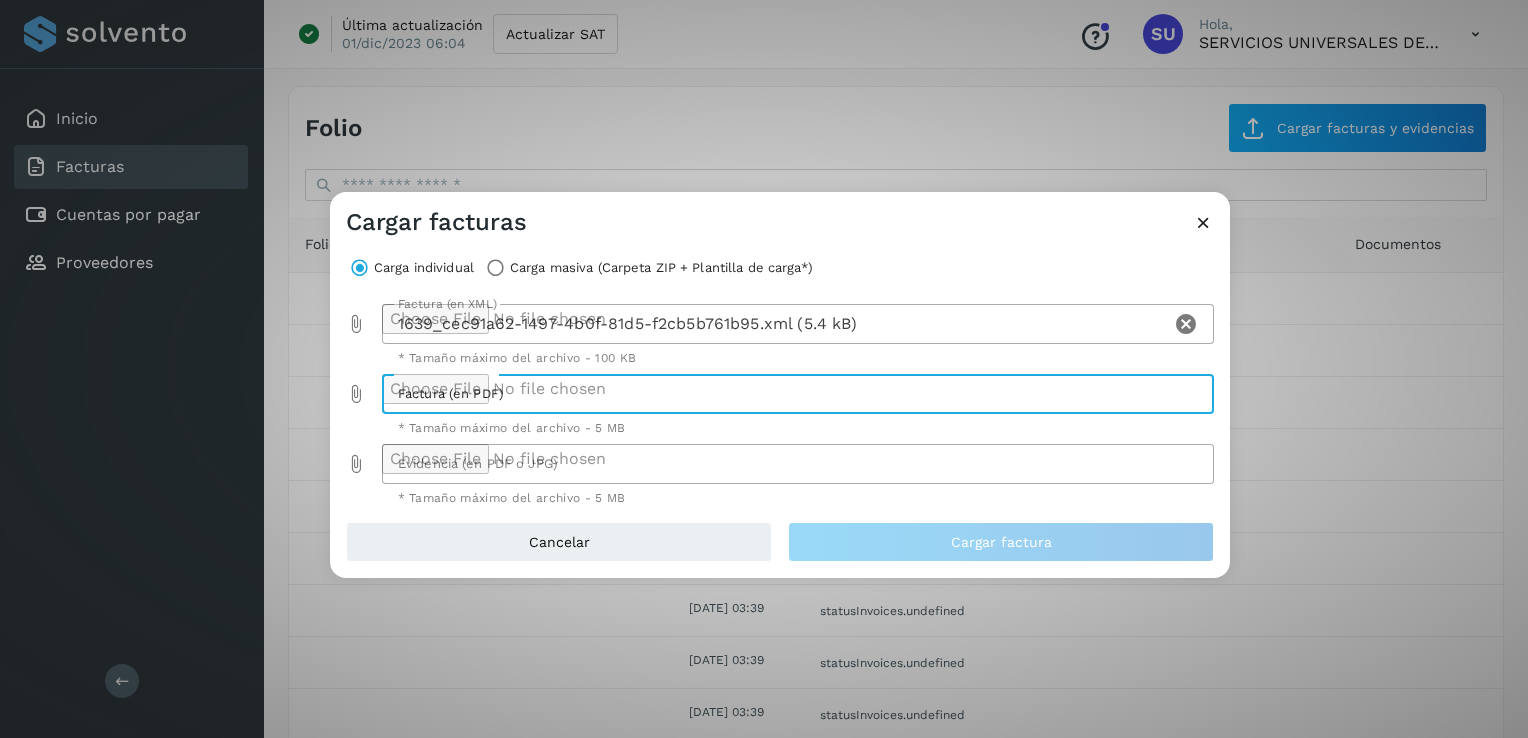 type on "**********" 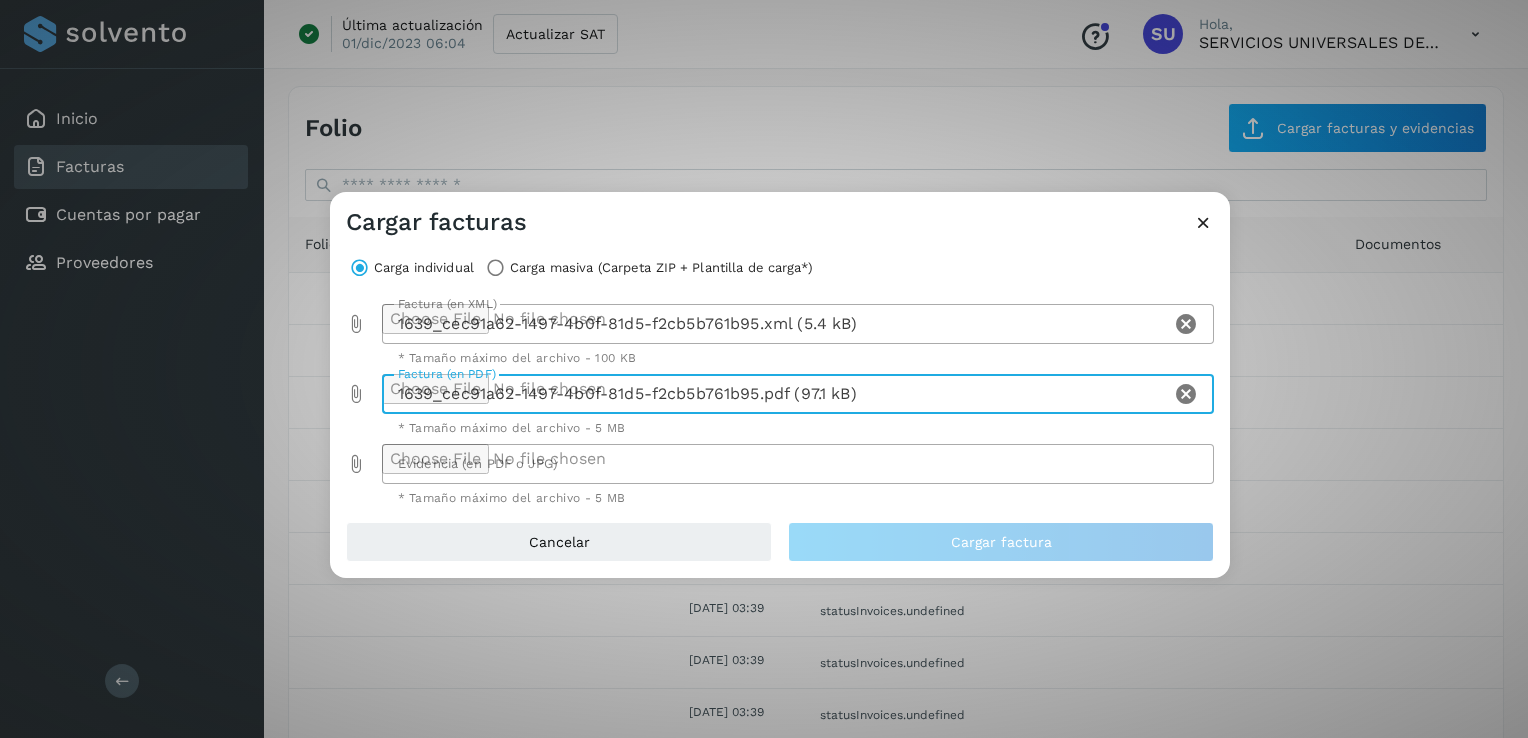 click at bounding box center [356, 464] 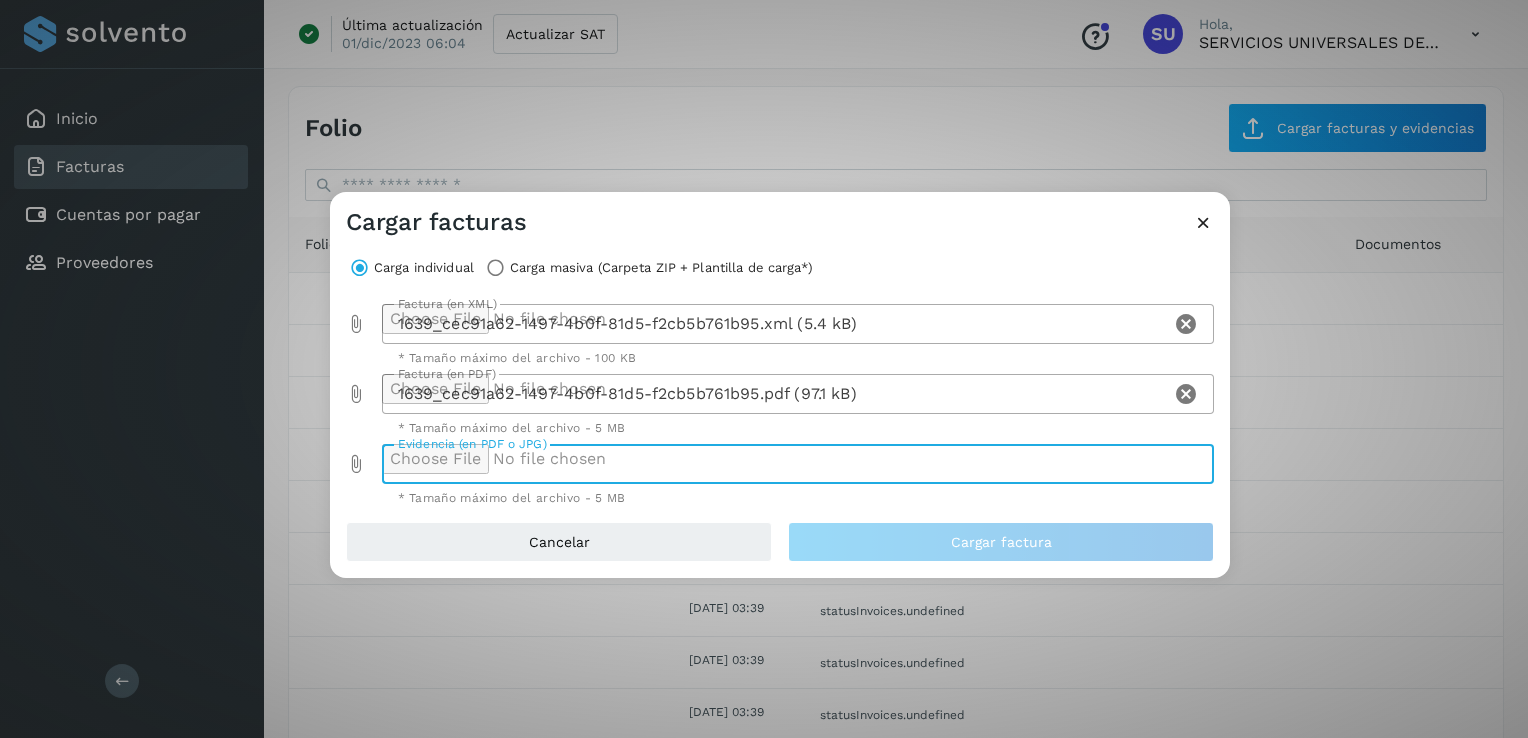 type on "**********" 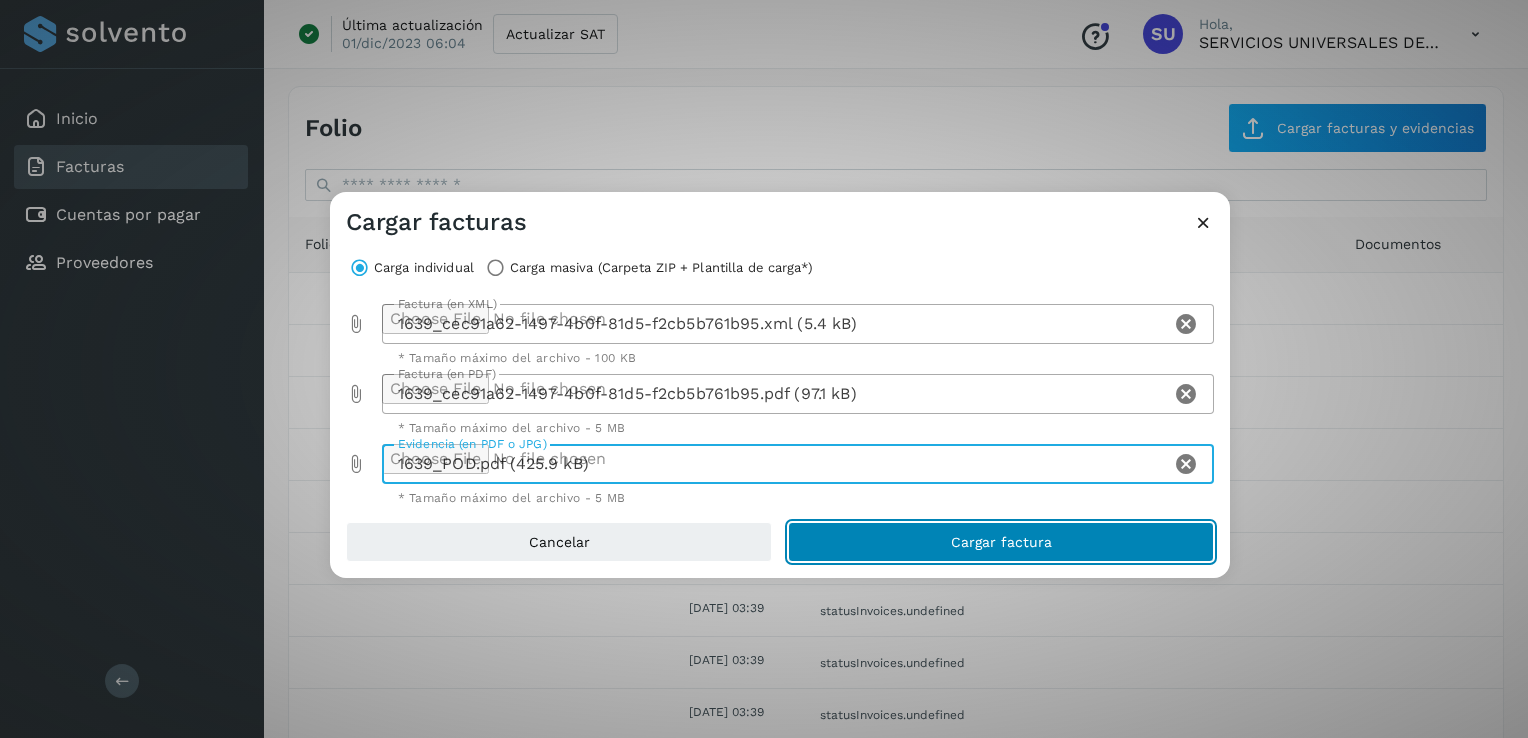 click on "Cargar factura" 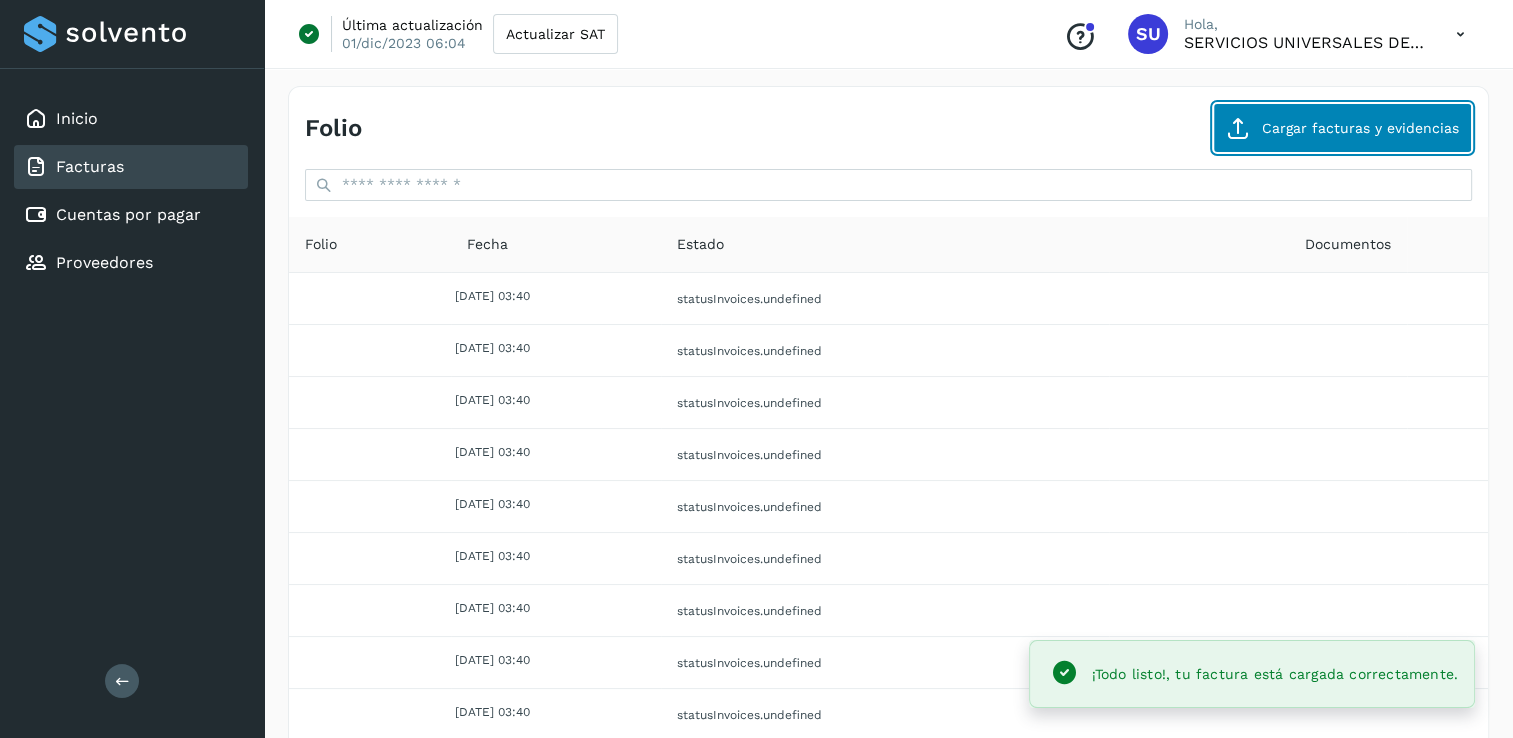 click on "Cargar facturas y evidencias" 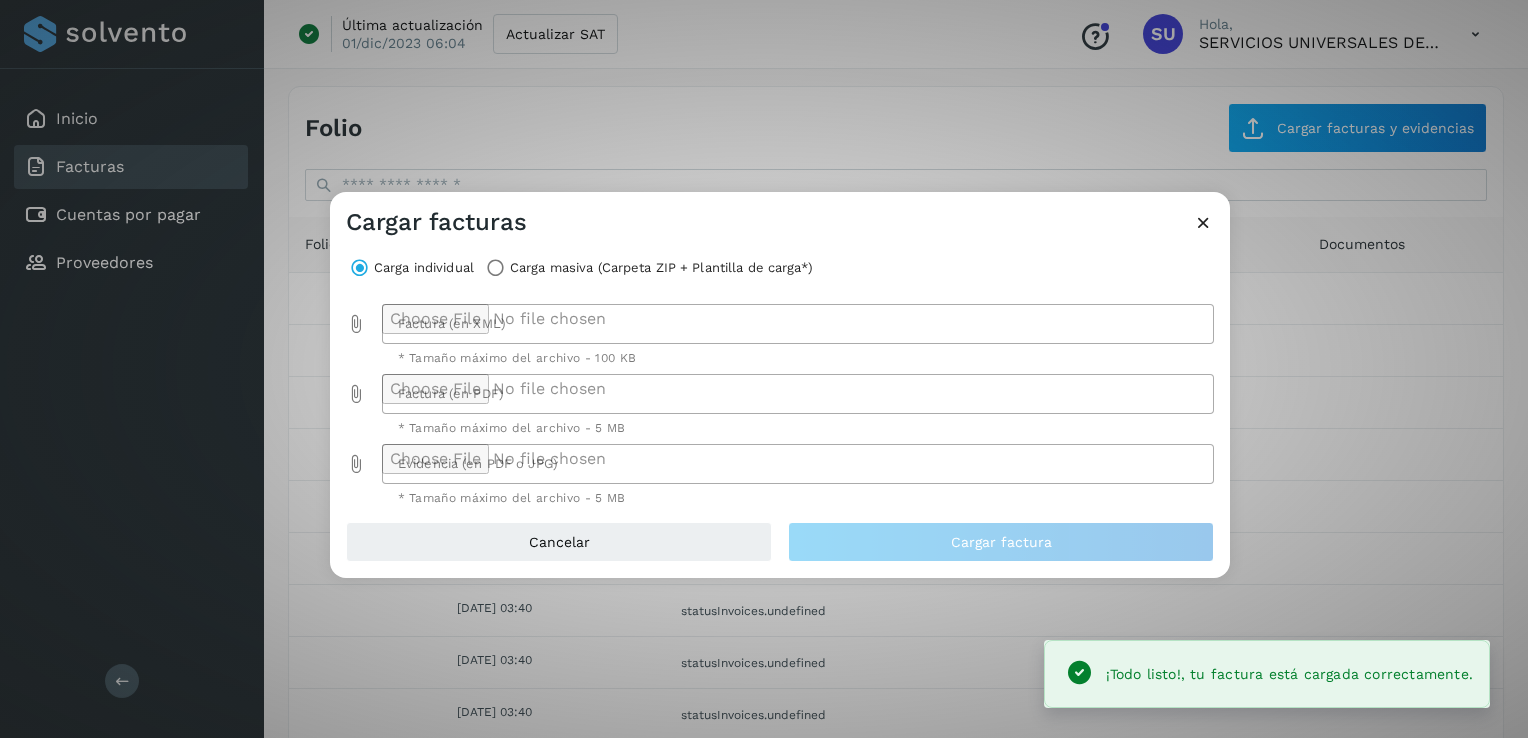 click at bounding box center [356, 324] 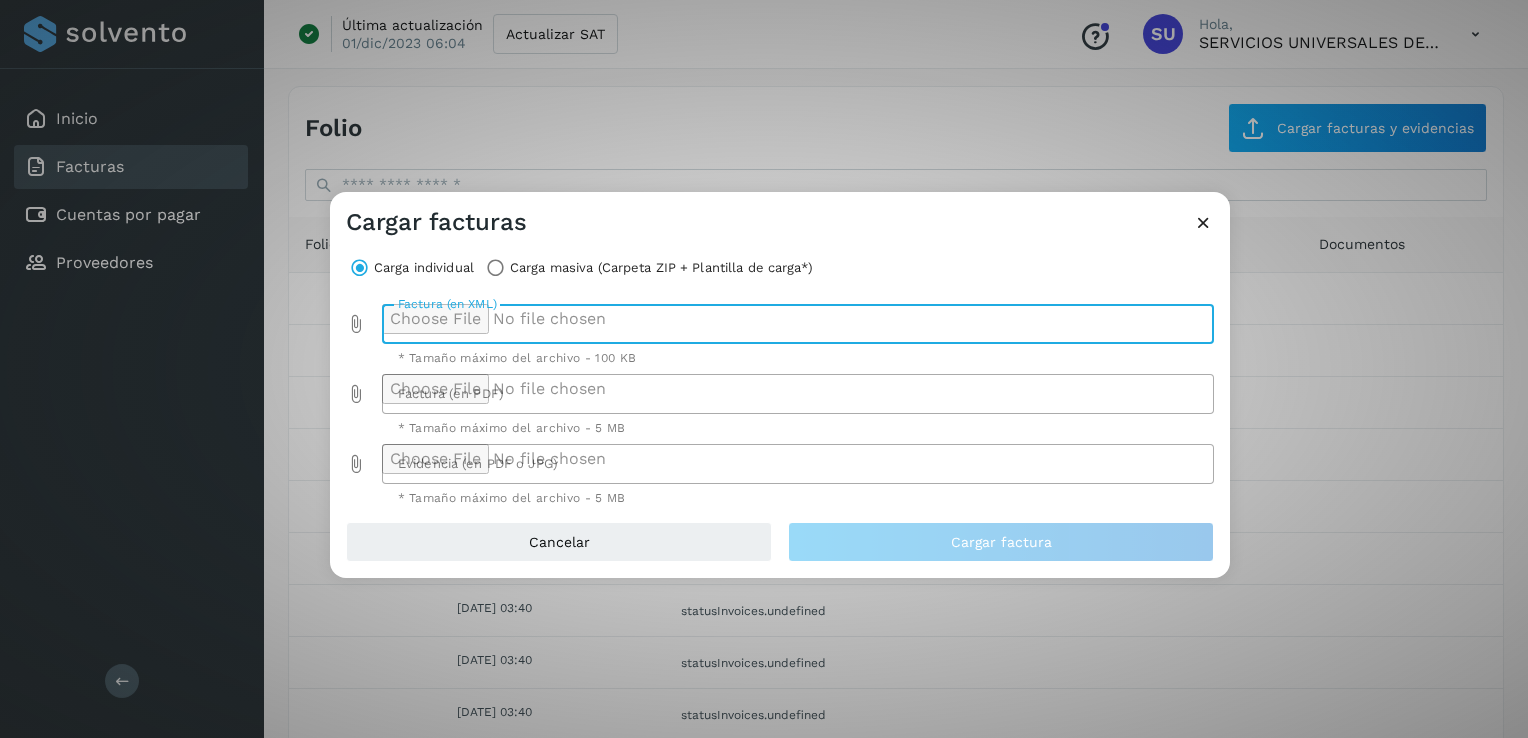 type on "**********" 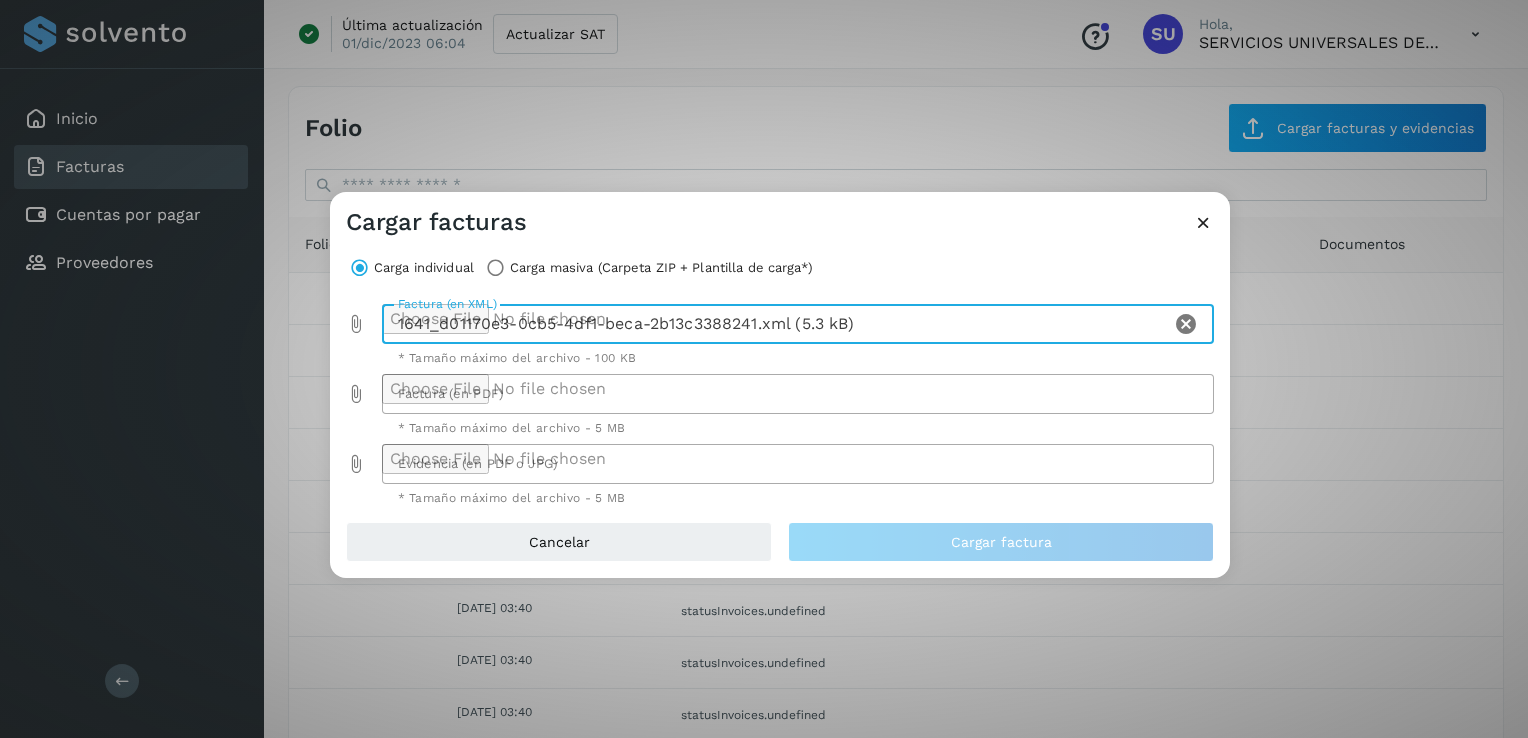 click at bounding box center (356, 394) 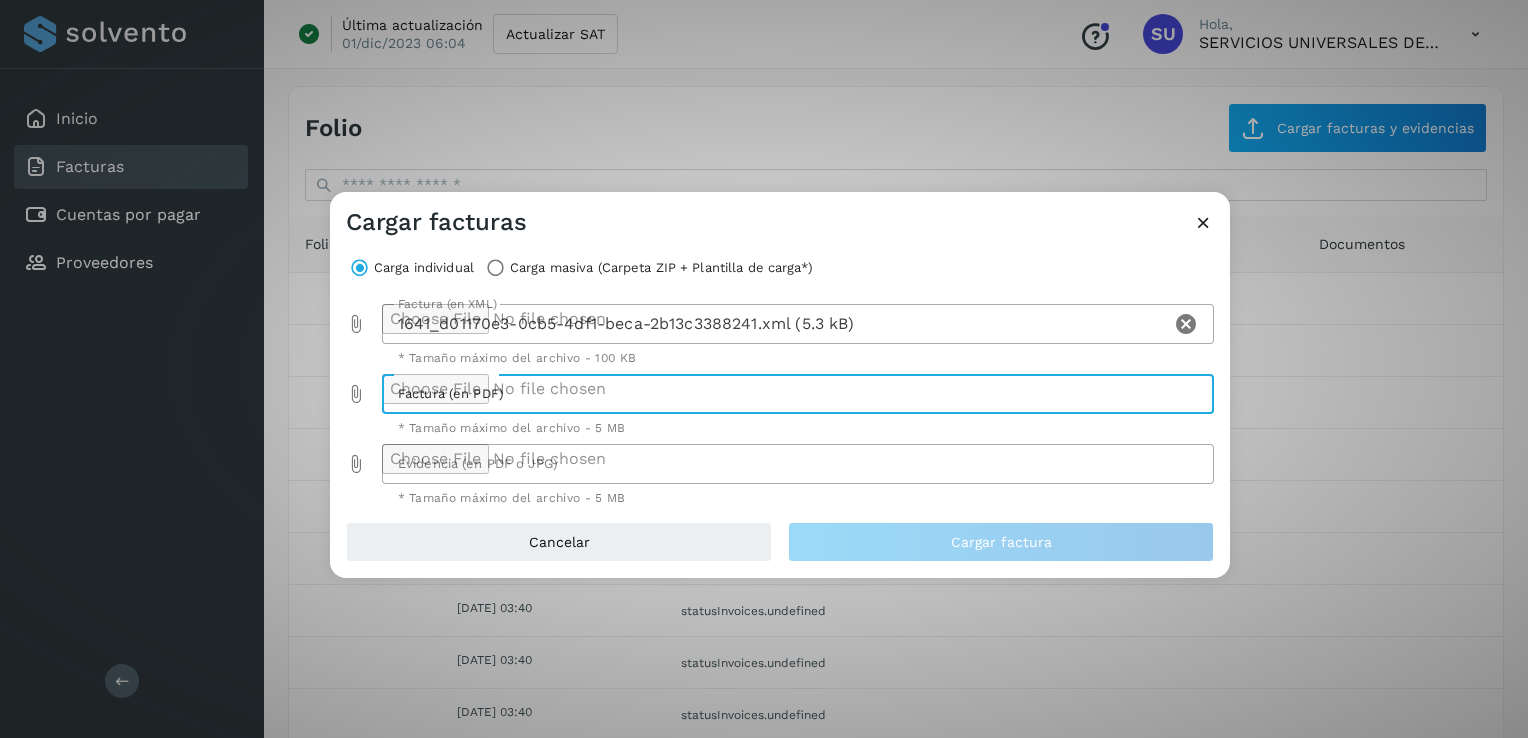 type on "**********" 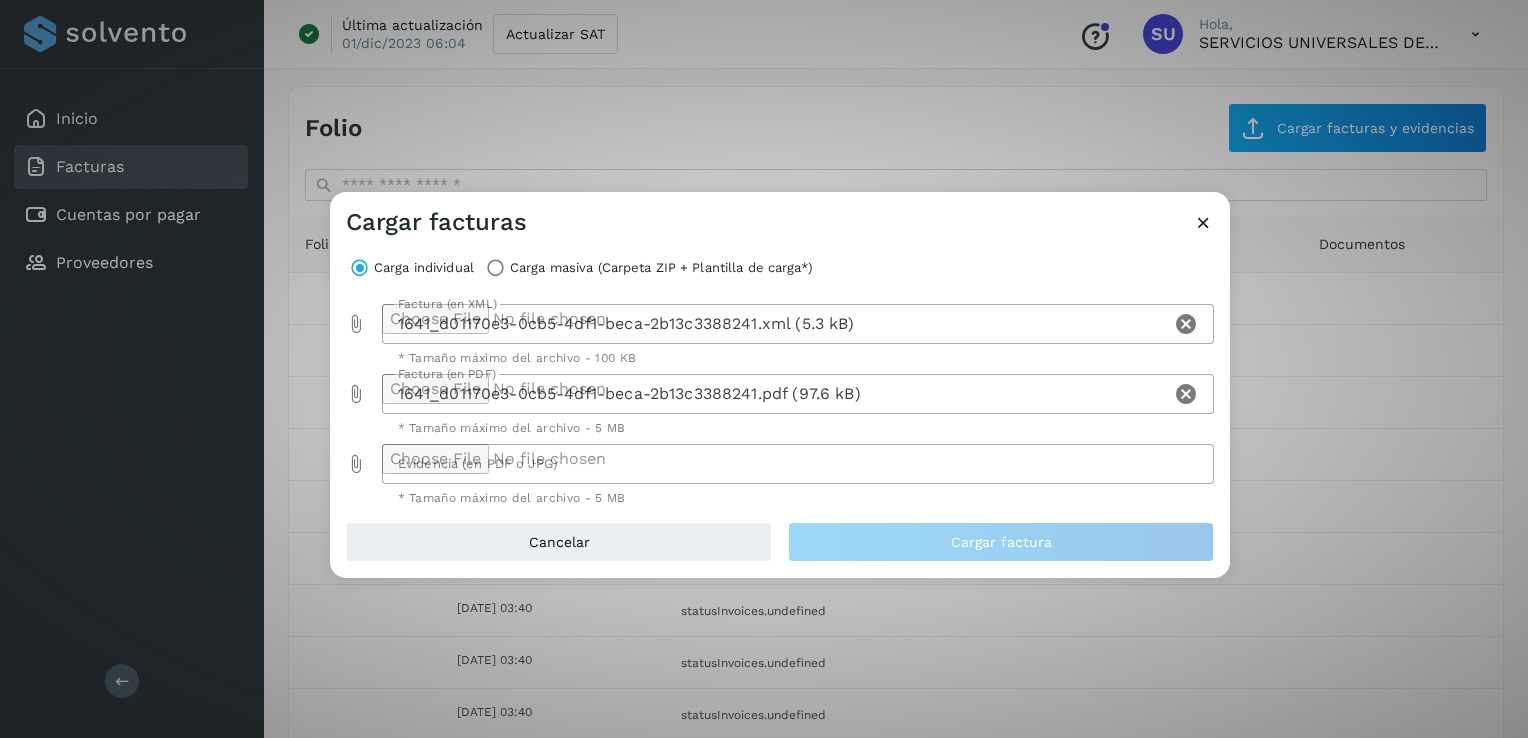 click at bounding box center [356, 464] 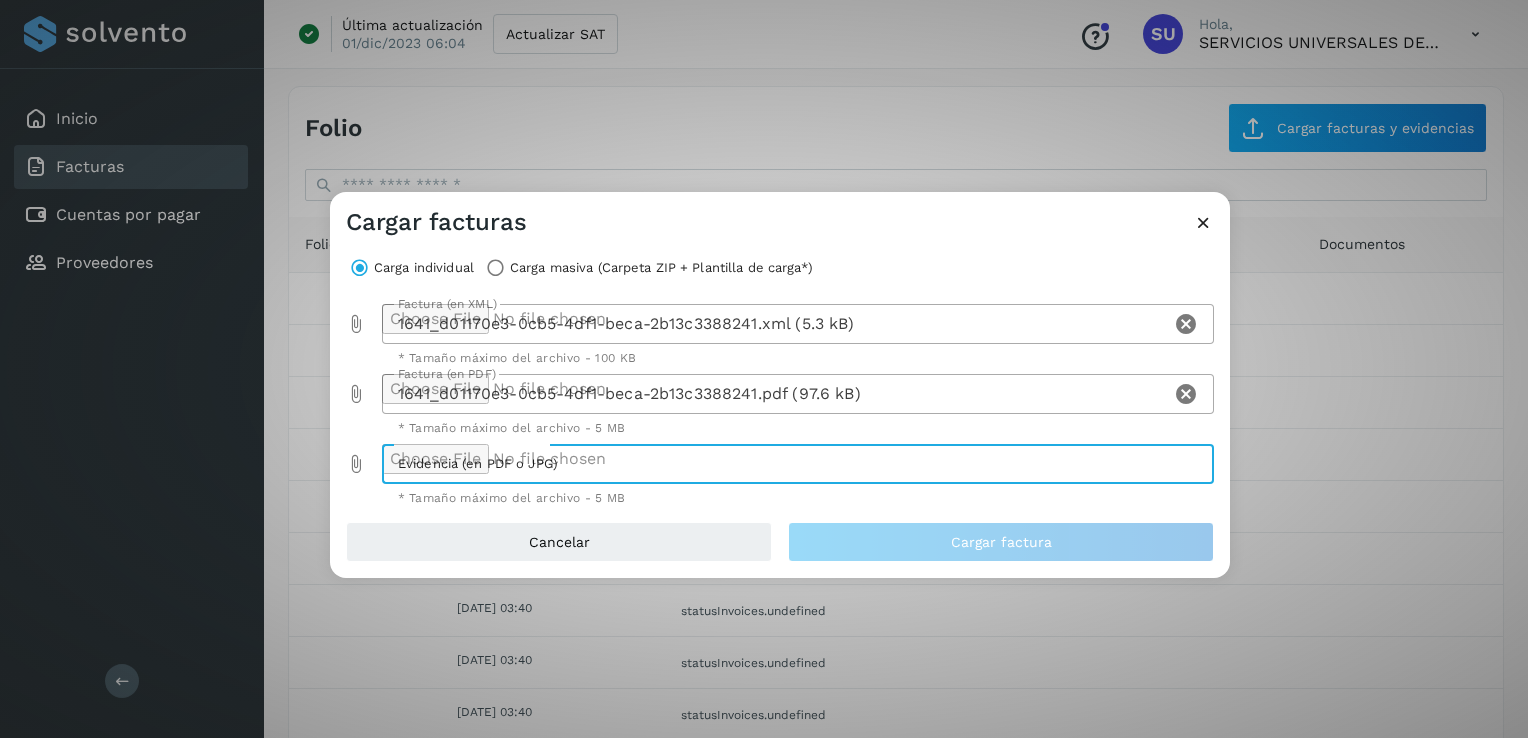 type on "**********" 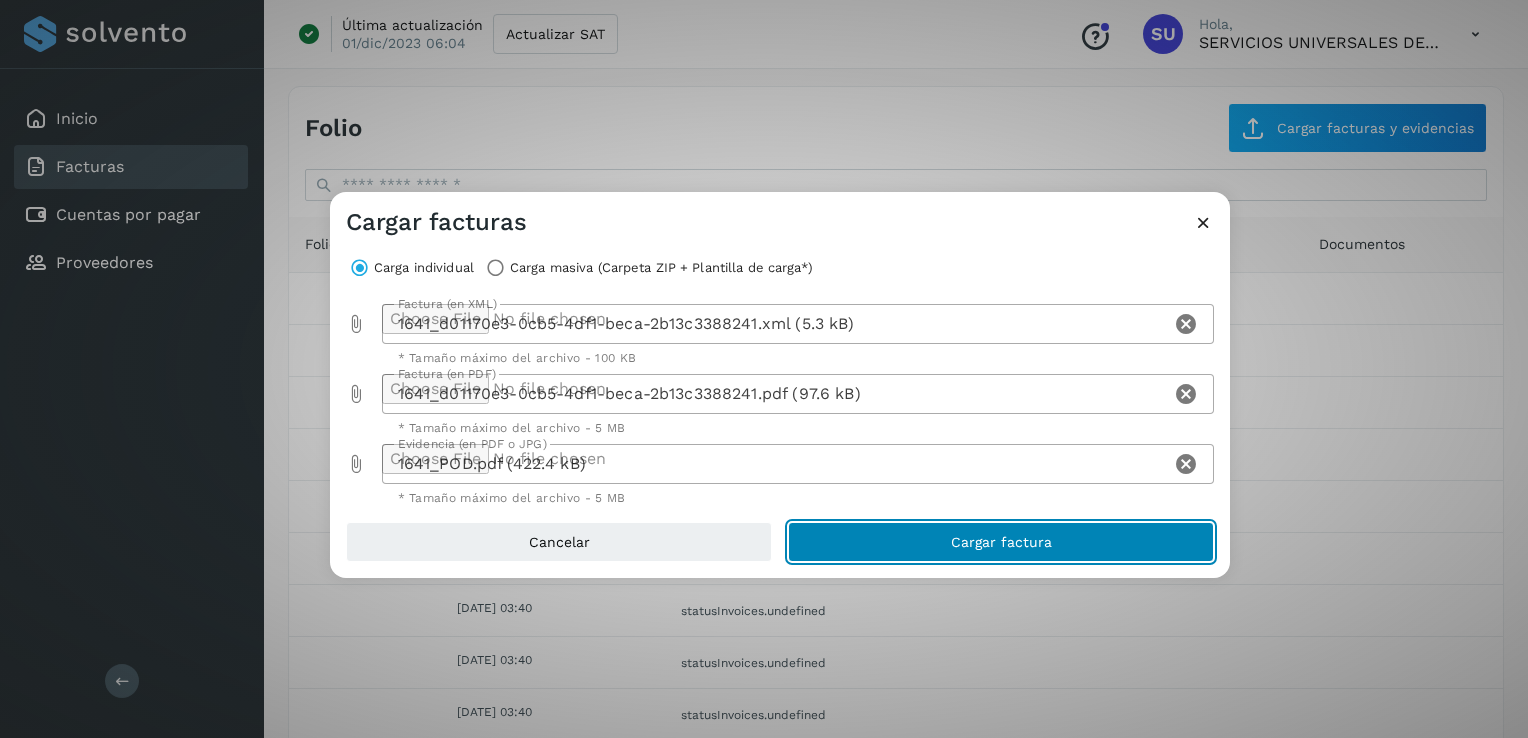 click on "Cargar factura" 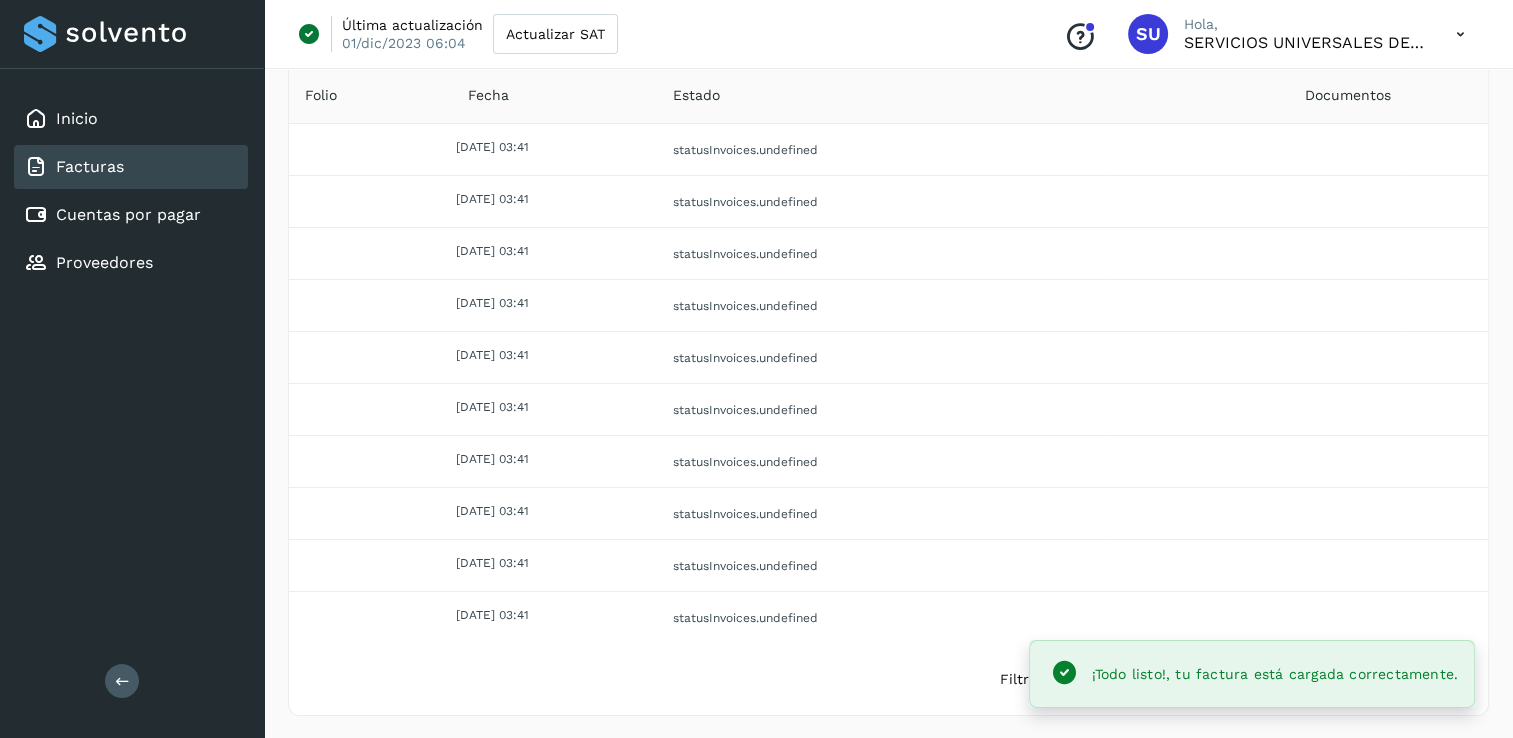 scroll, scrollTop: 0, scrollLeft: 0, axis: both 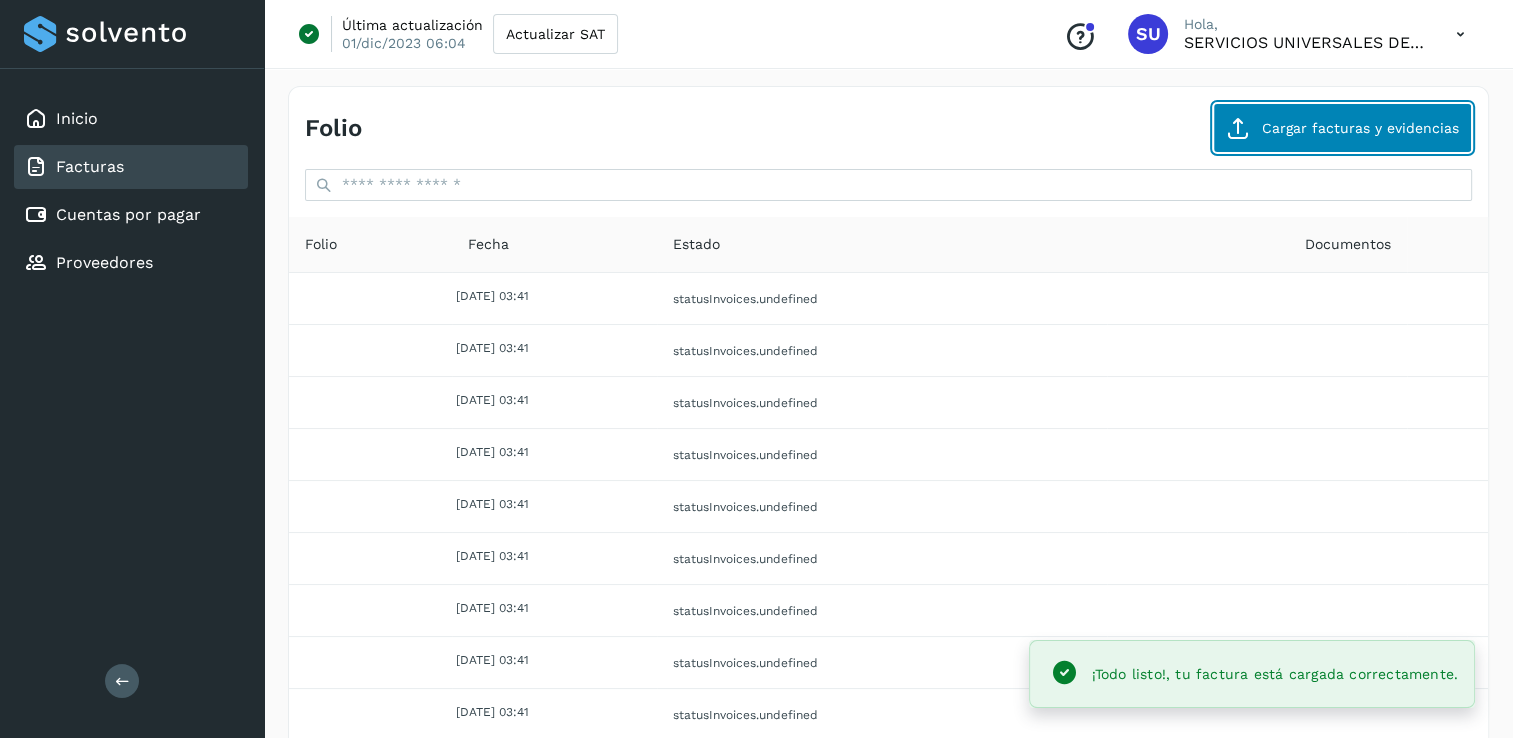 click on "Cargar facturas y evidencias" at bounding box center [1342, 128] 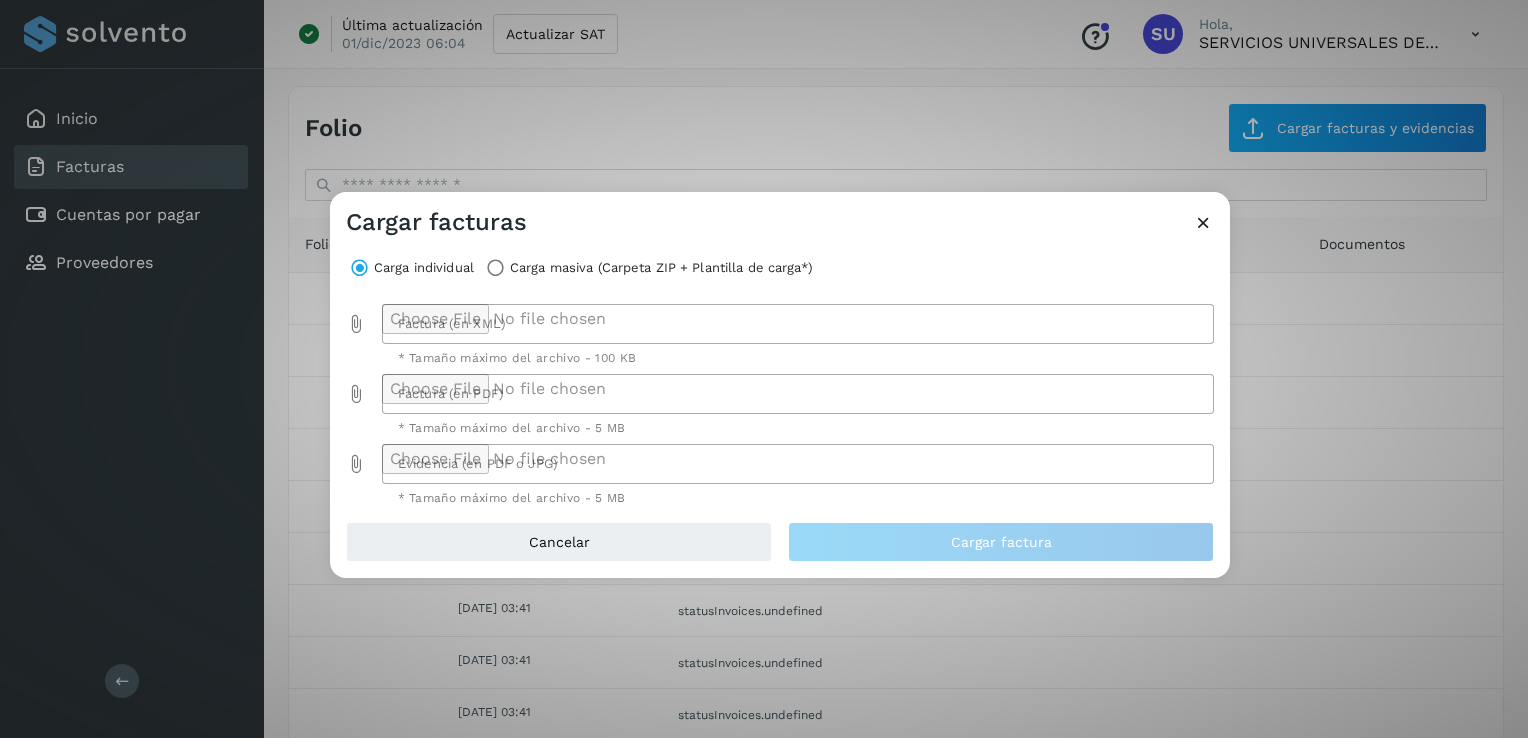 click at bounding box center (356, 324) 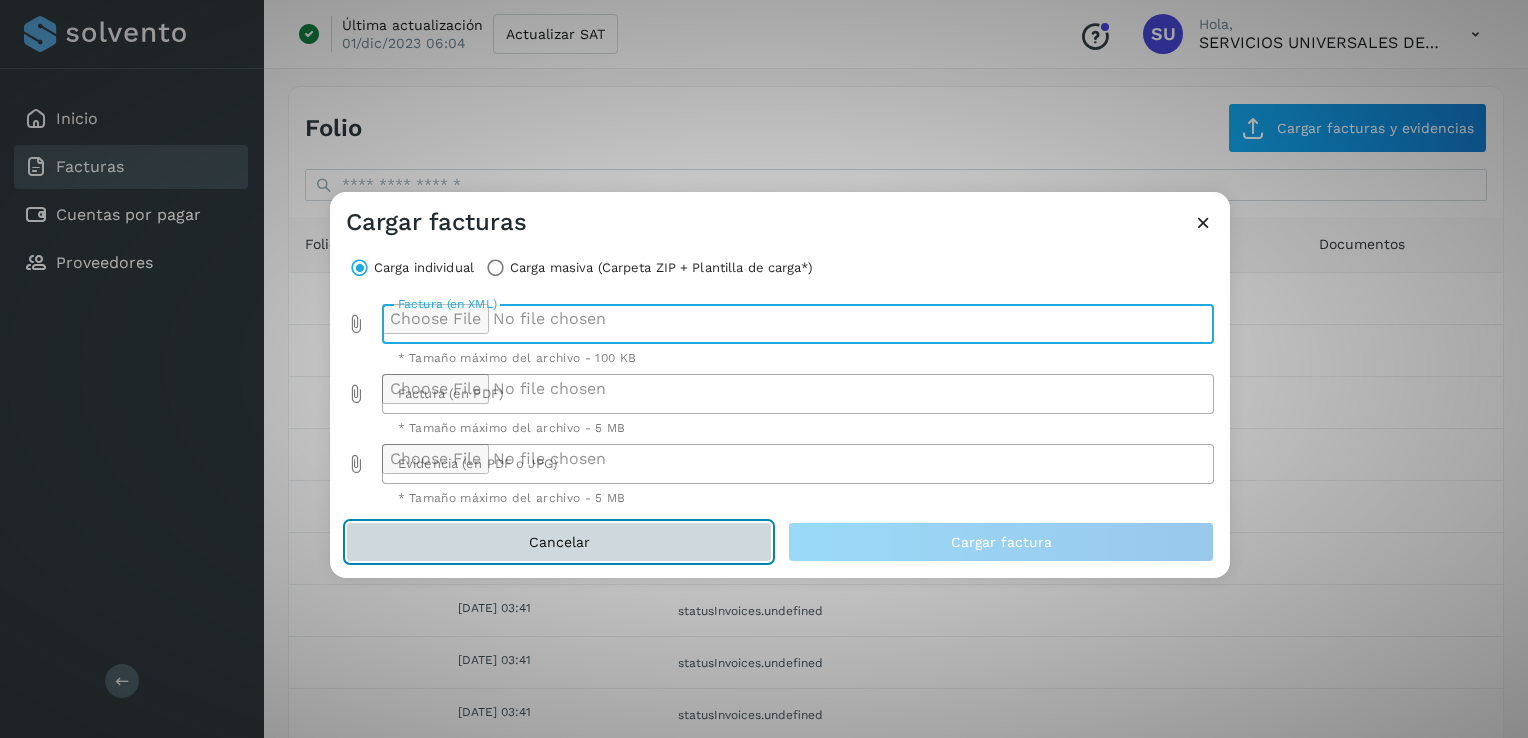 click on "Cancelar" 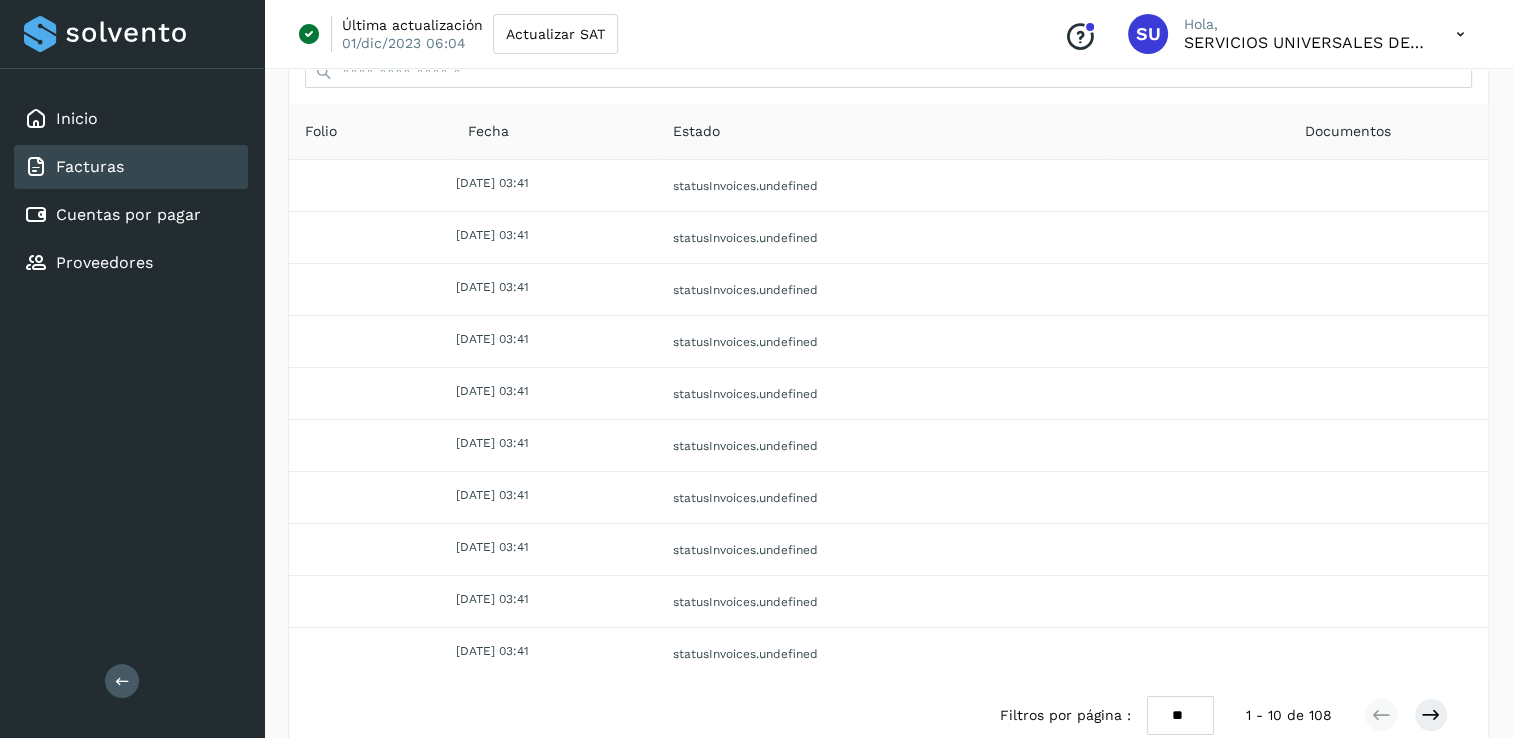 scroll, scrollTop: 0, scrollLeft: 0, axis: both 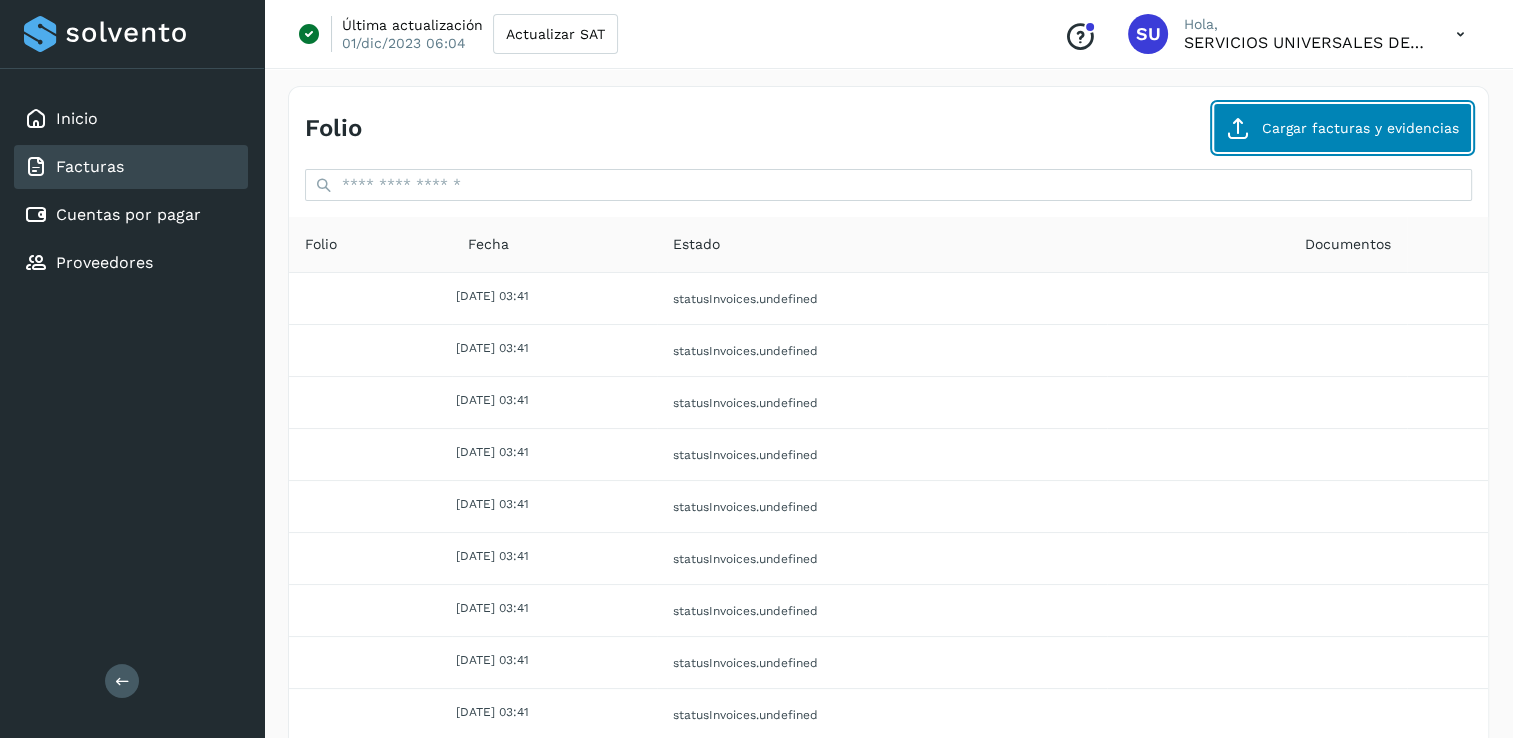 click on "Cargar facturas y evidencias" 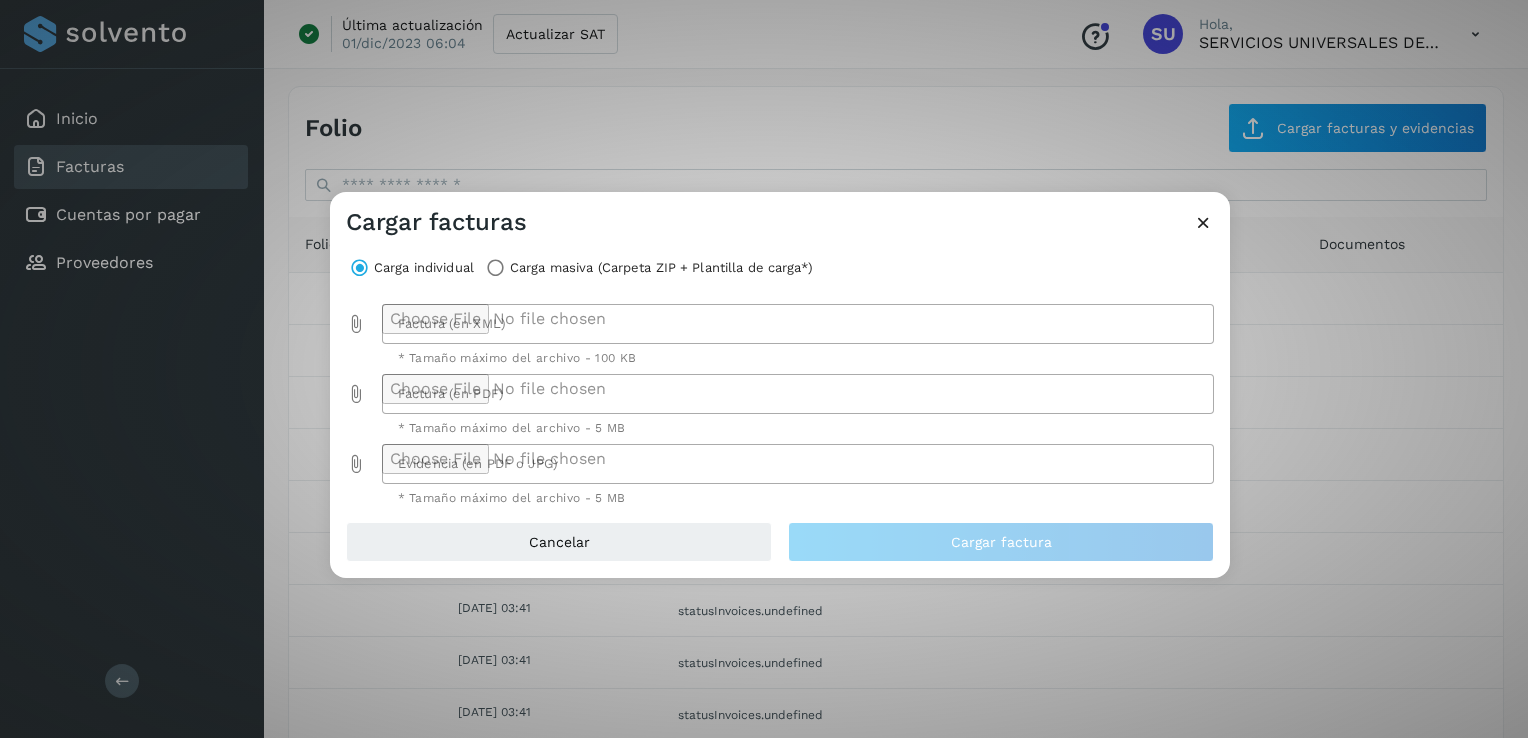 click at bounding box center [356, 324] 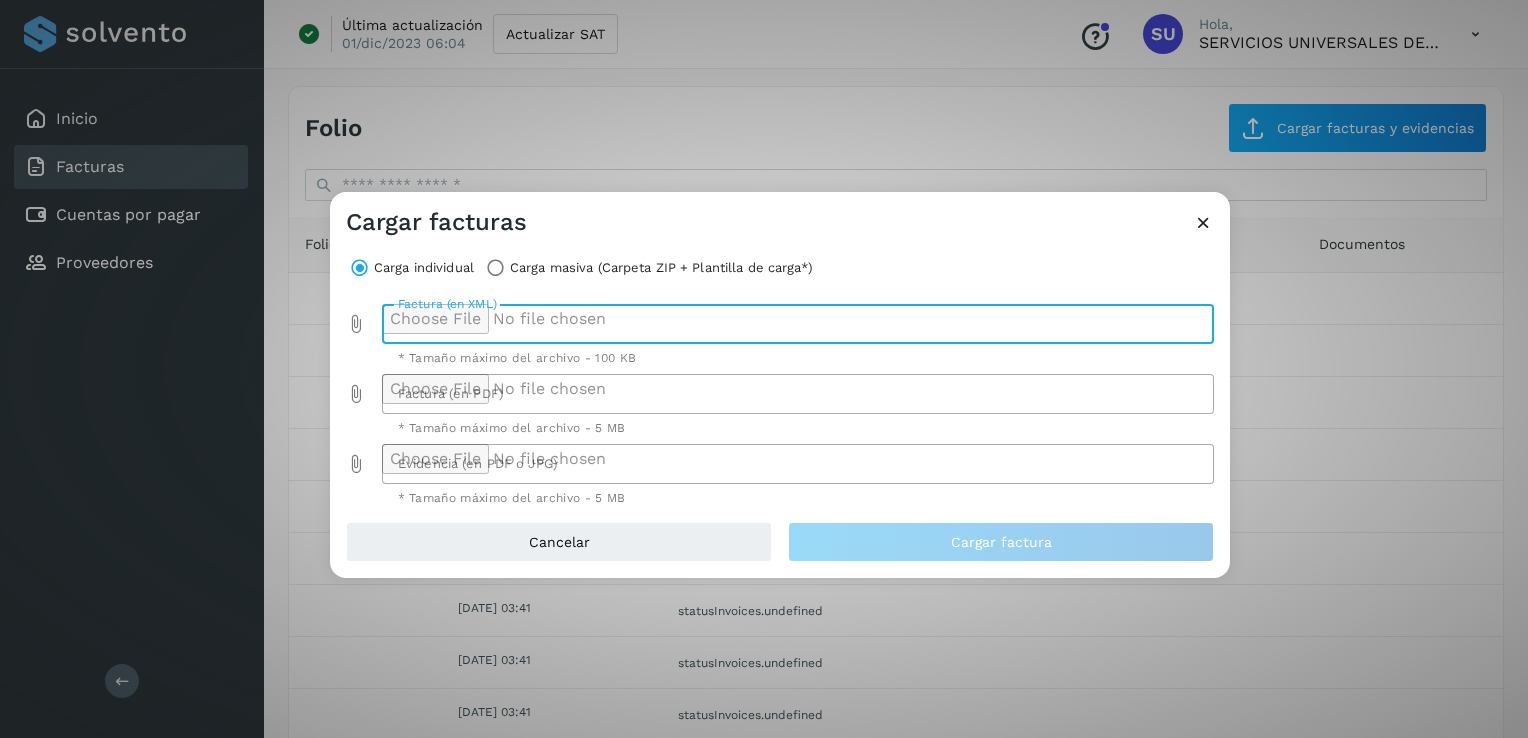 type on "**********" 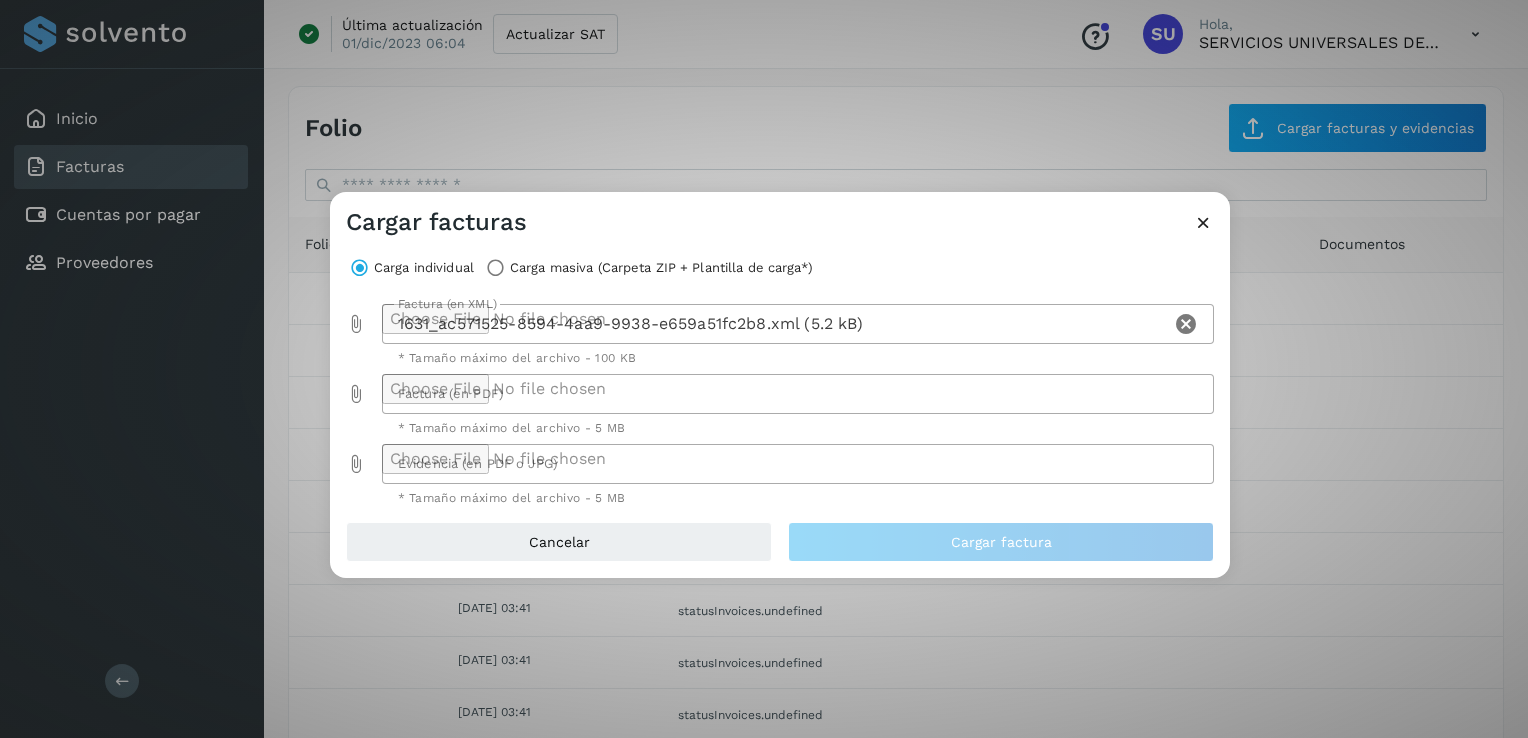 click at bounding box center [356, 394] 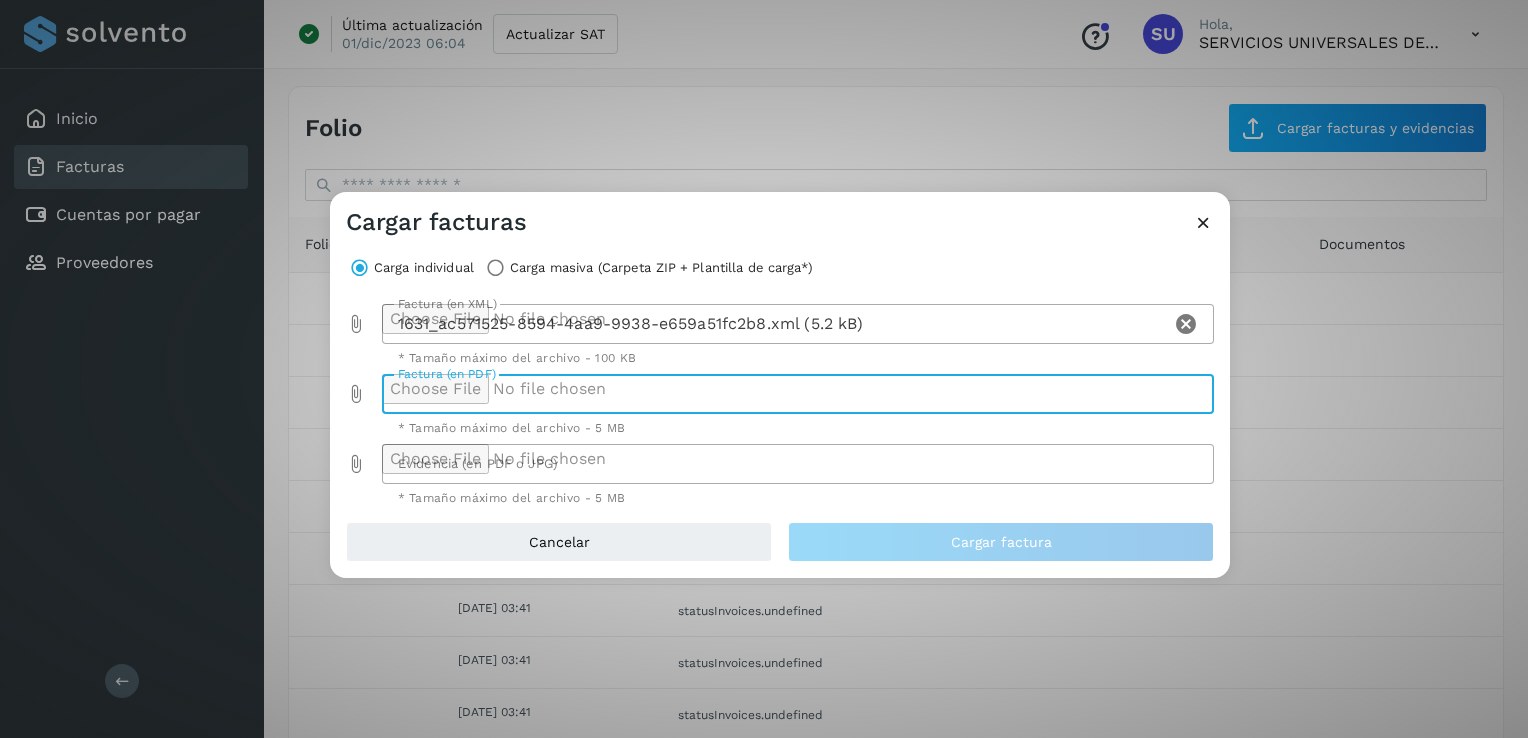 type on "**********" 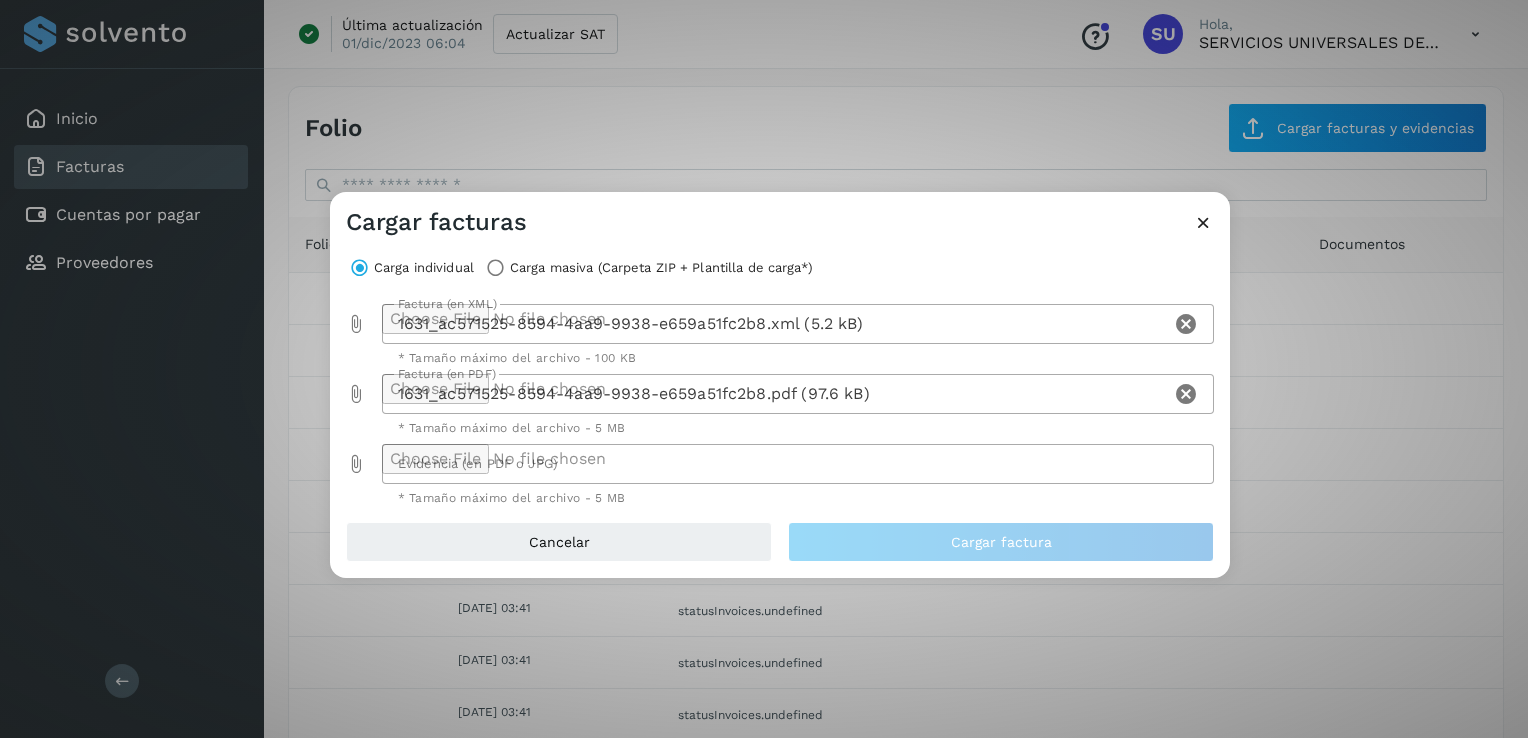 click at bounding box center (356, 464) 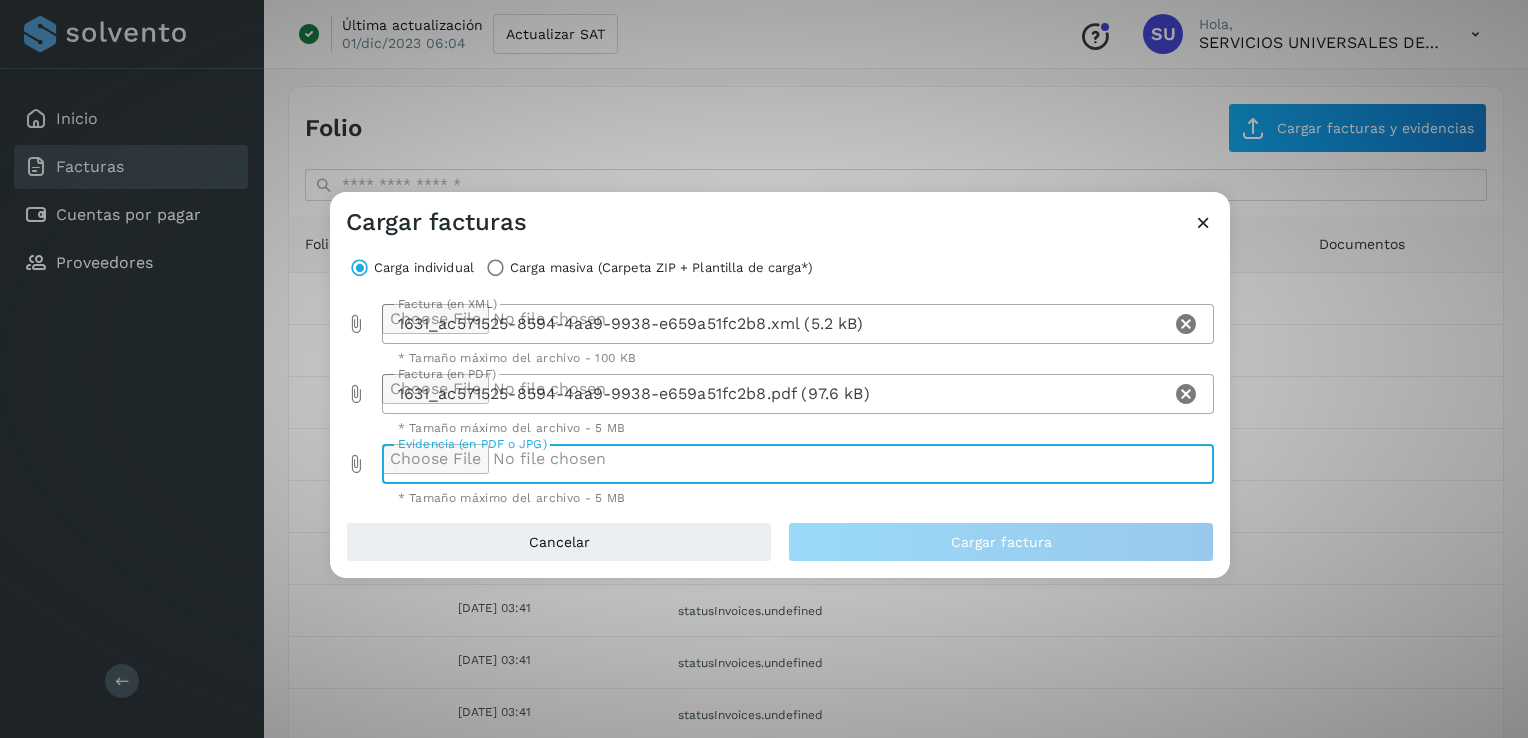 type on "**********" 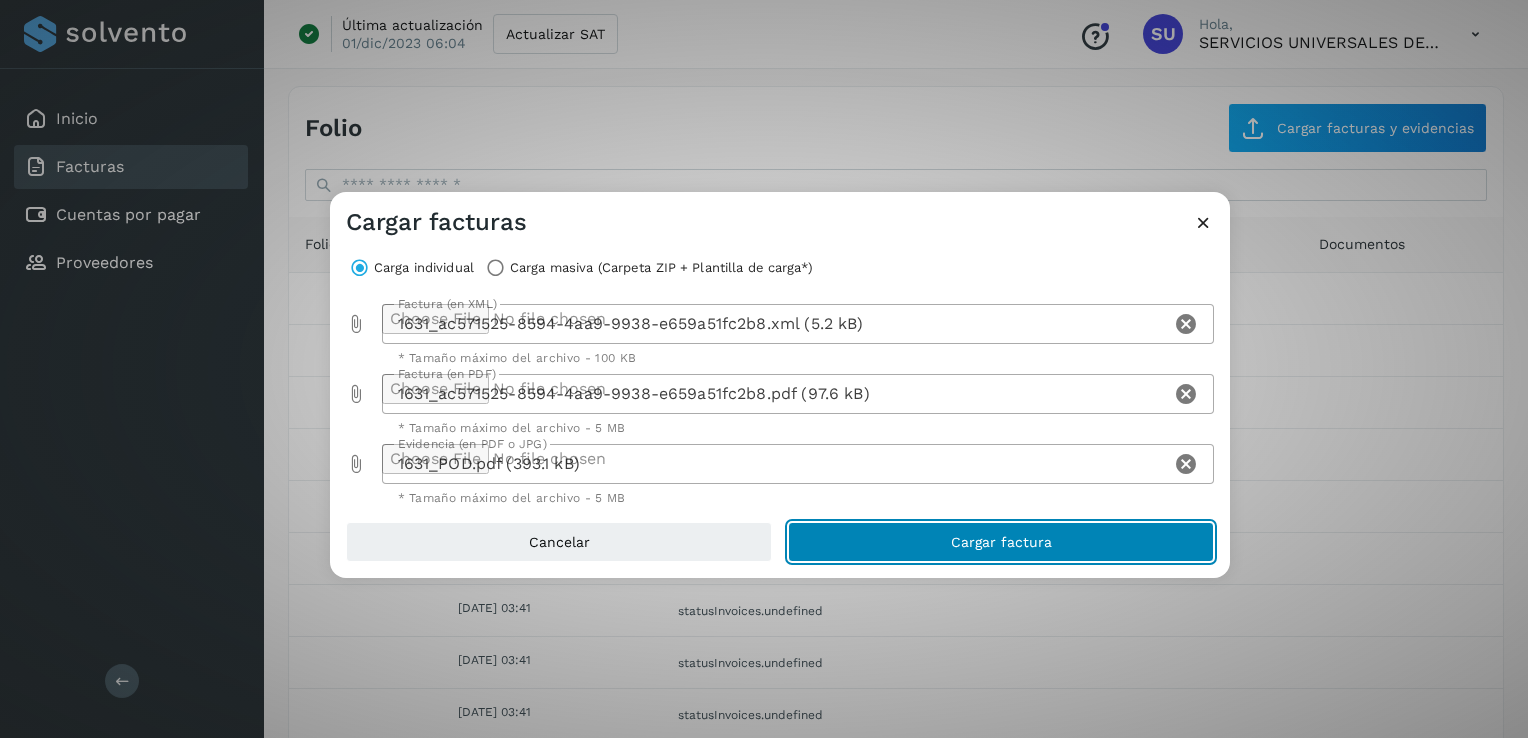 click on "Cargar factura" 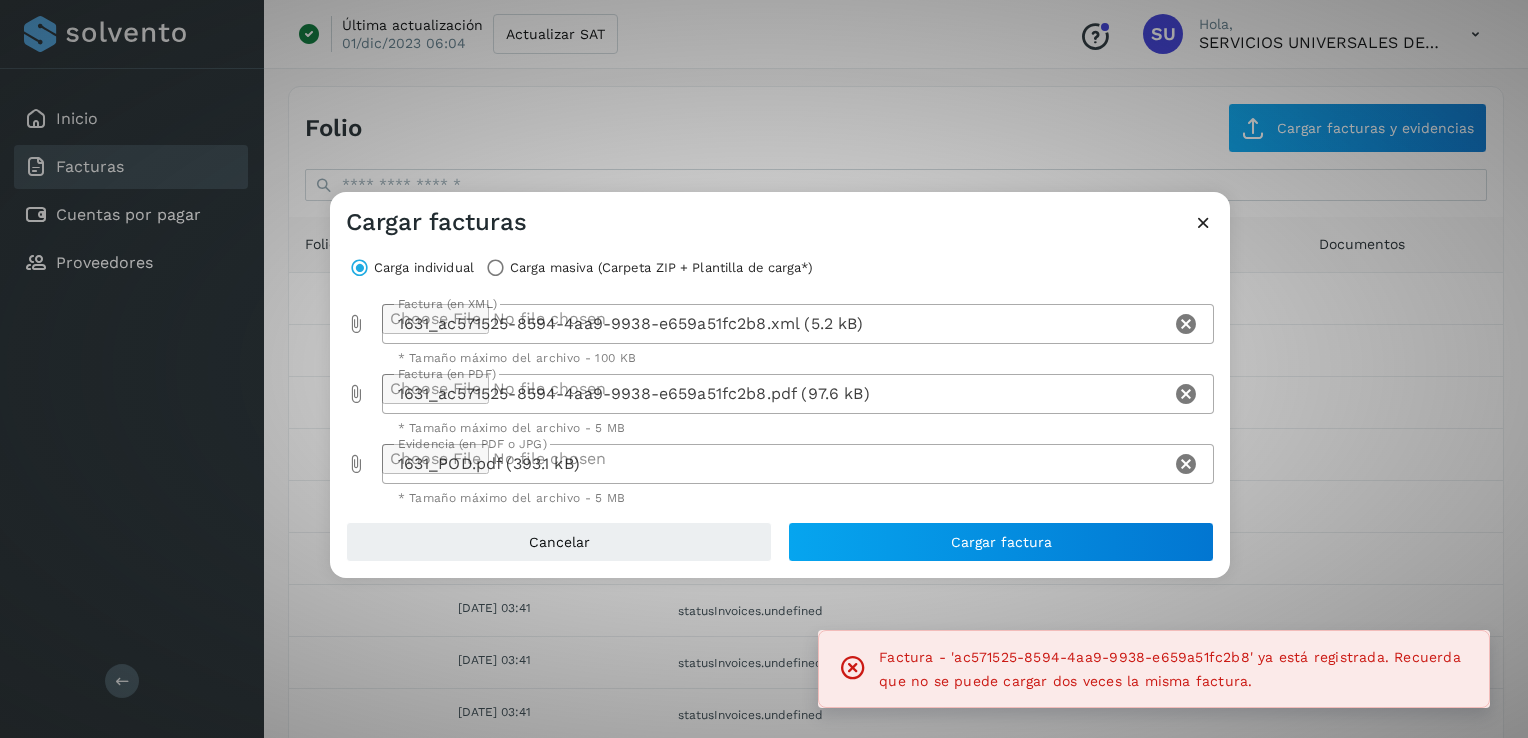click at bounding box center (1203, 222) 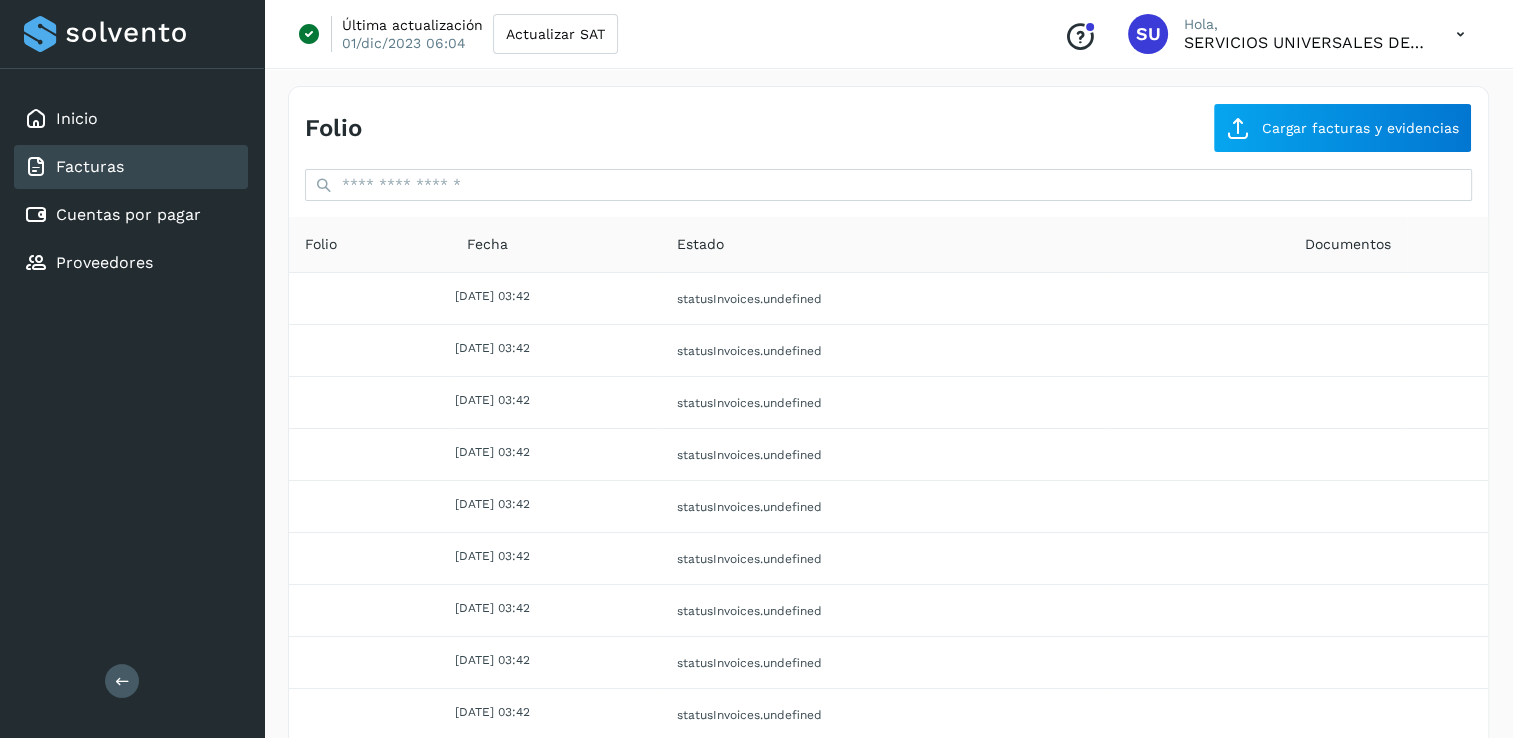 click on "statusInvoices.undefined" 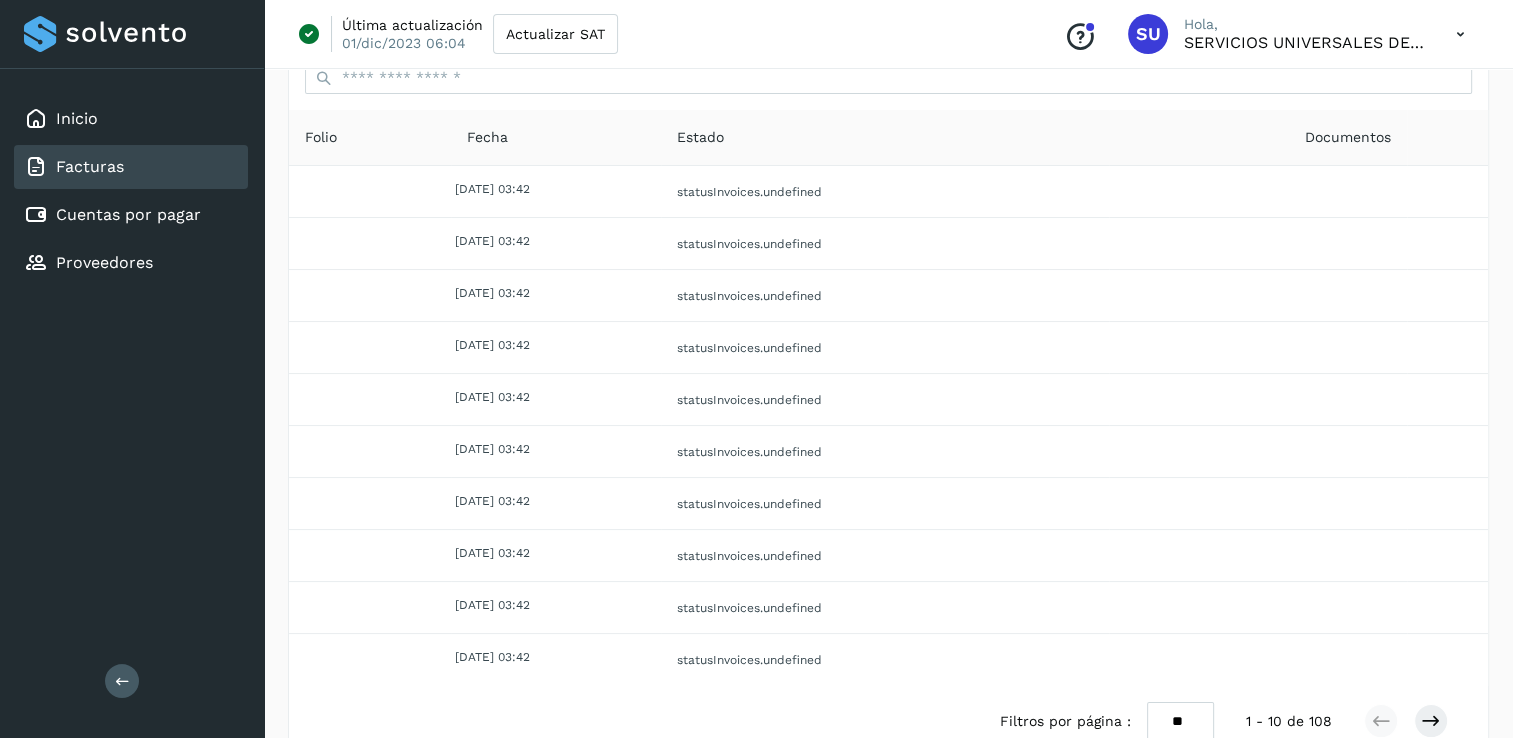 scroll, scrollTop: 149, scrollLeft: 0, axis: vertical 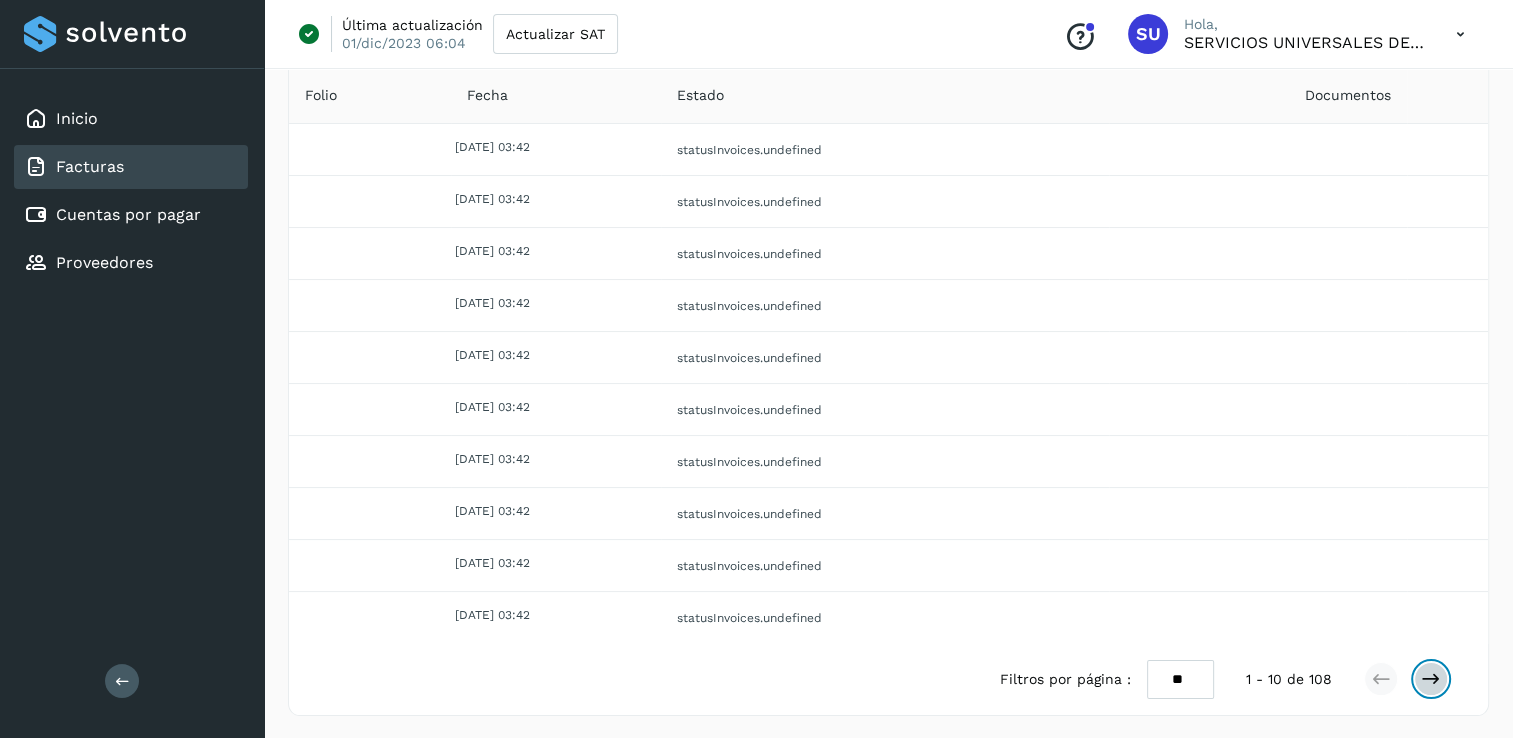 click at bounding box center [1431, 679] 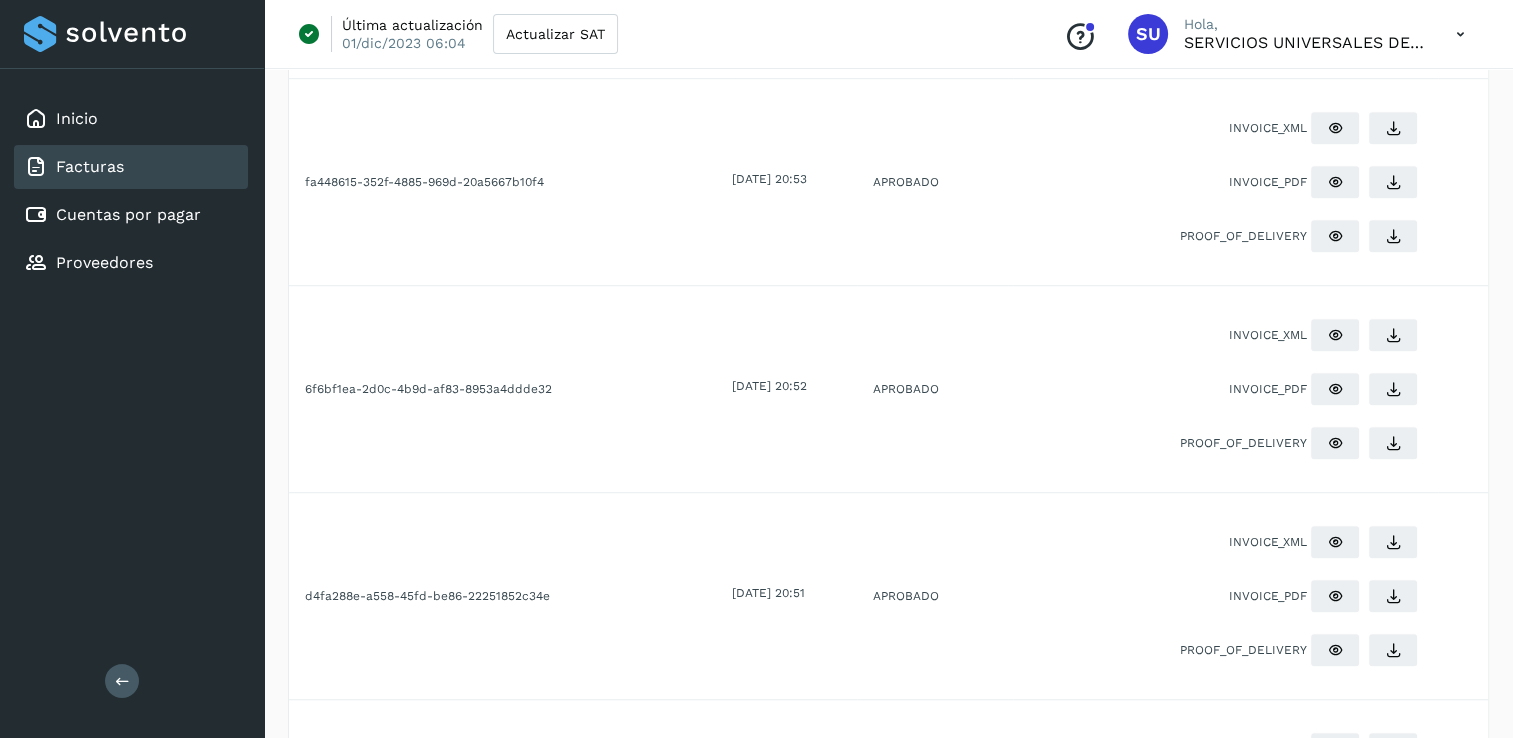 scroll, scrollTop: 1684, scrollLeft: 0, axis: vertical 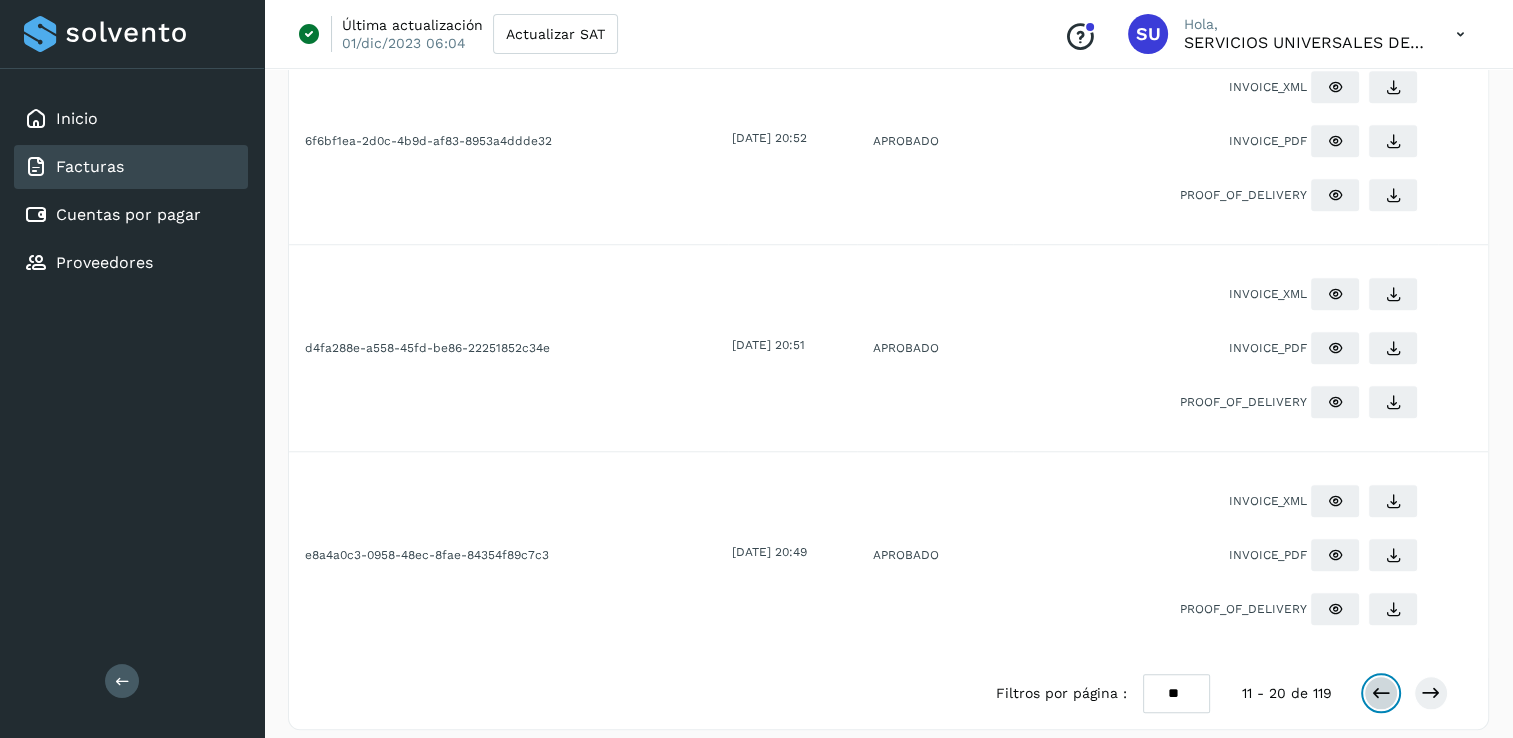 click at bounding box center (1381, 693) 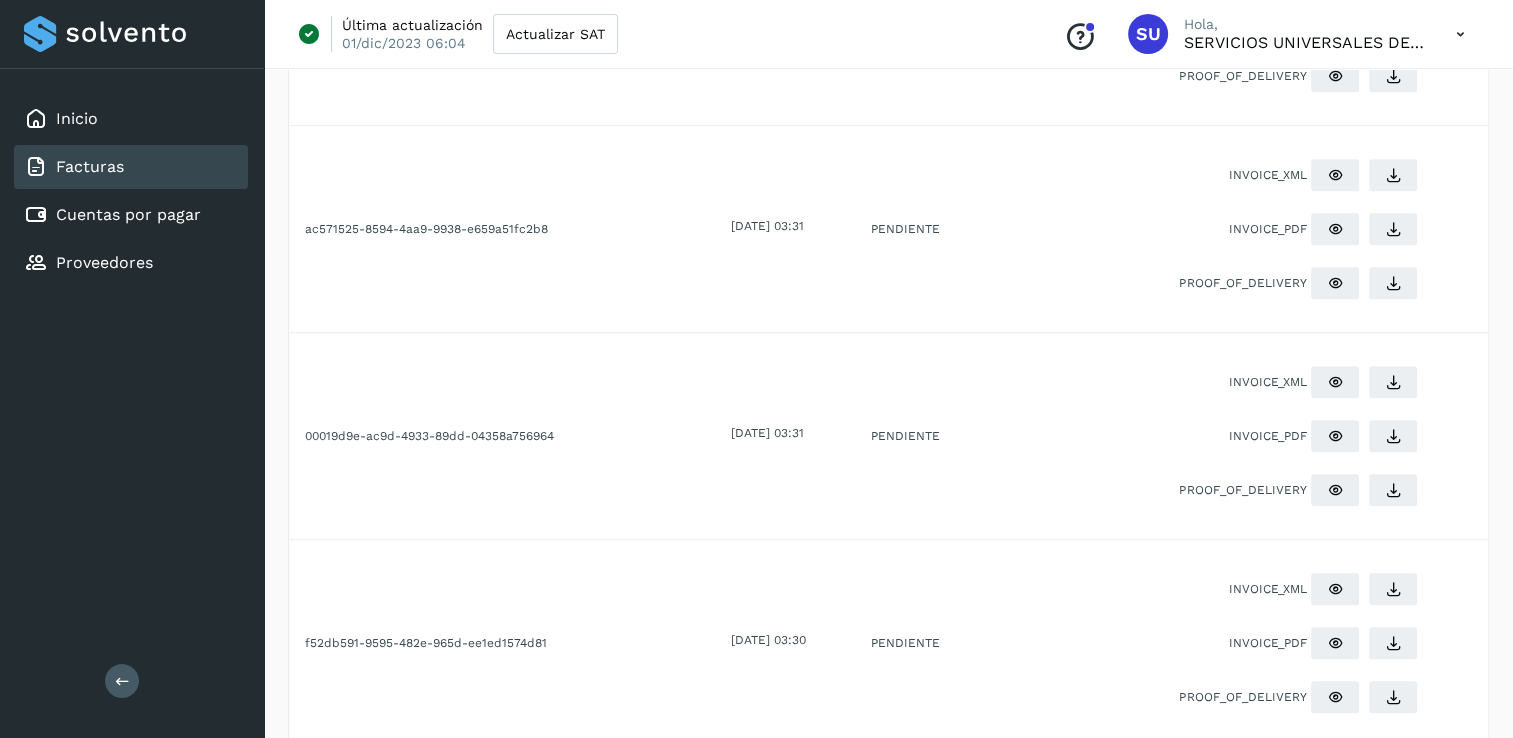 scroll, scrollTop: 1684, scrollLeft: 0, axis: vertical 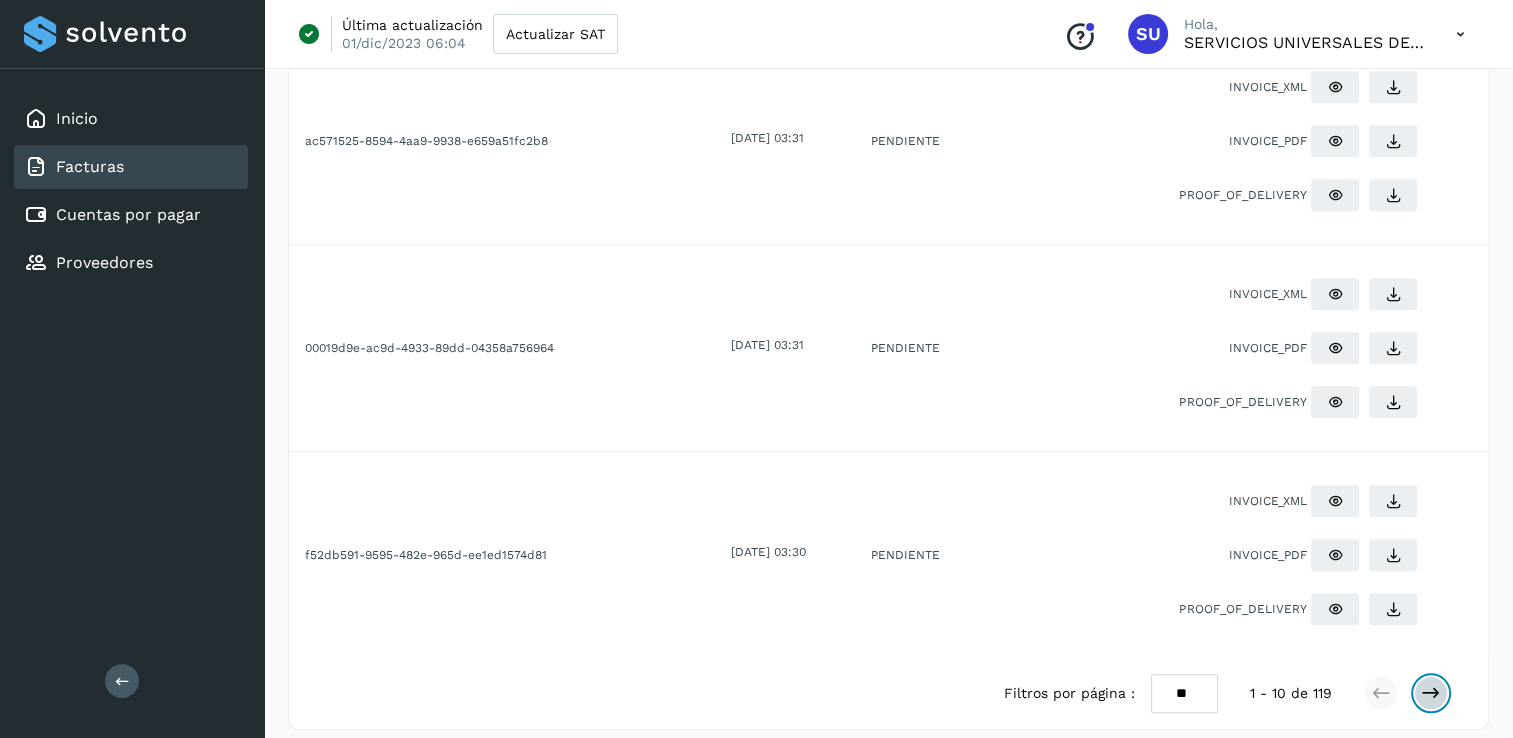 click at bounding box center [1431, 693] 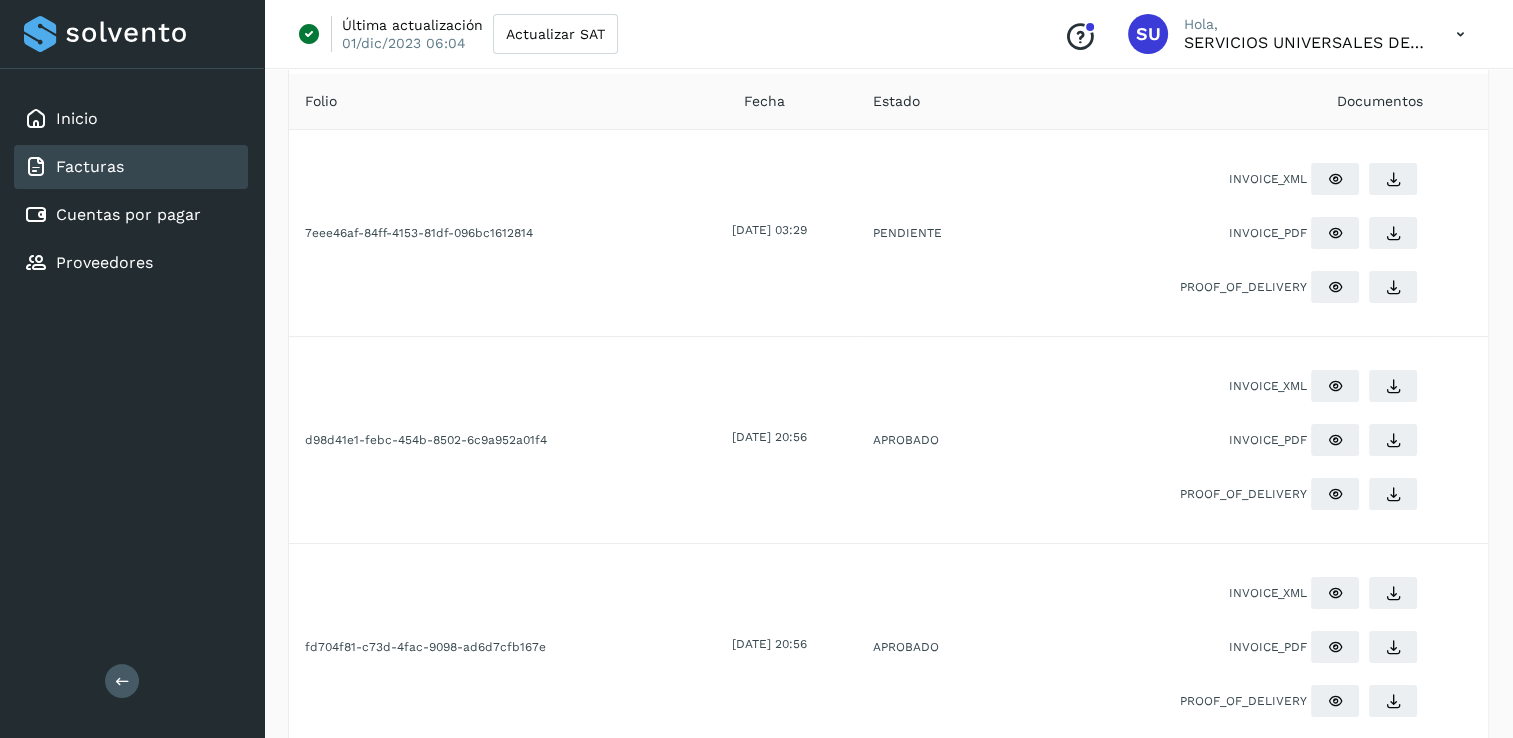scroll, scrollTop: 0, scrollLeft: 0, axis: both 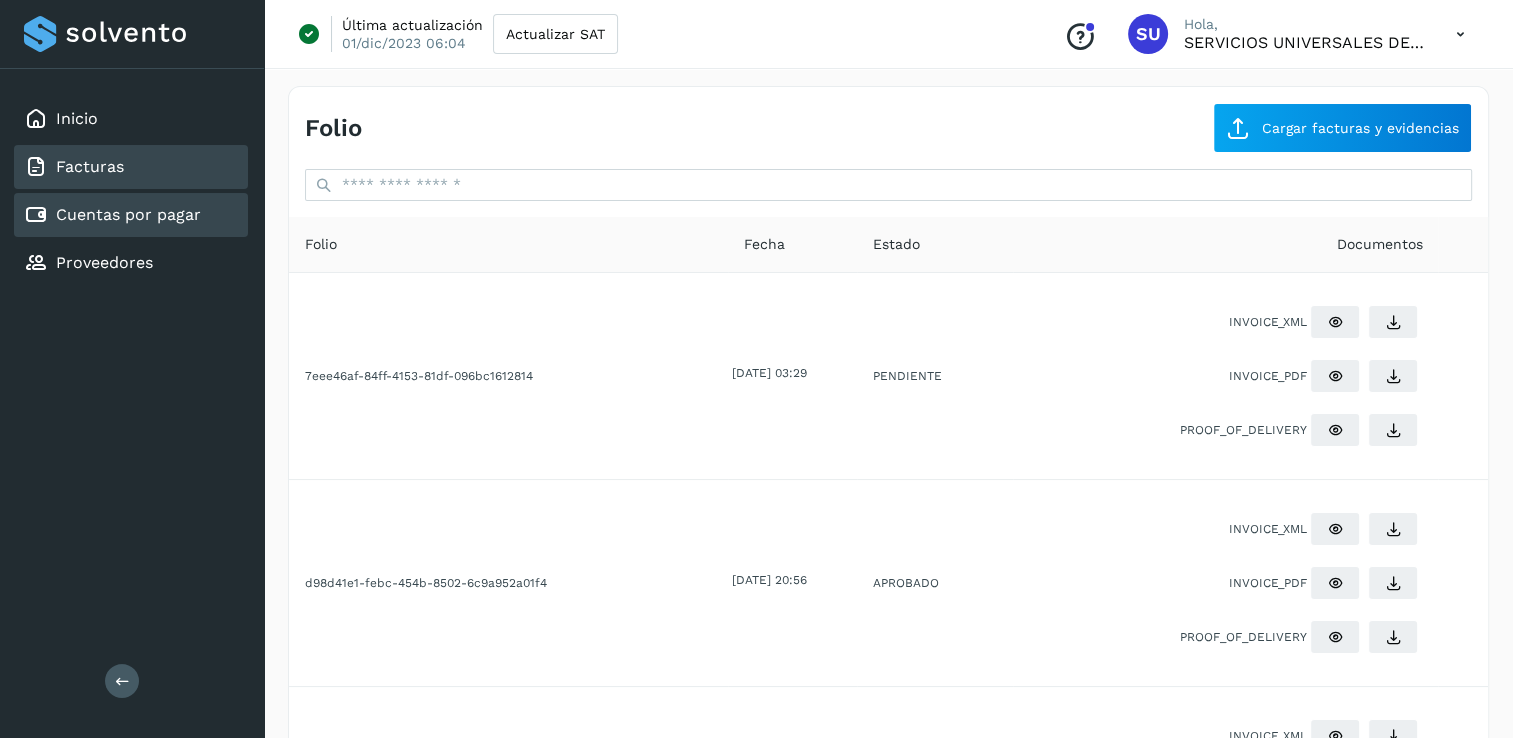 click on "Cuentas por pagar" at bounding box center (128, 214) 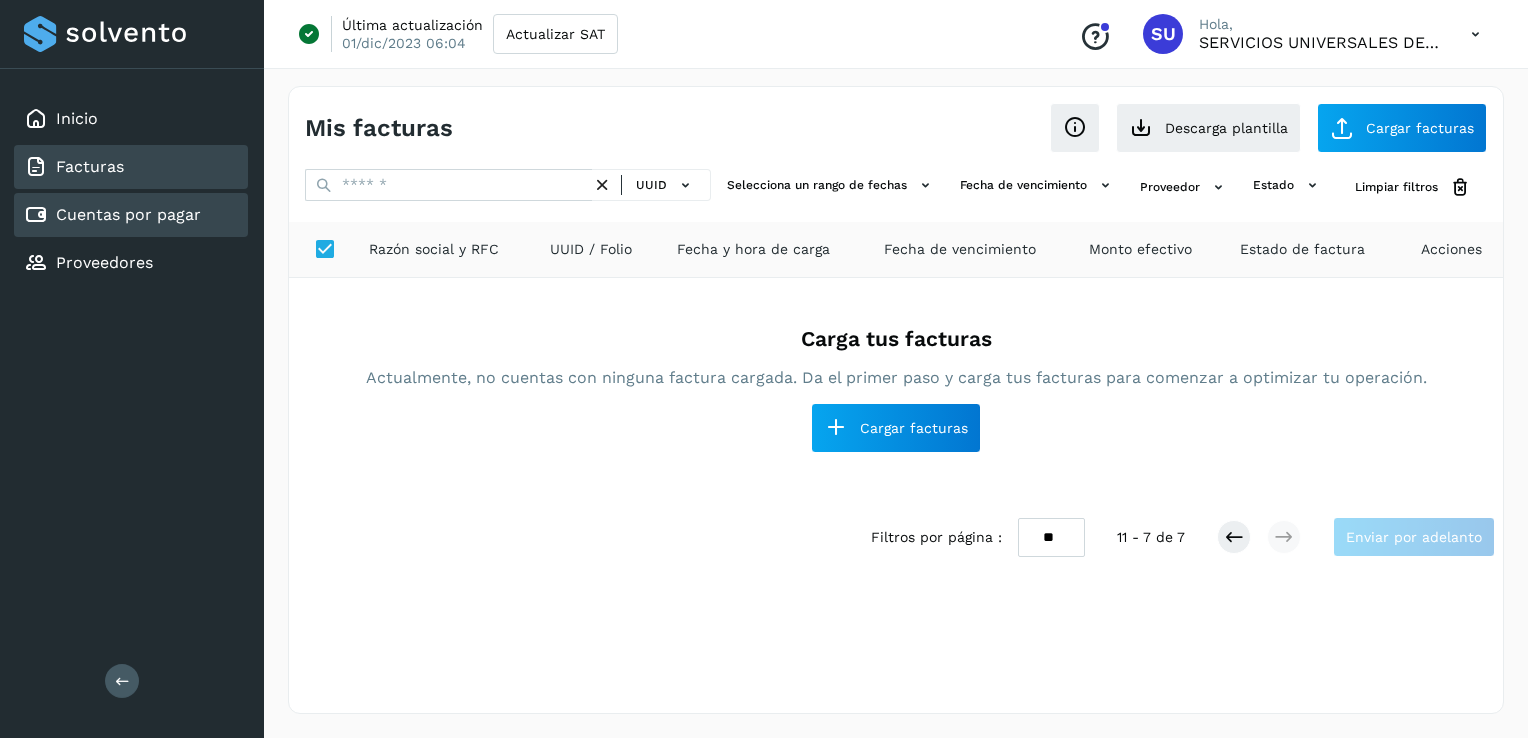 click on "Facturas" at bounding box center [90, 166] 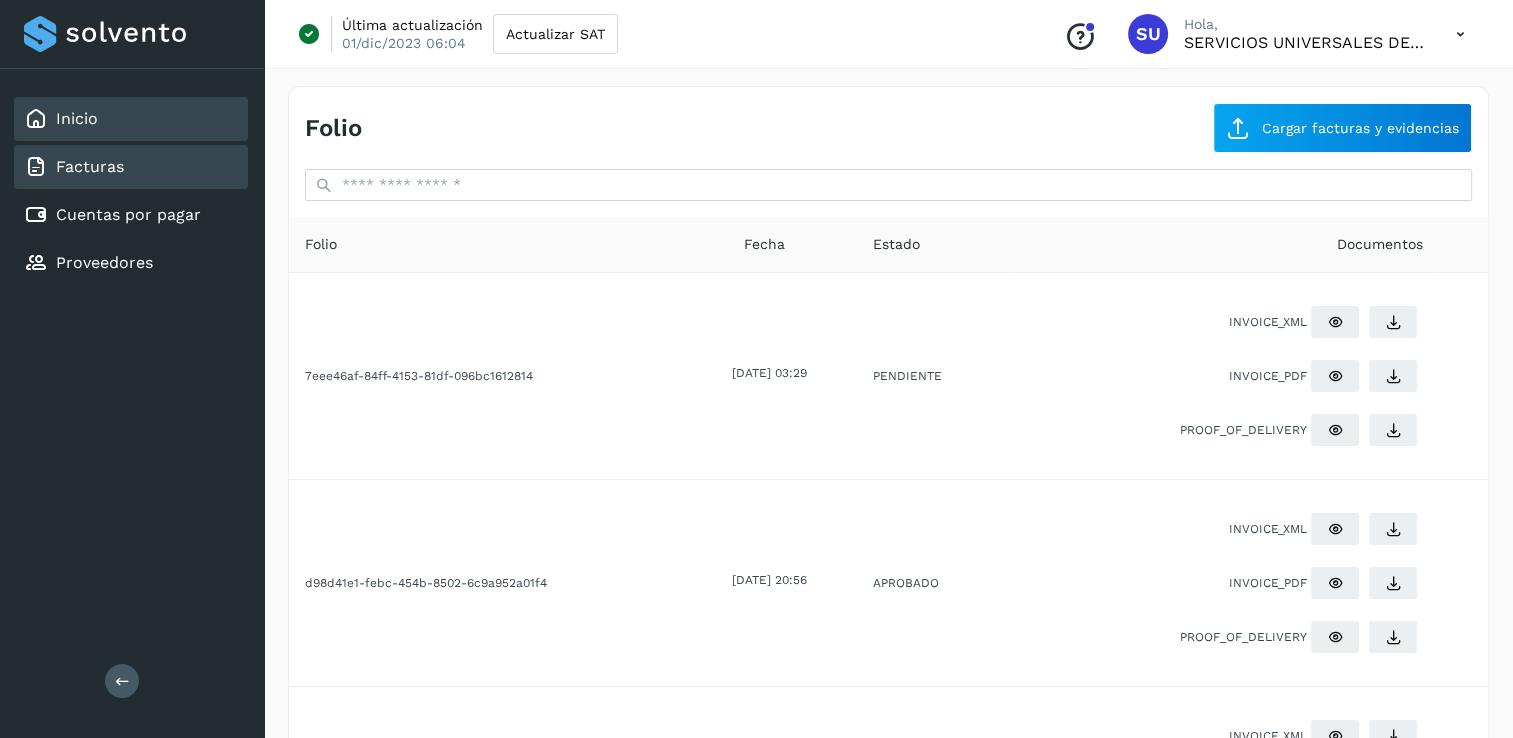 click on "Inicio" at bounding box center (77, 118) 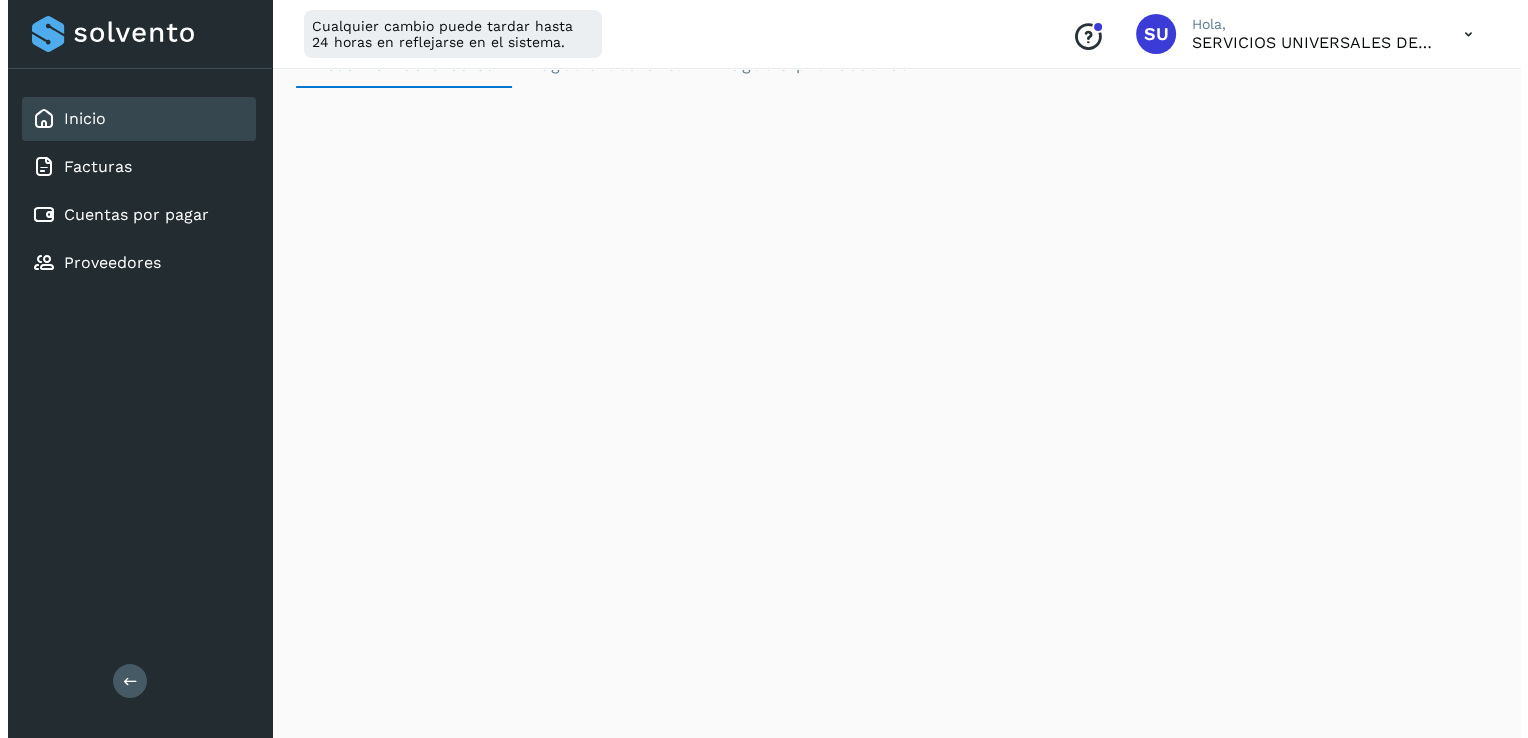 scroll, scrollTop: 0, scrollLeft: 0, axis: both 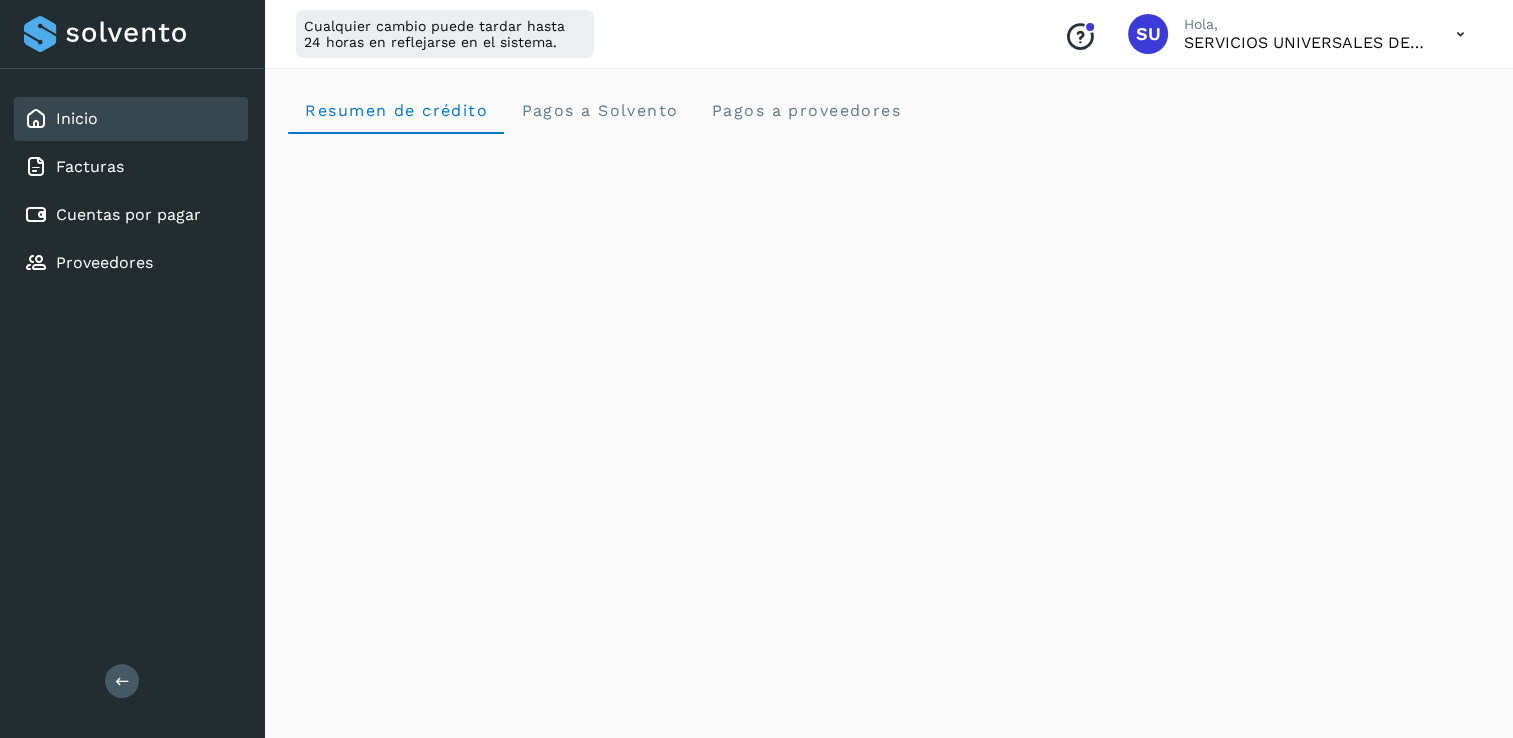 click at bounding box center [1460, 34] 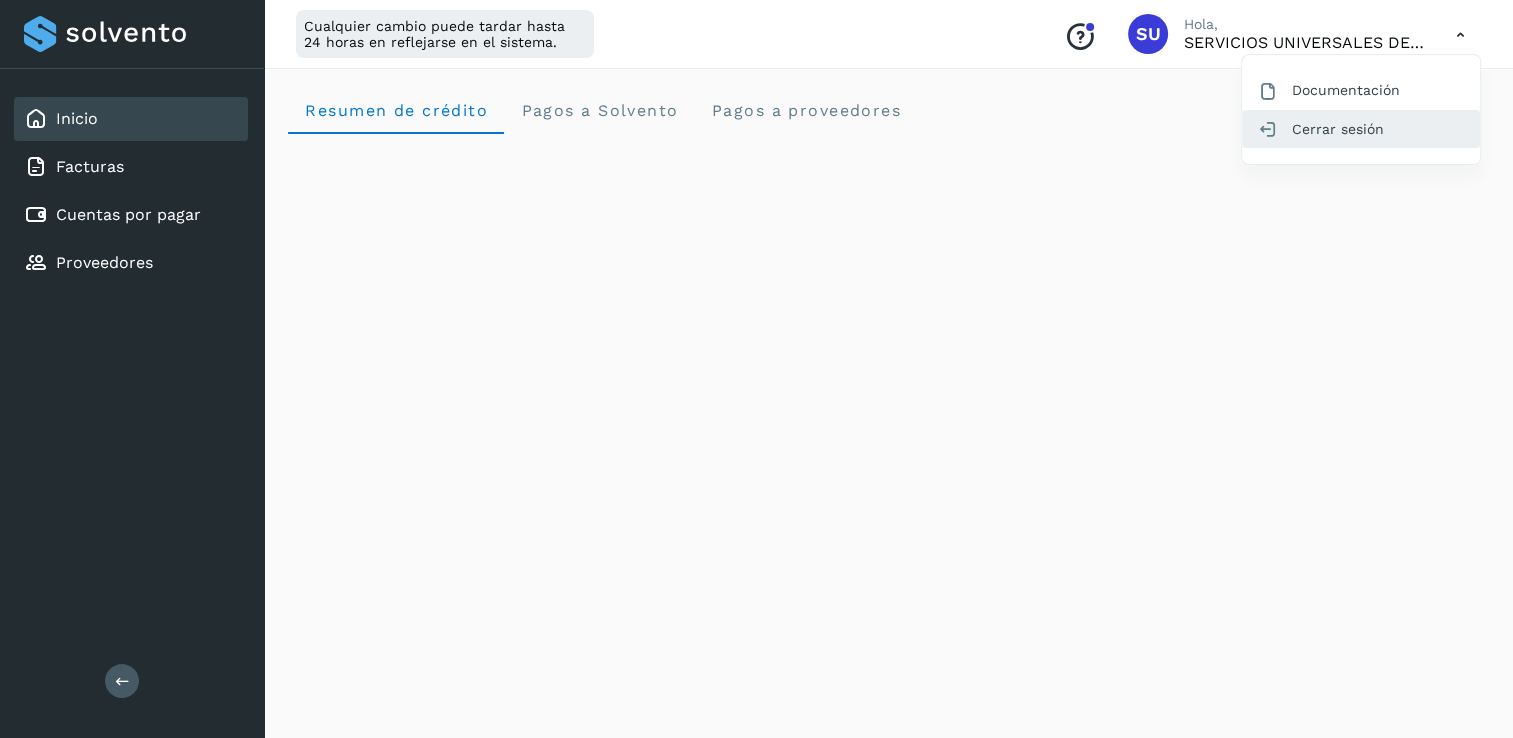 click on "Cerrar sesión" 